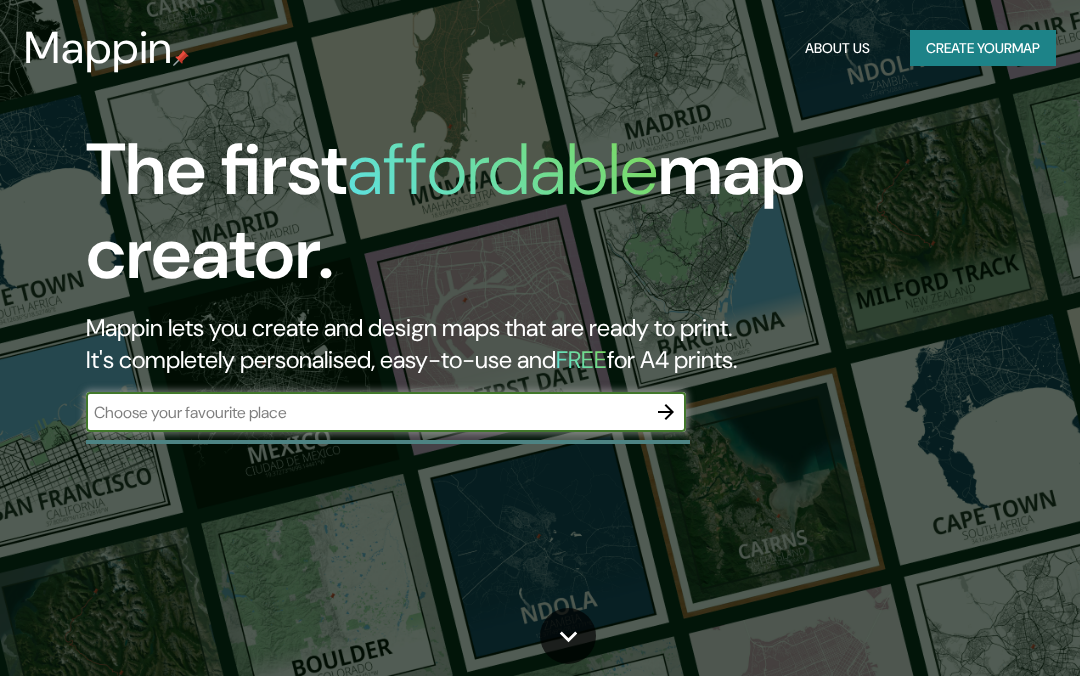 scroll, scrollTop: 0, scrollLeft: 0, axis: both 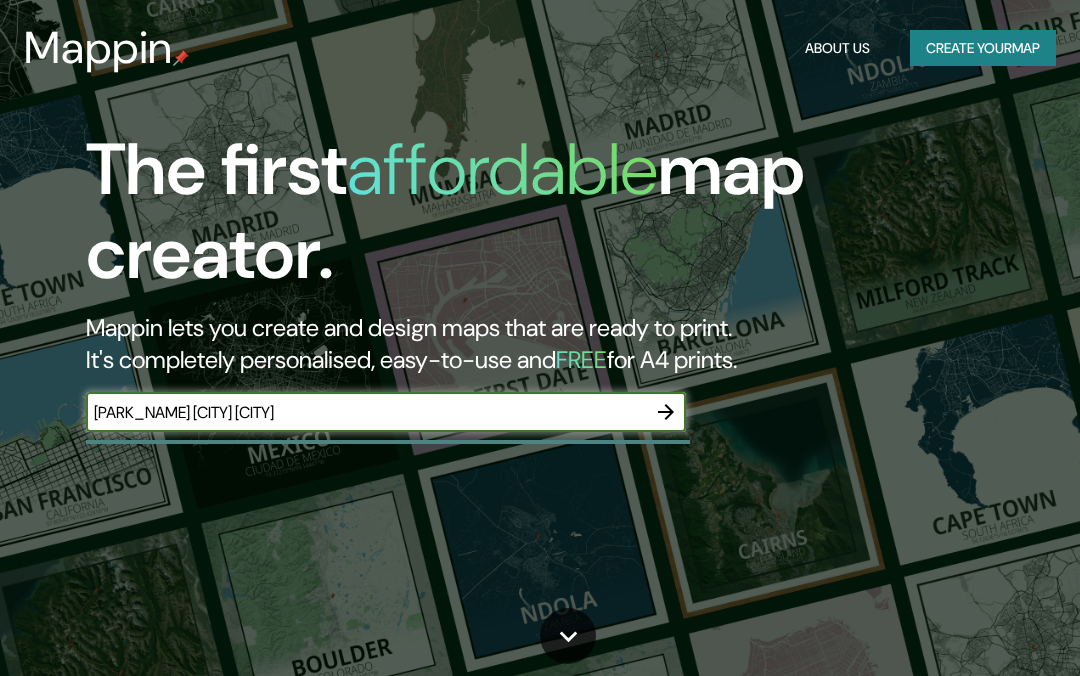 type on "[PARK_NAME] [CITY] [CITY]" 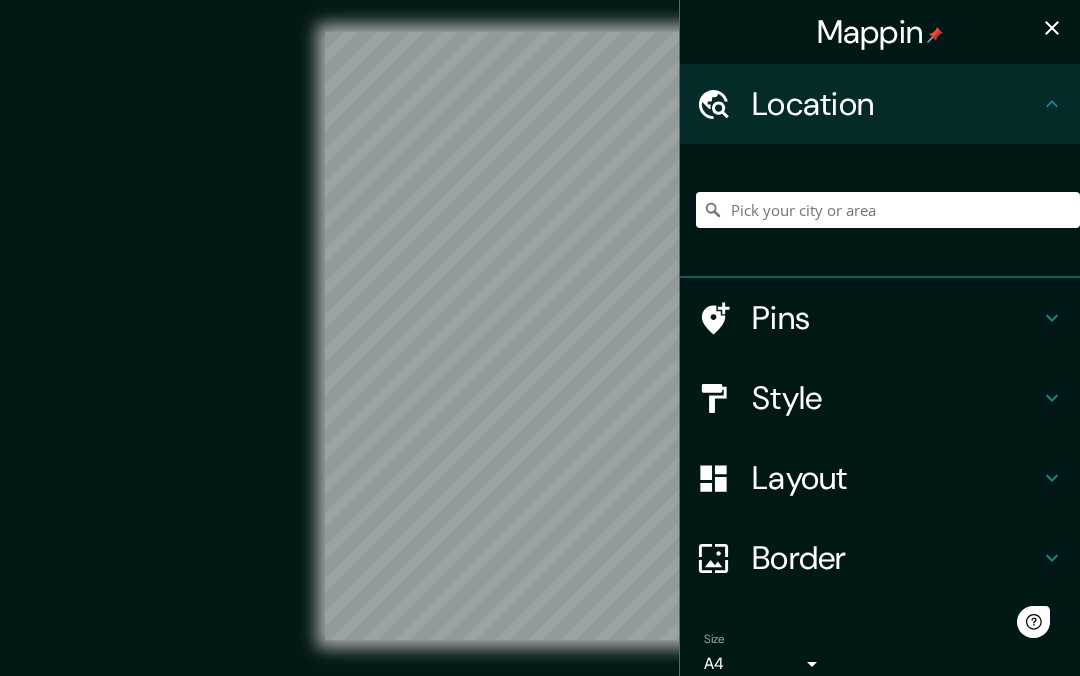 scroll, scrollTop: 0, scrollLeft: 0, axis: both 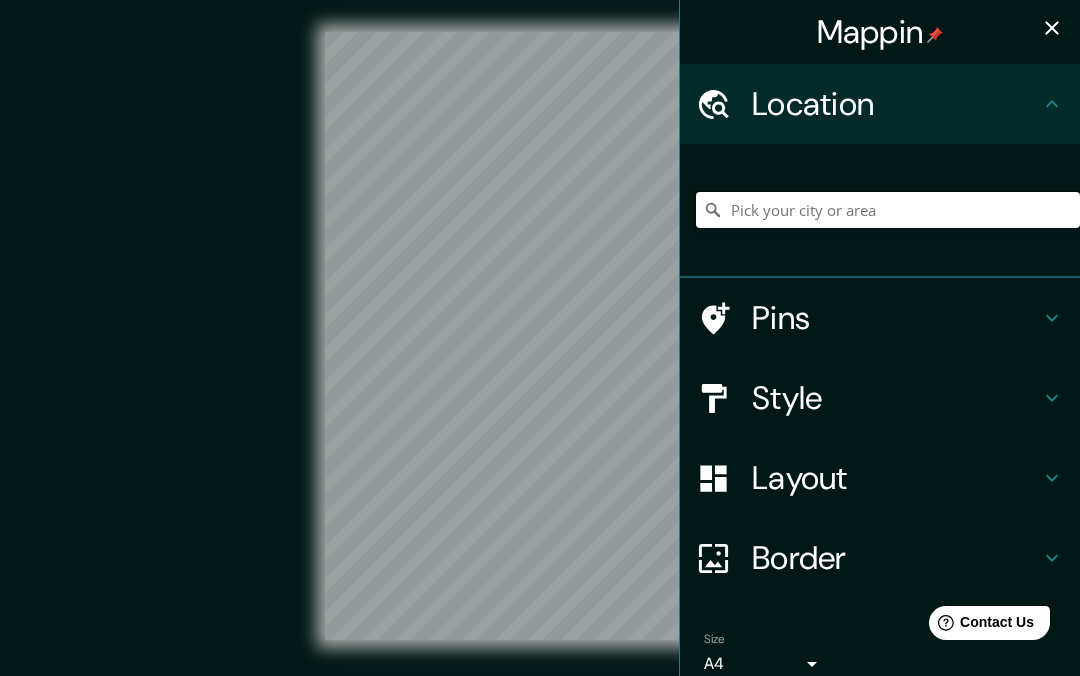 click at bounding box center [888, 210] 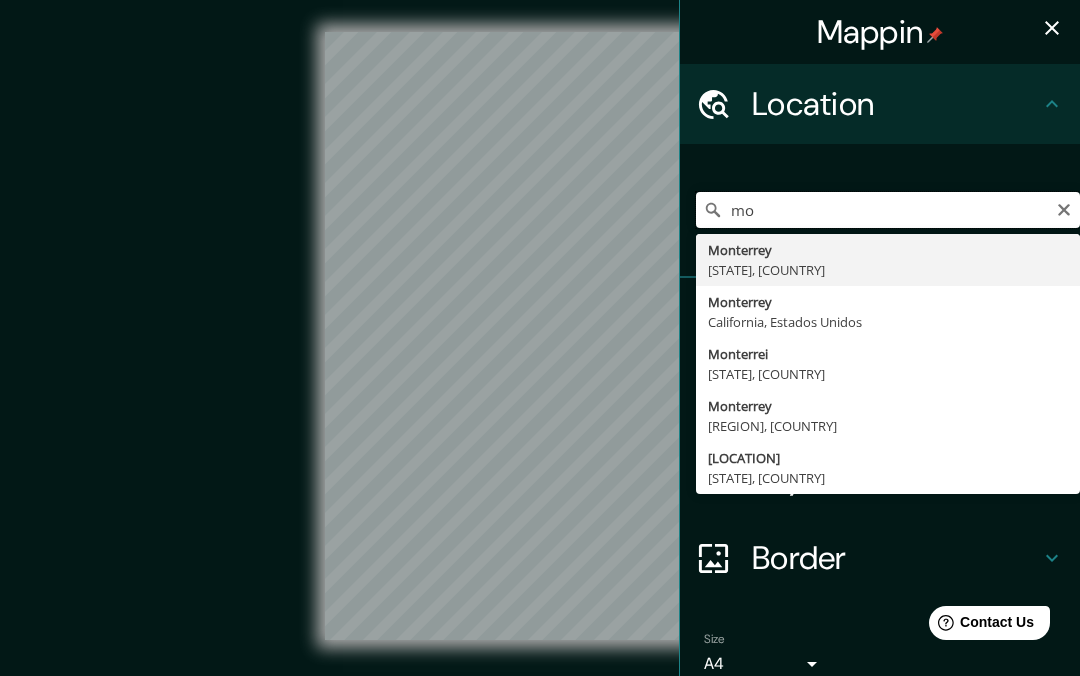 type on "m" 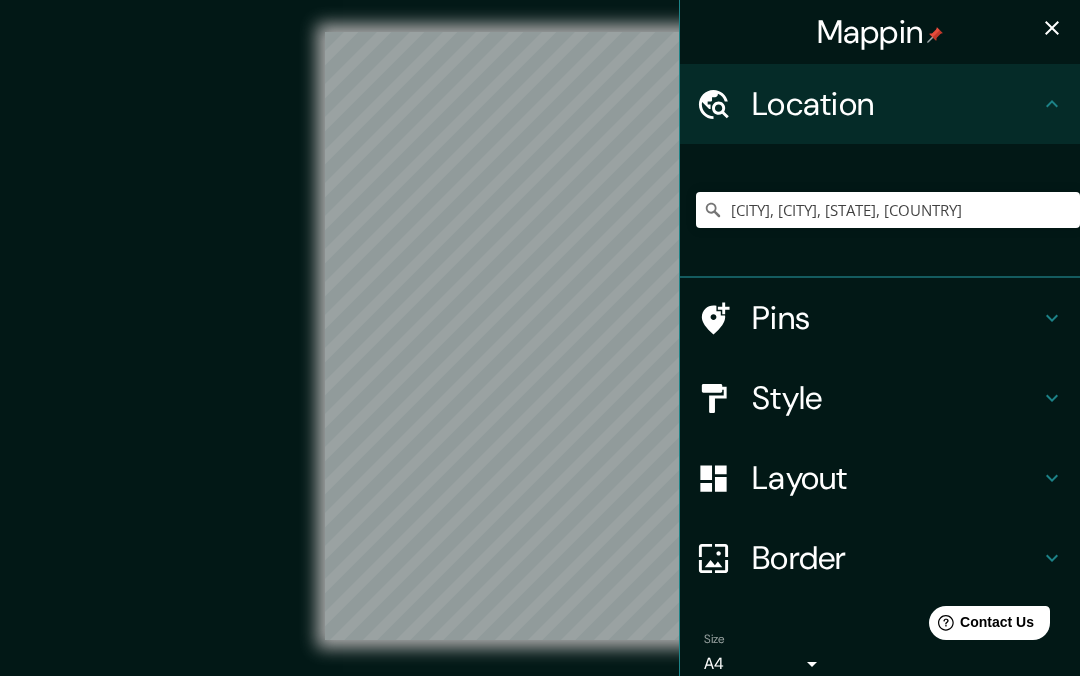 drag, startPoint x: 170, startPoint y: 333, endPoint x: 110, endPoint y: 396, distance: 87 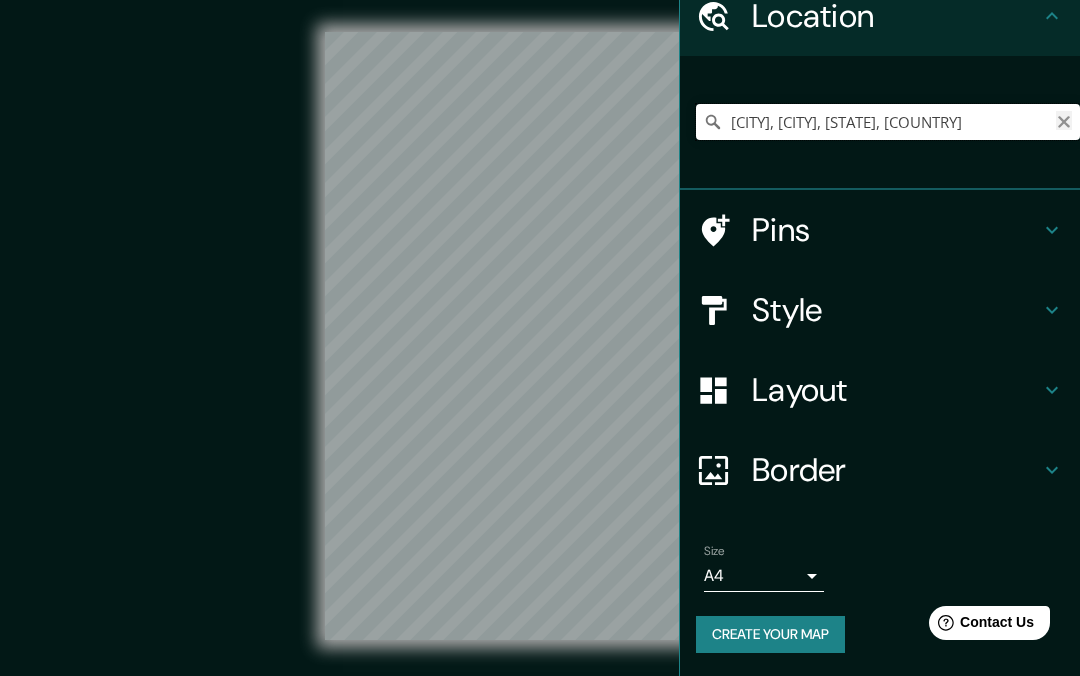 click on "[CITY], [CITY], [STATE], [COUNTRY]" at bounding box center (888, 122) 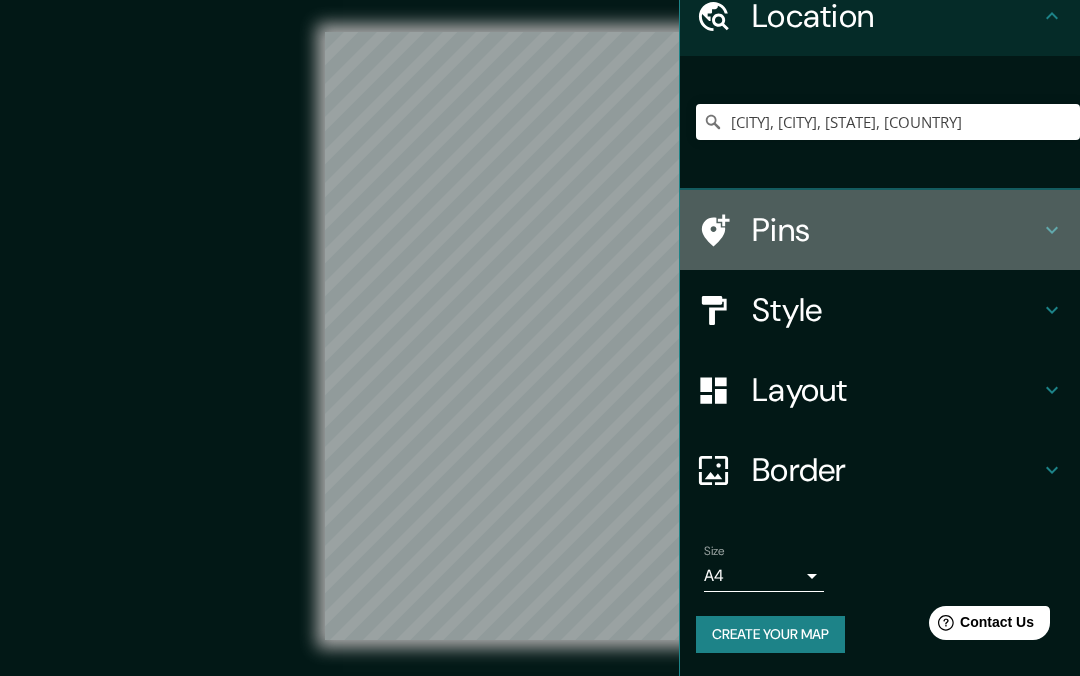click on "Pins" at bounding box center (896, 230) 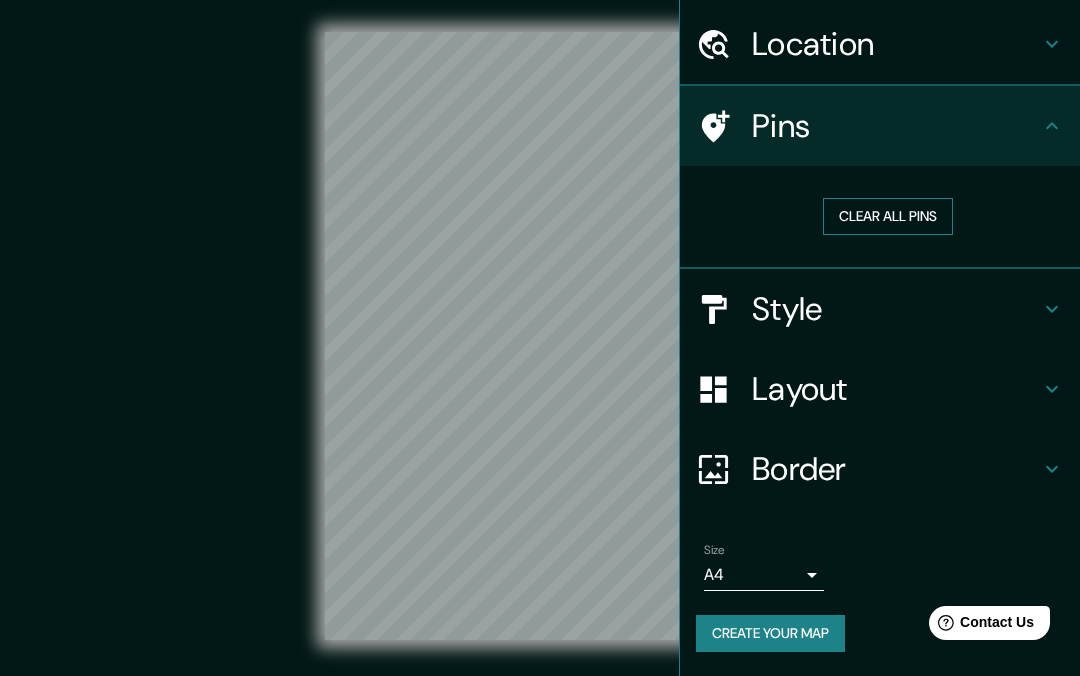 scroll, scrollTop: 59, scrollLeft: 0, axis: vertical 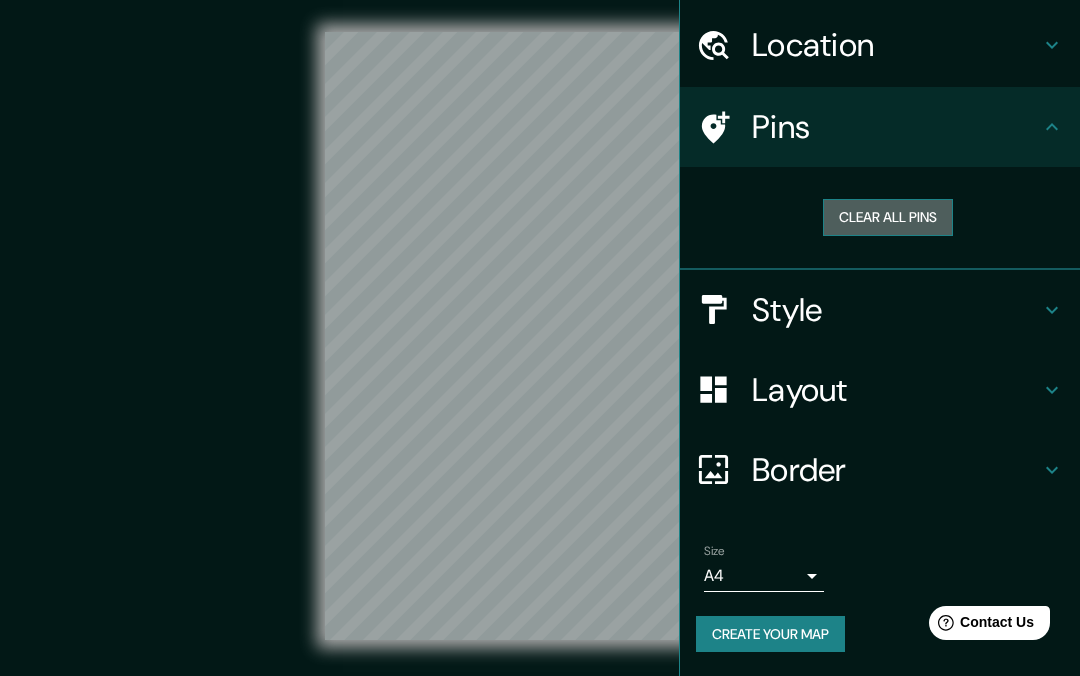 click on "Clear all pins" at bounding box center (888, 217) 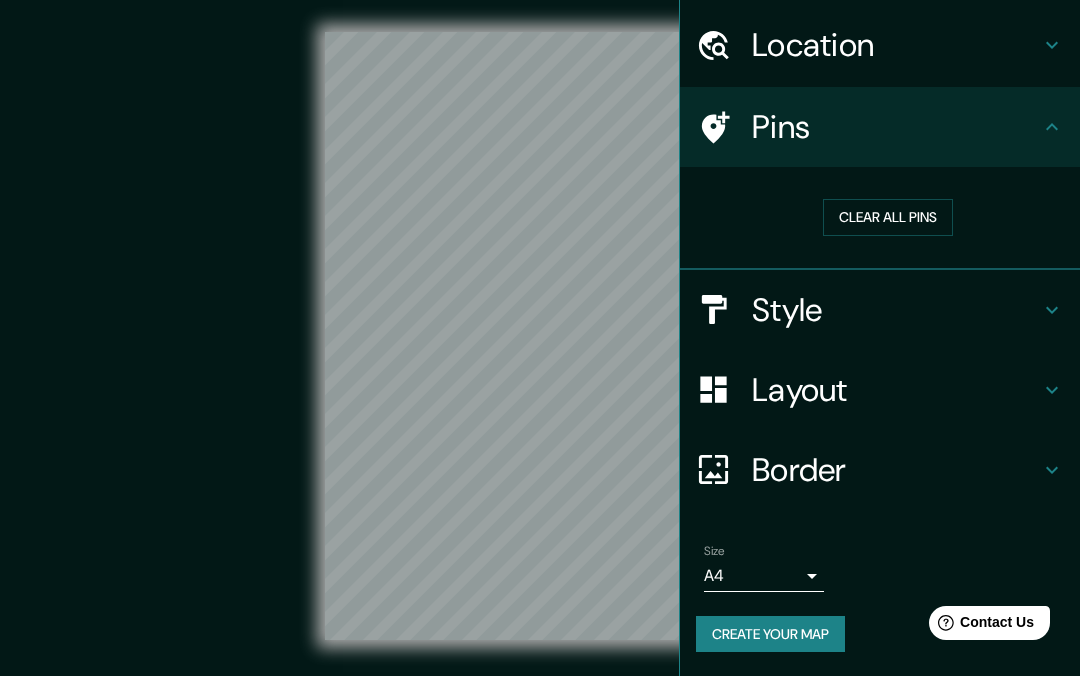 click on "Pins" at bounding box center [896, 127] 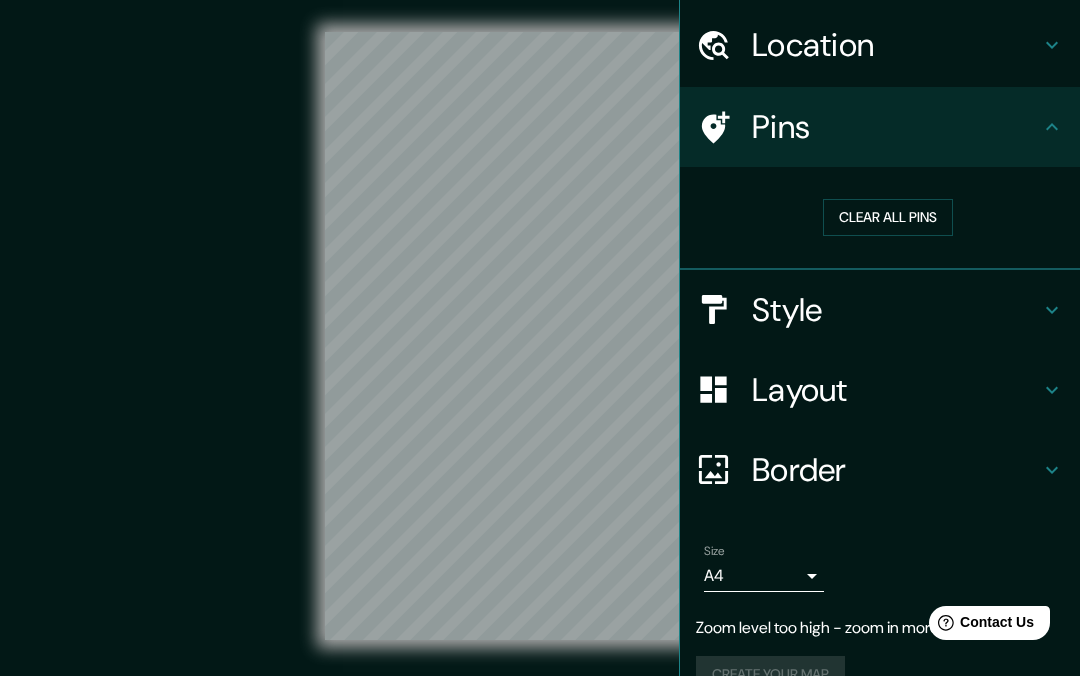 click on "Location" at bounding box center [896, 45] 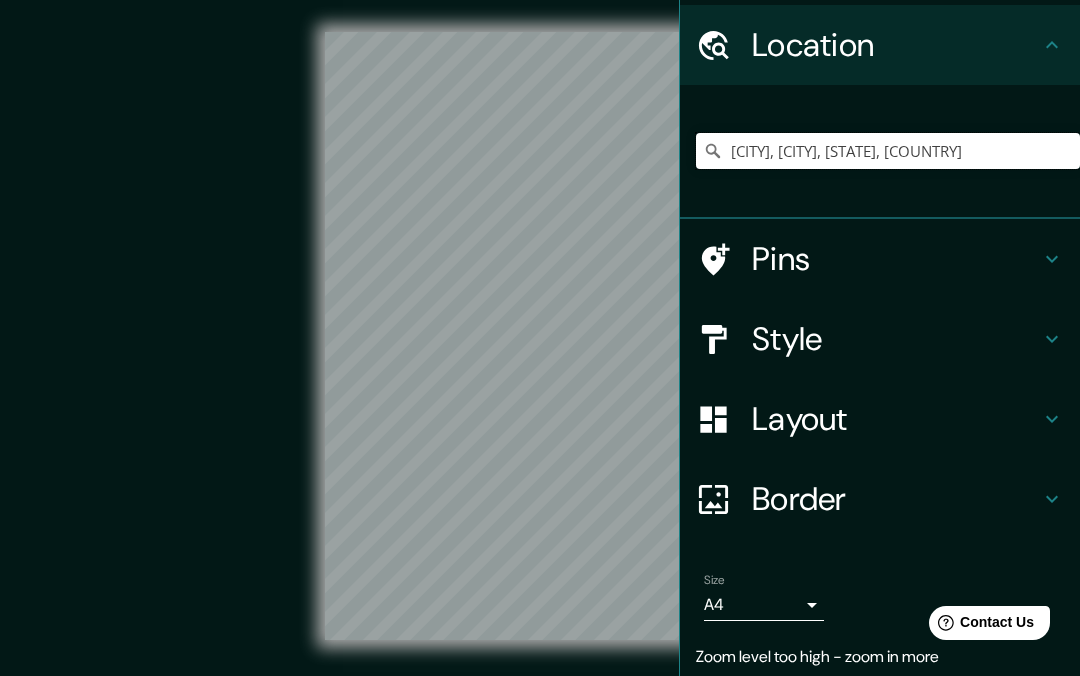 click on "[COMPANY_NAME] [LOCATION] [CITY], [CITY], [REGION], [COUNTRY] [PIN_STYLE] [LAYOUT] [BORDER] [HINT] [SIZE] [ZOOM_LEVEL] [CREATE_MAP] [COPYRIGHT] [IMPROVE_MAP] [EMAIL]" at bounding box center [540, 352] 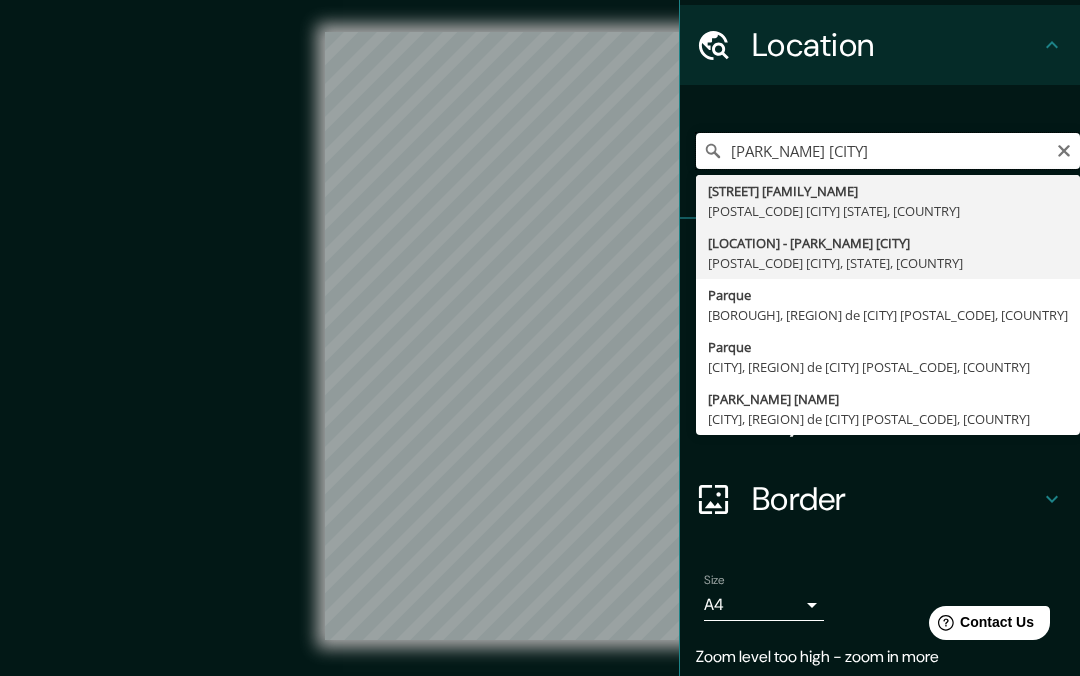 scroll, scrollTop: 128, scrollLeft: 0, axis: vertical 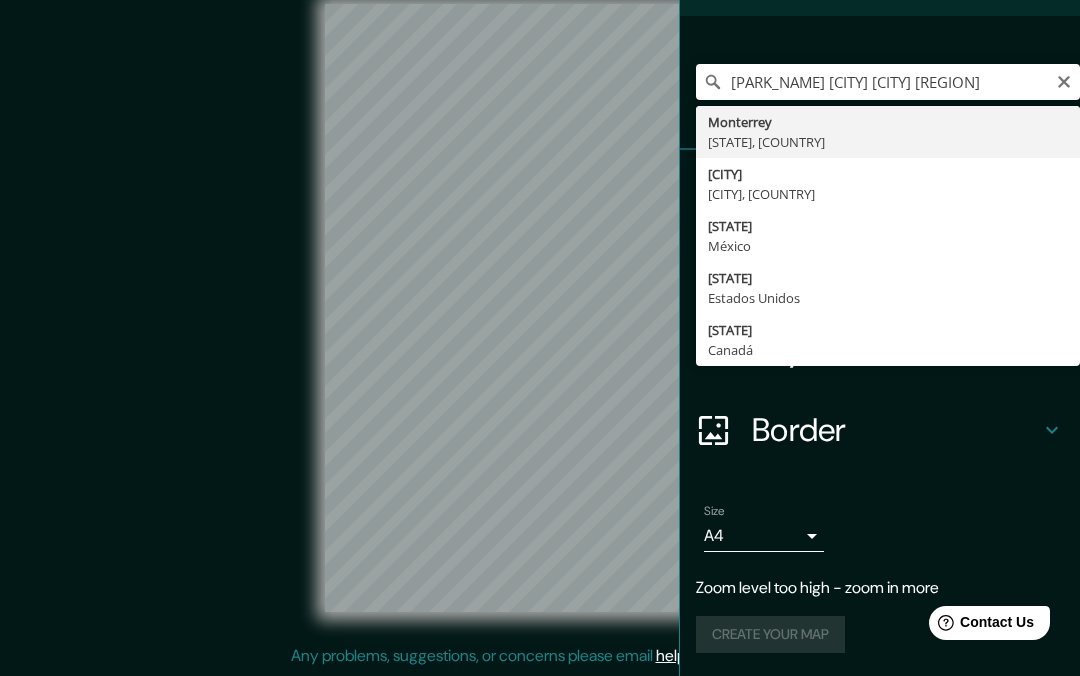 type on "[CITY], [REGION], [COUNTRY]" 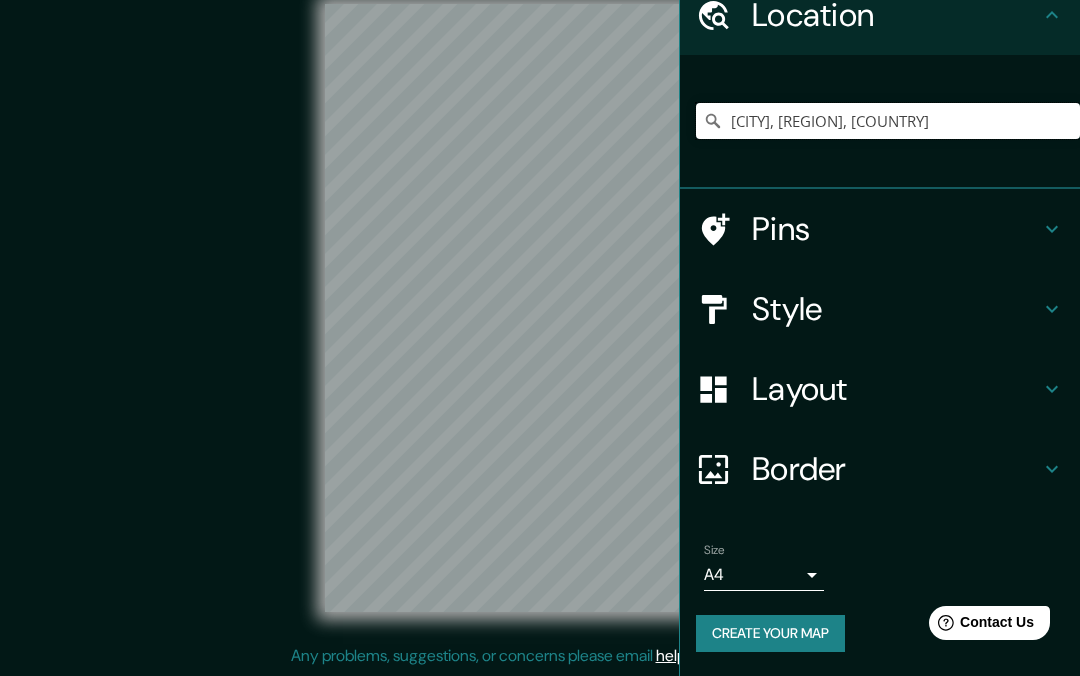 scroll, scrollTop: 88, scrollLeft: 0, axis: vertical 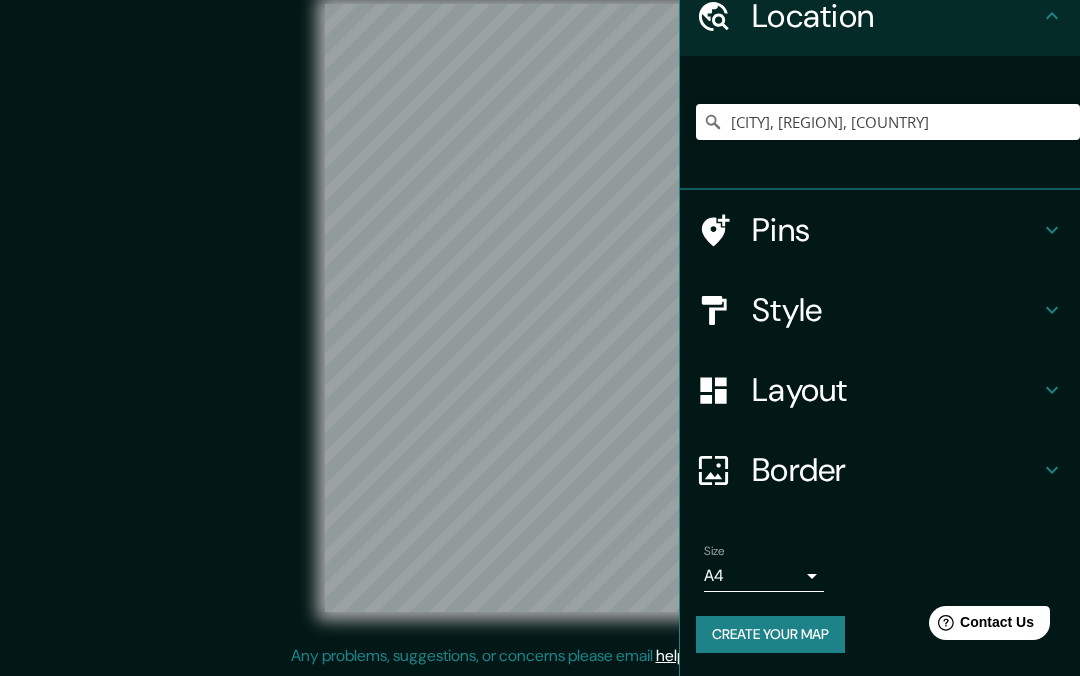 click on "Style" at bounding box center (896, 310) 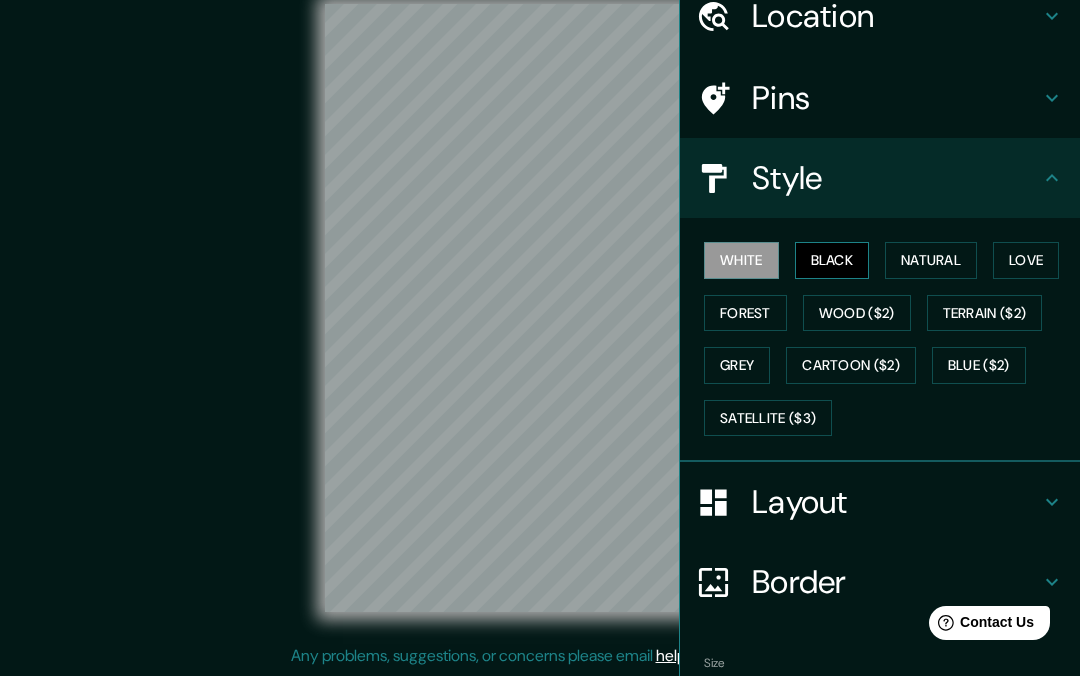click on "Black" at bounding box center (832, 260) 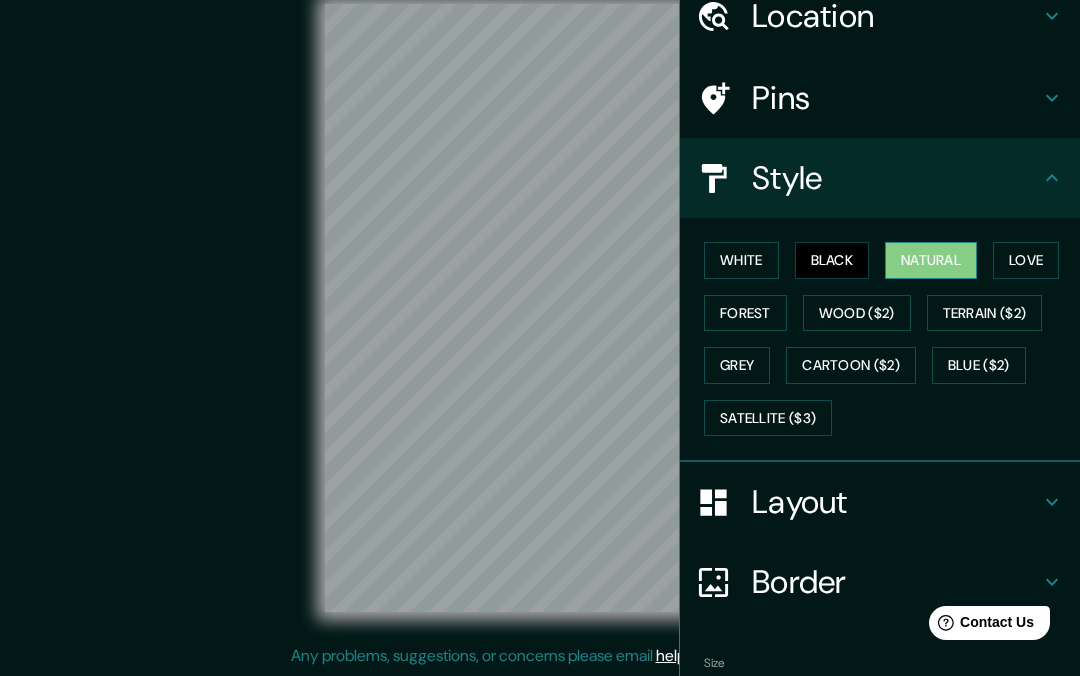 click on "Natural" at bounding box center [931, 260] 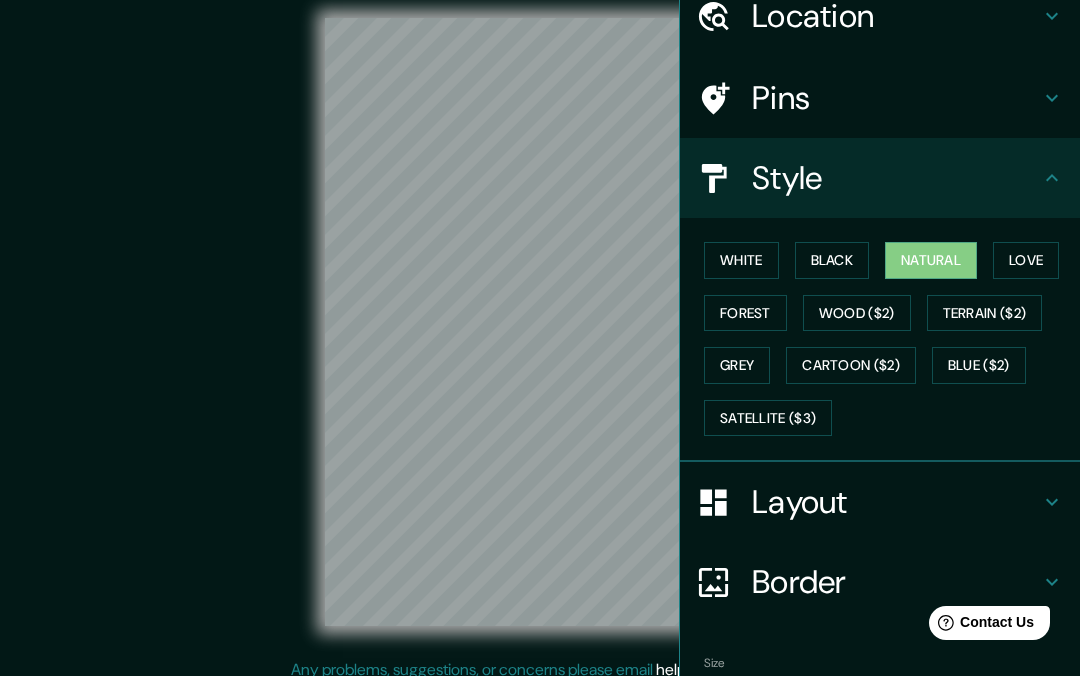 scroll, scrollTop: 1, scrollLeft: 0, axis: vertical 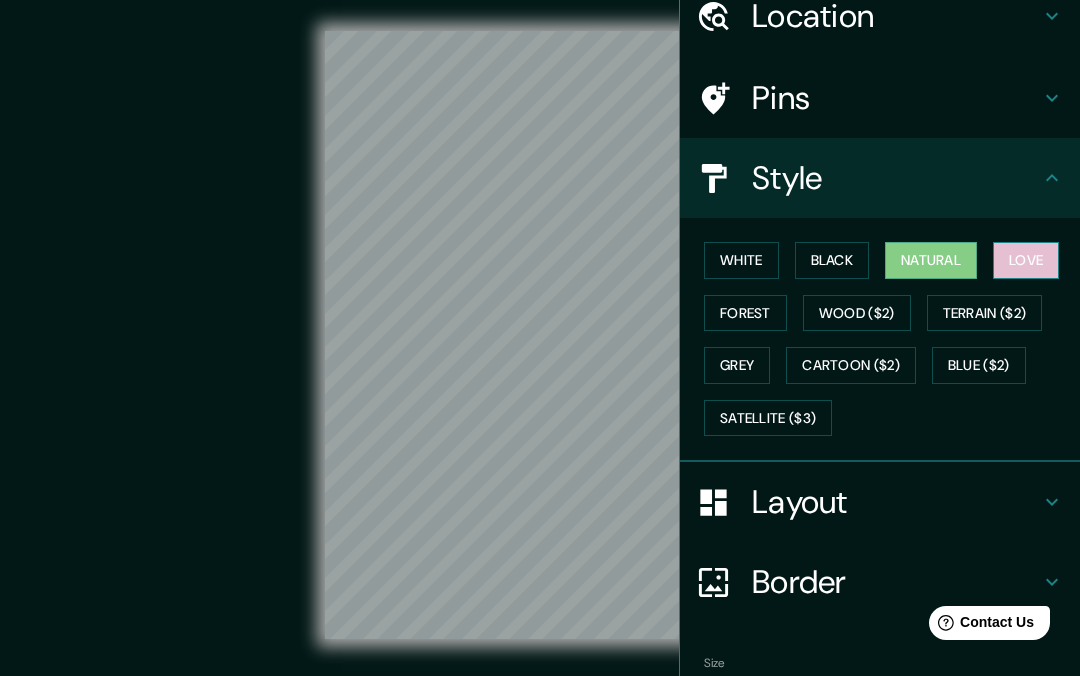 click on "Love" at bounding box center [1026, 260] 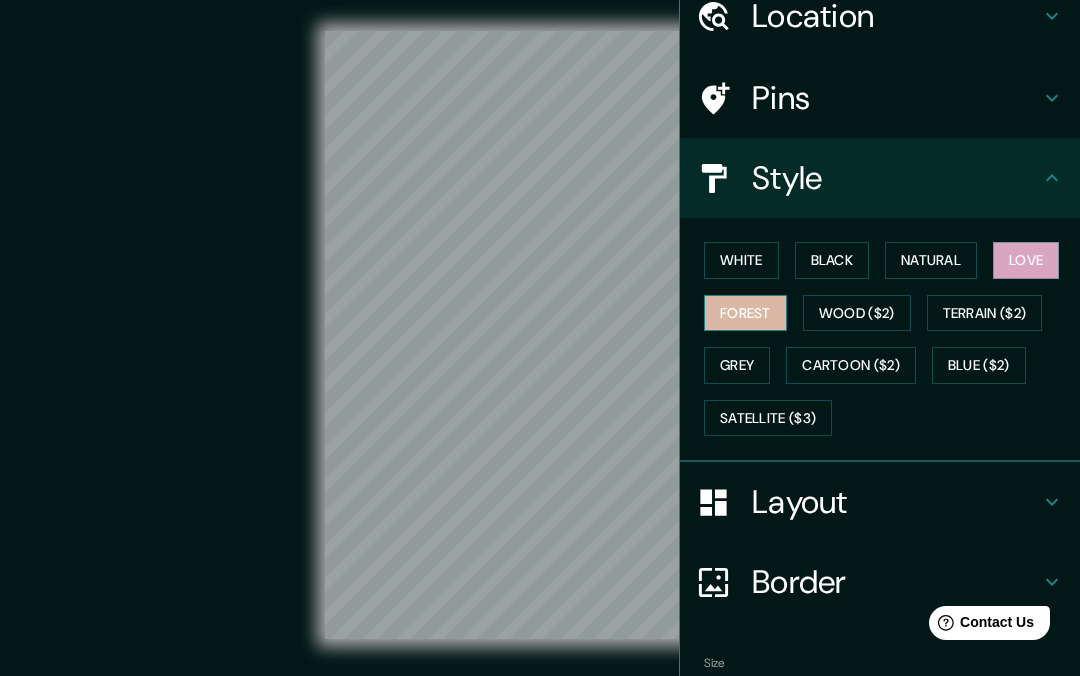 click on "Forest" at bounding box center [745, 313] 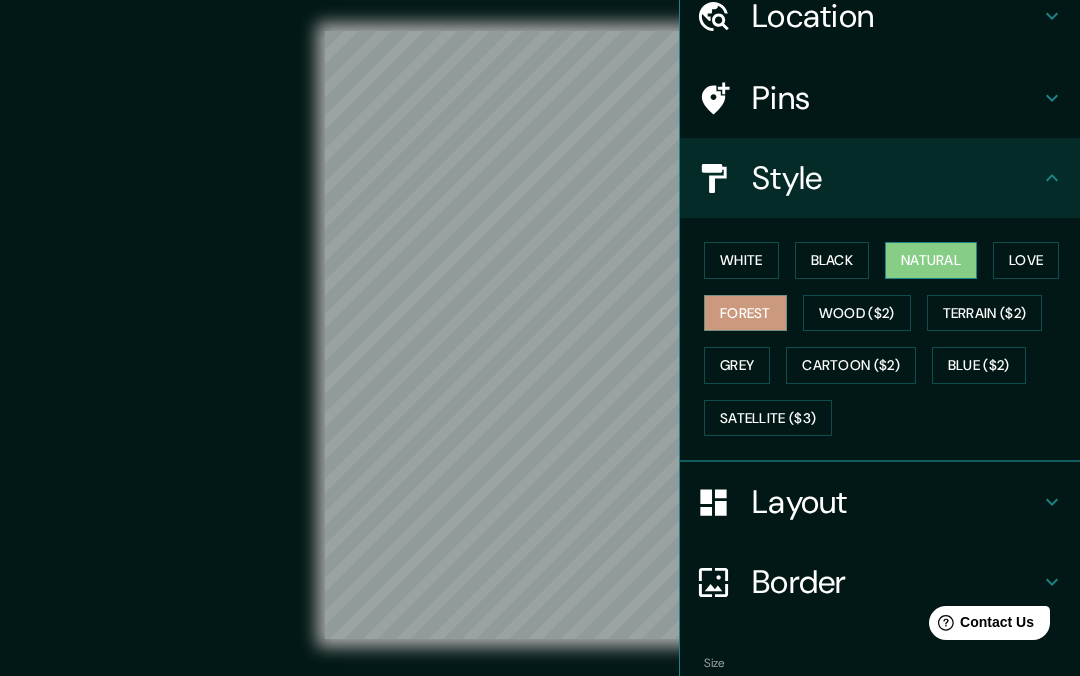 click on "Natural" at bounding box center [931, 260] 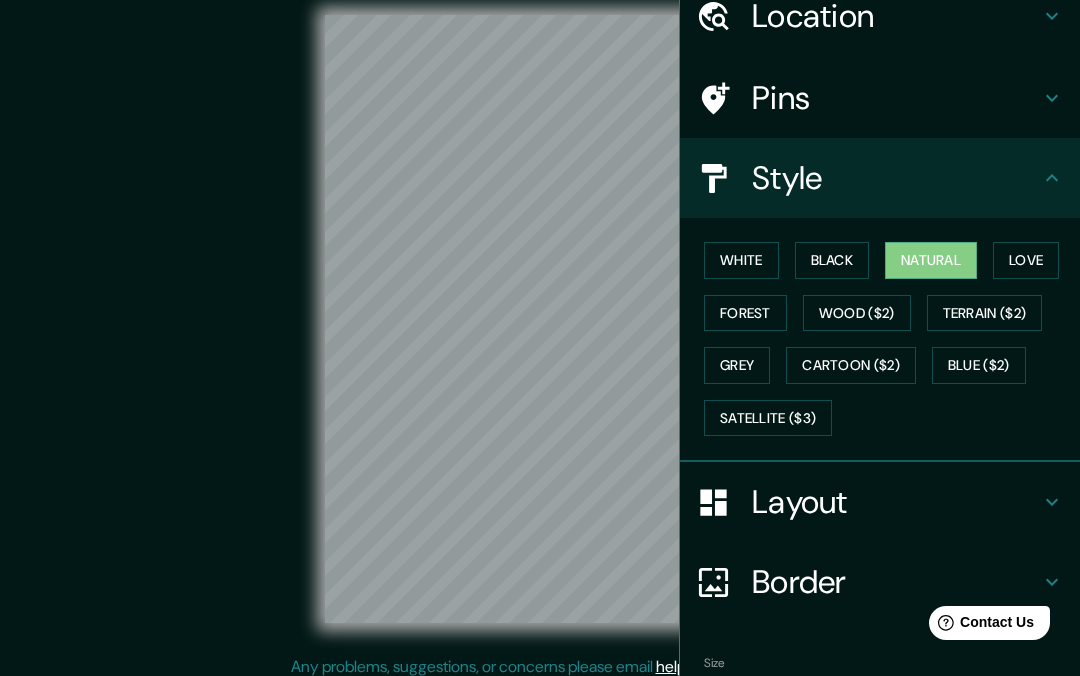 scroll, scrollTop: 19, scrollLeft: 0, axis: vertical 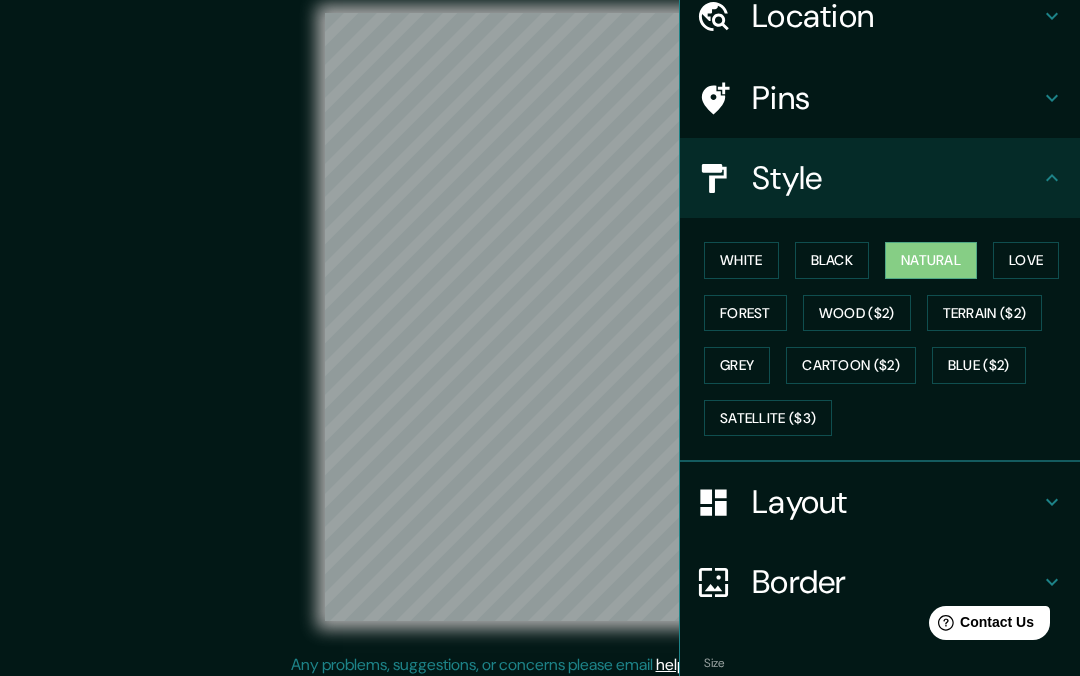 click on "White Black Natural Love Forest Wood ($2) Terrain ($2) Grey Cartoon ($2) Blue ($2) Satellite ($3)" at bounding box center [888, 339] 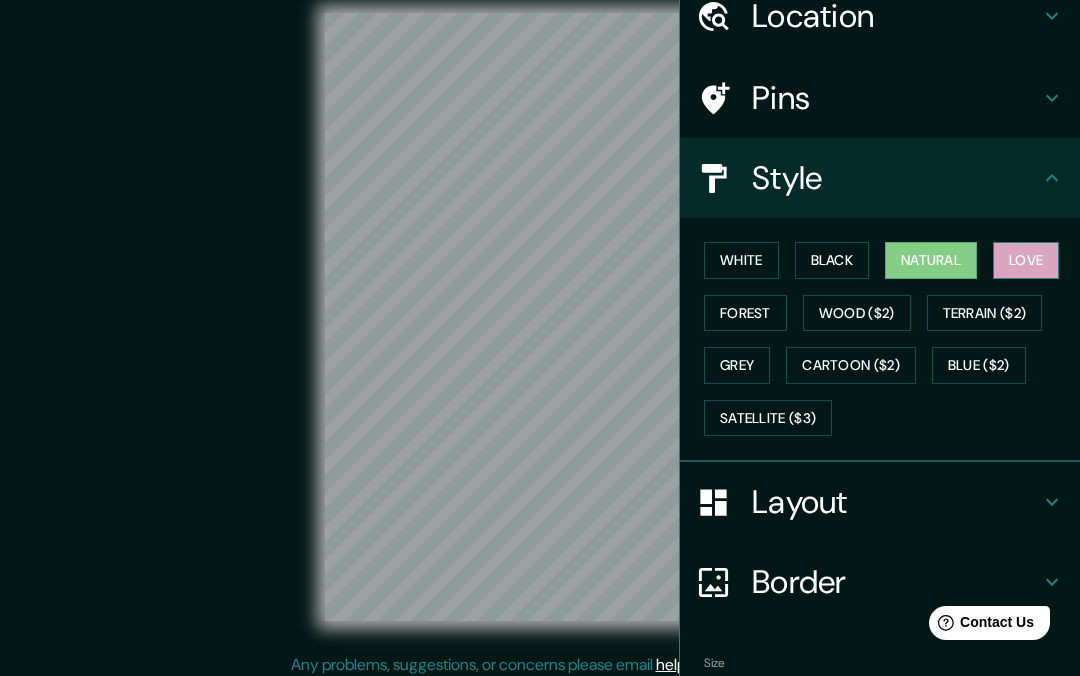 click on "Love" at bounding box center [1026, 260] 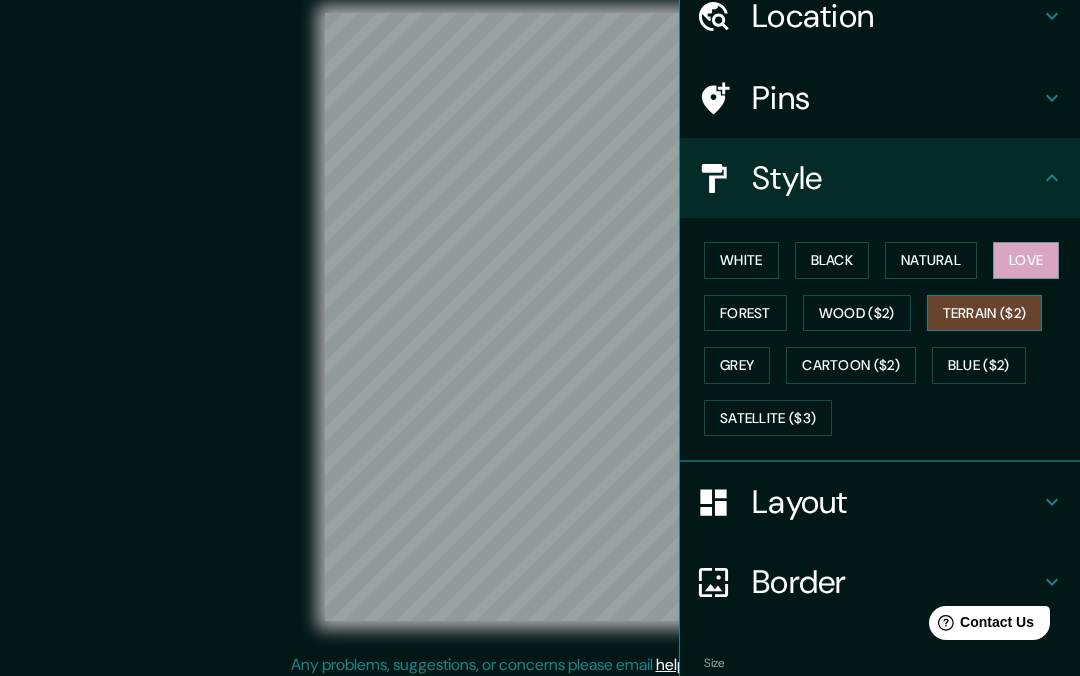 click on "Terrain ($2)" at bounding box center [985, 313] 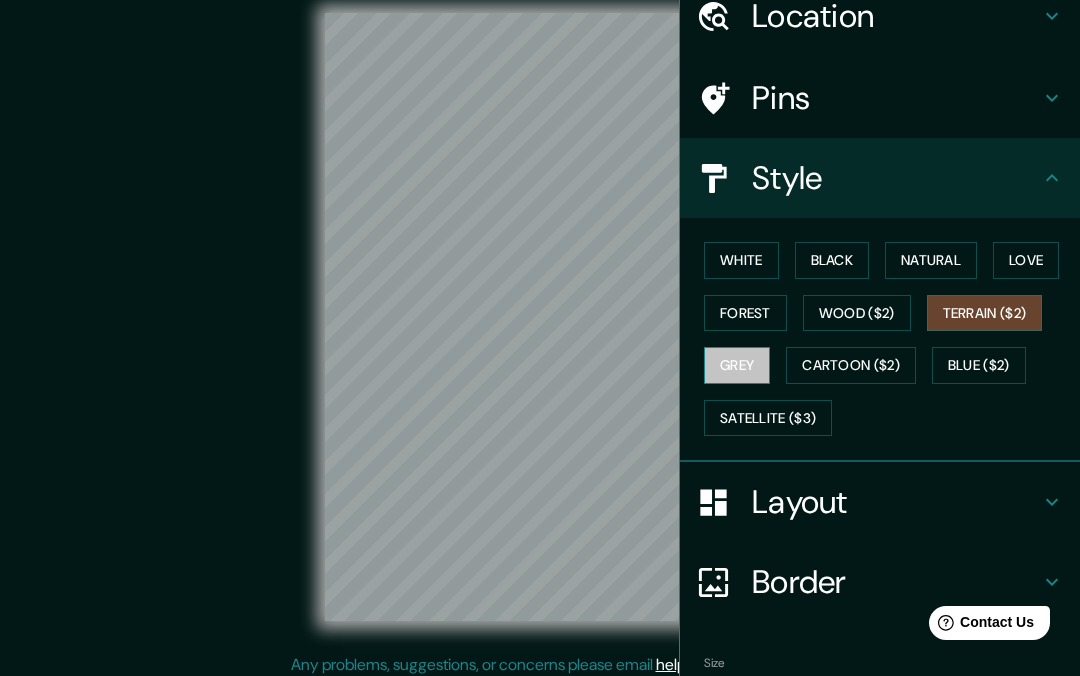 click on "Grey" at bounding box center [737, 365] 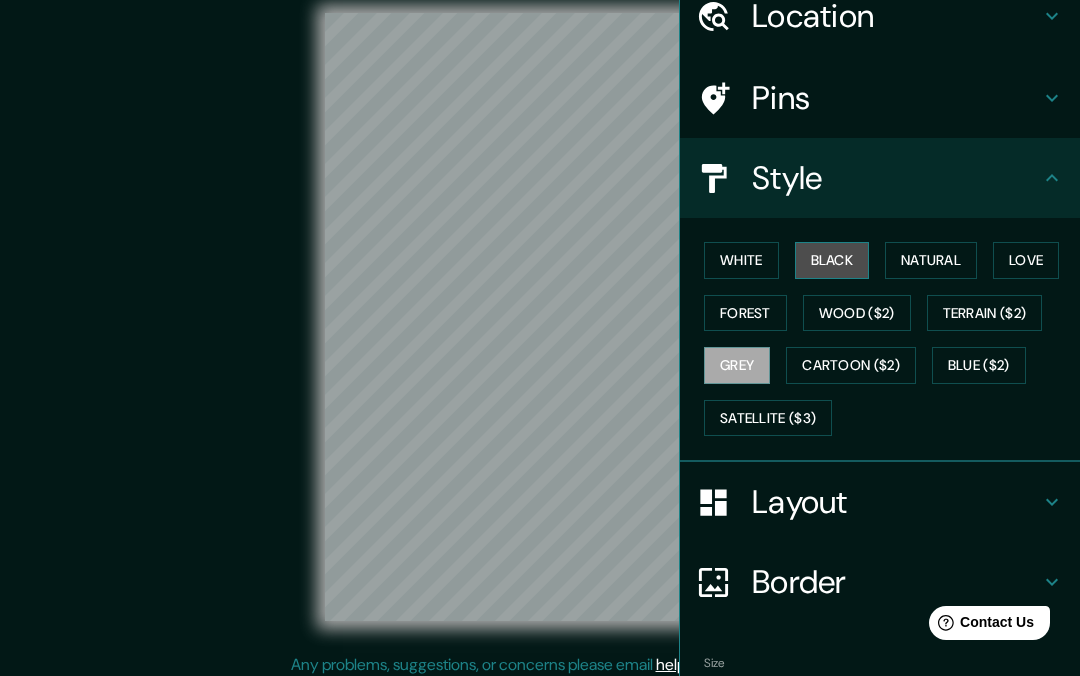 click on "Black" at bounding box center (832, 260) 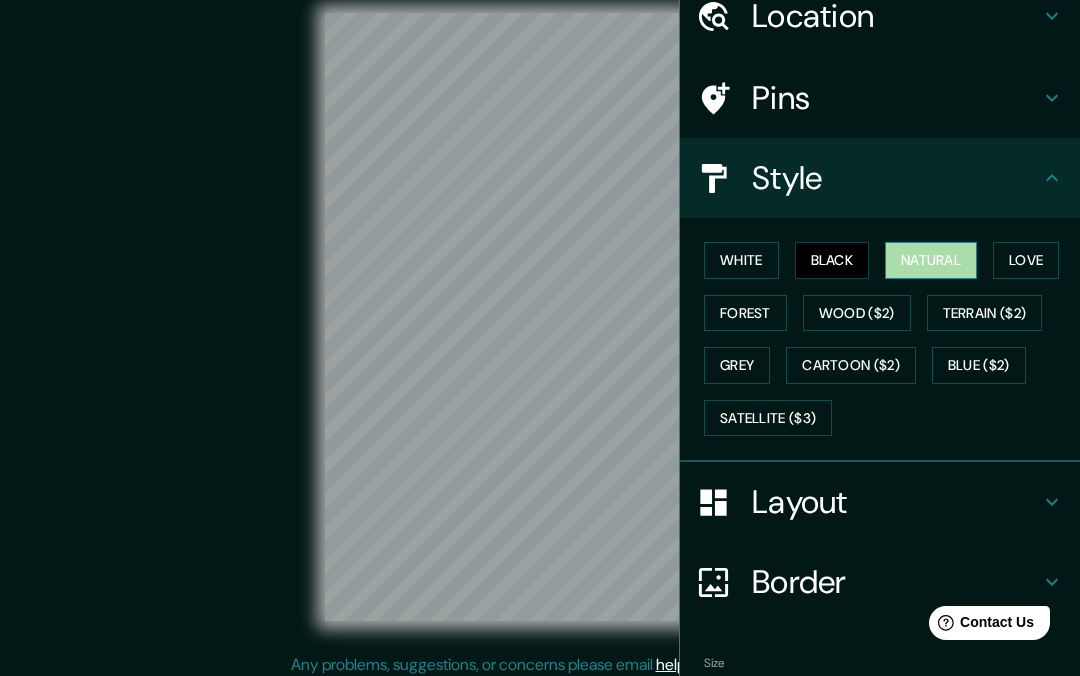 click on "Natural" at bounding box center (931, 260) 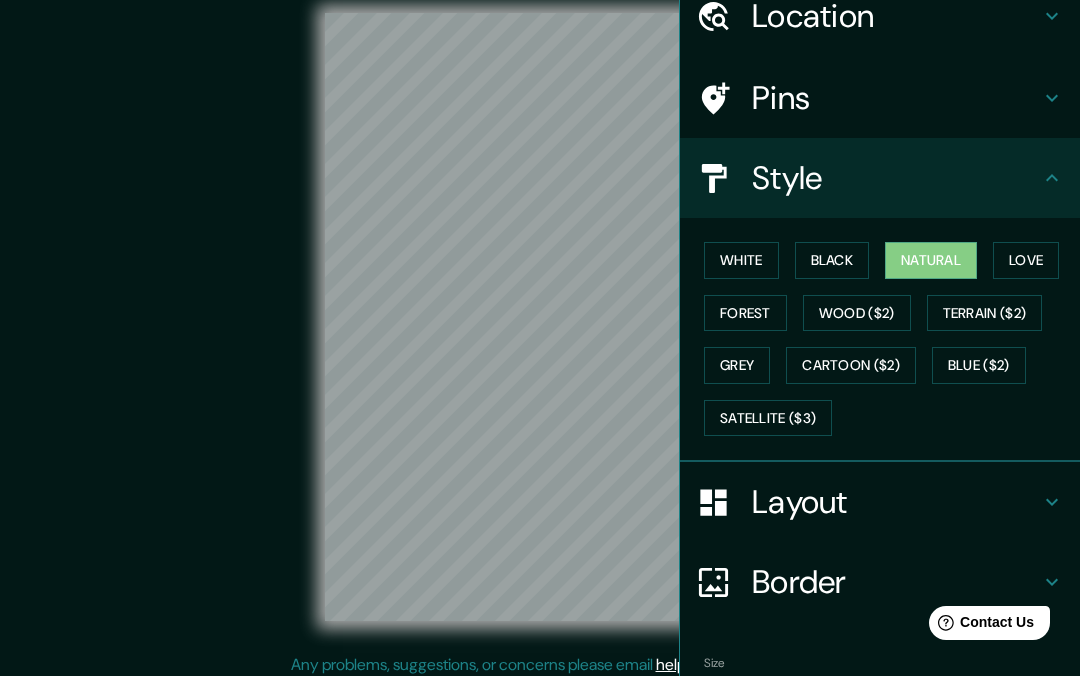 click on "White Black Natural Love Forest Wood ($2) Terrain ($2) Grey Cartoon ($2) Blue ($2) Satellite ($3)" at bounding box center [888, 339] 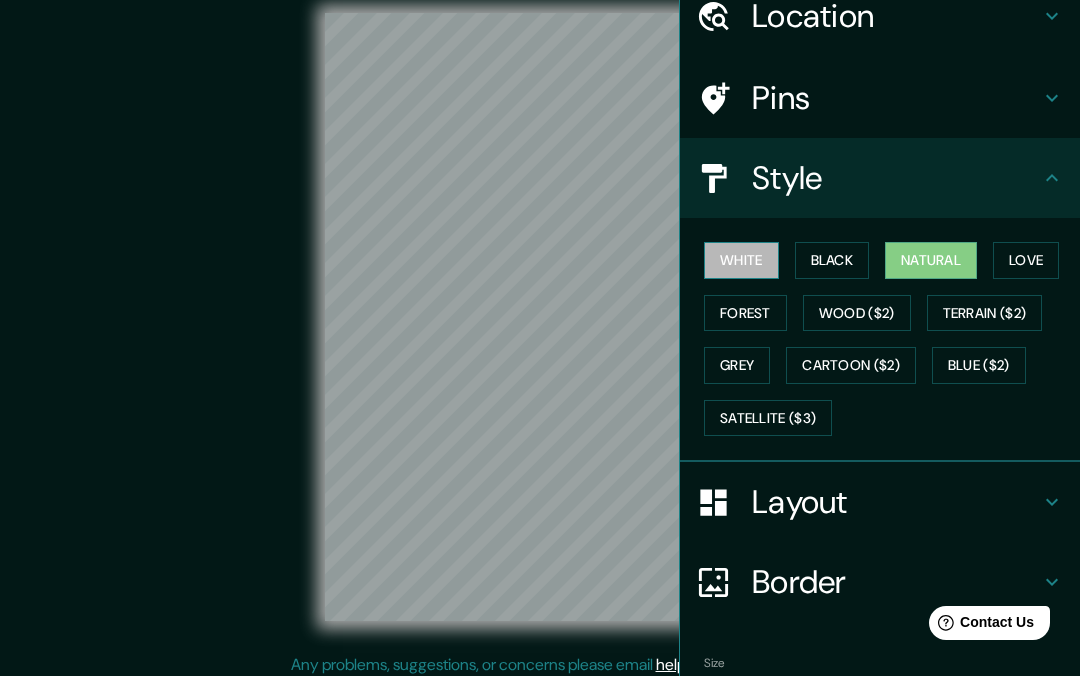 click on "White" at bounding box center [741, 260] 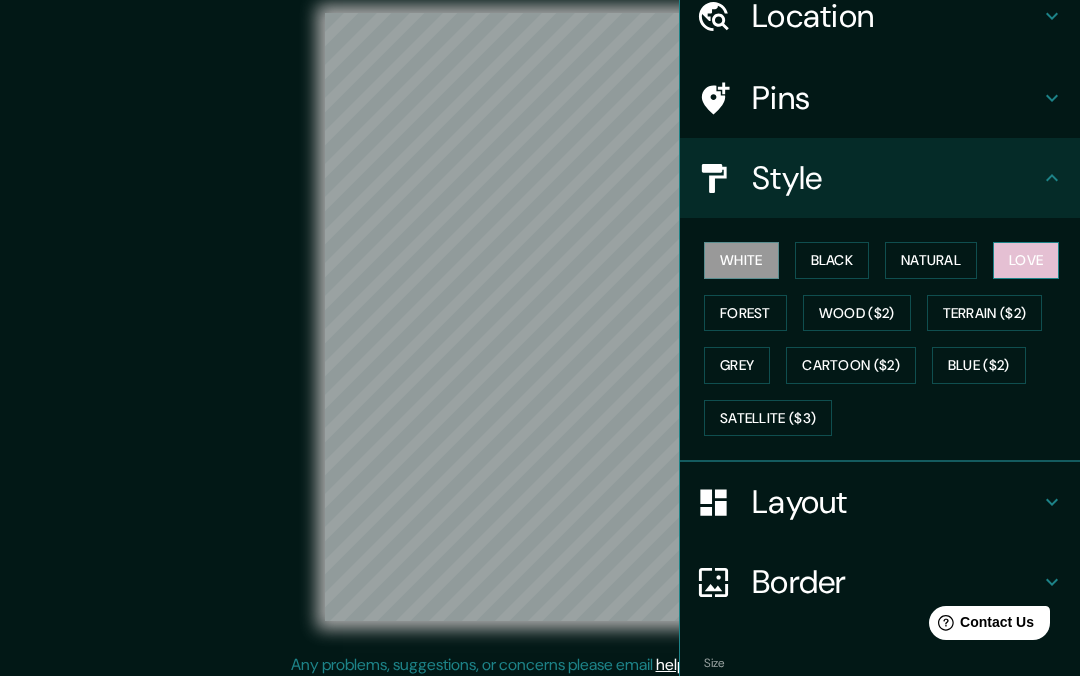 click on "Love" at bounding box center (1026, 260) 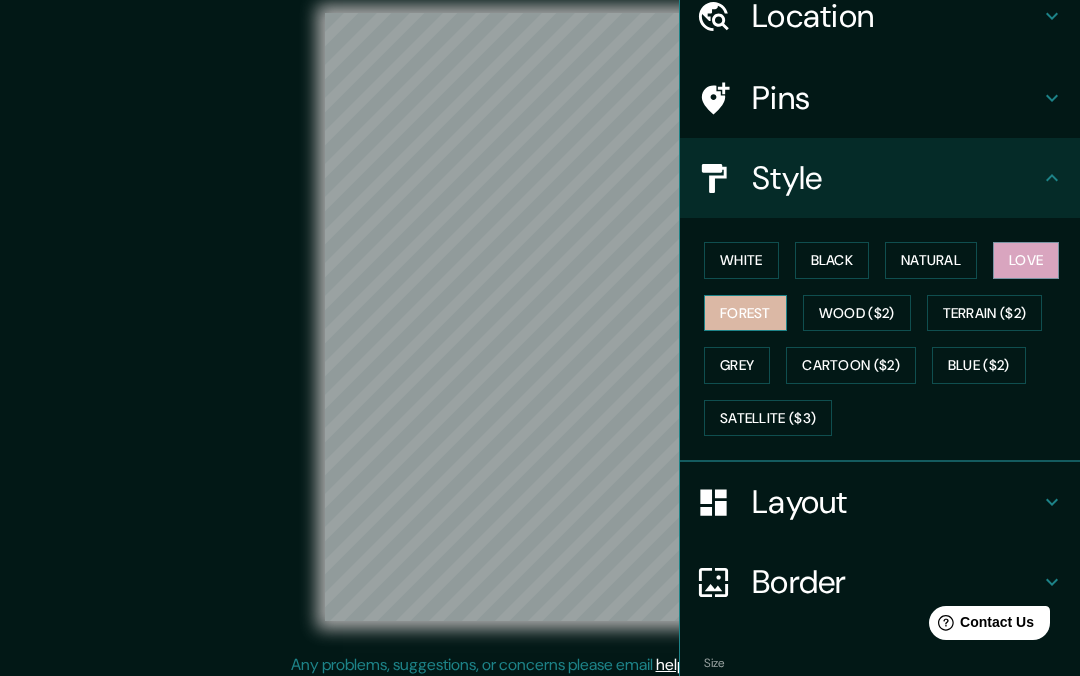 click on "Forest" at bounding box center (745, 313) 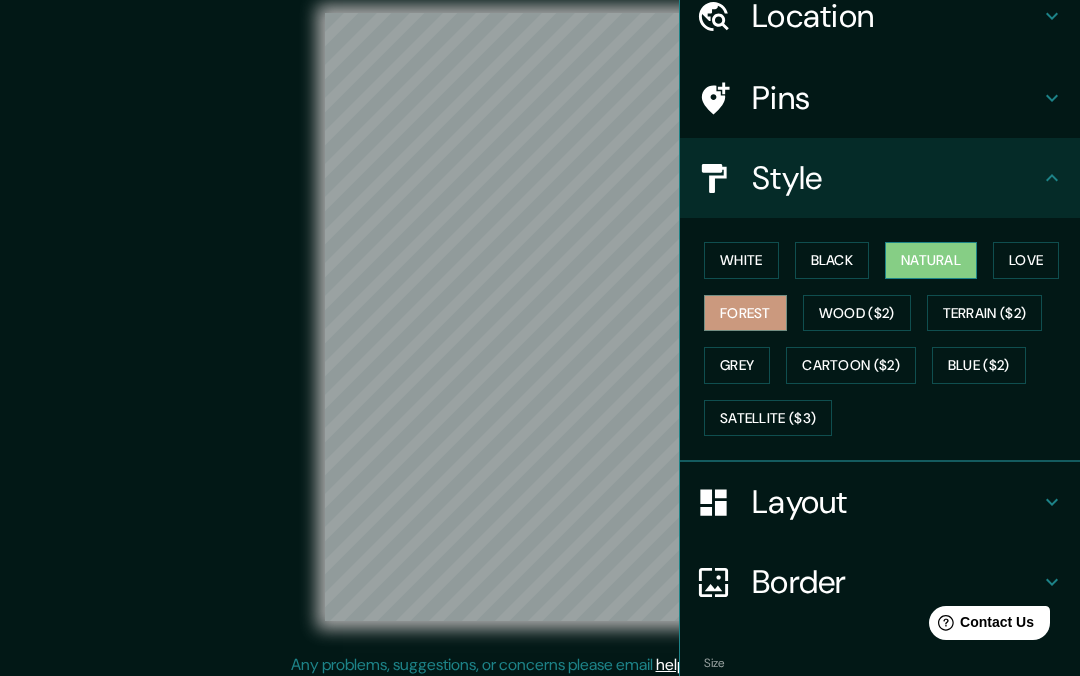 click on "Natural" at bounding box center [931, 260] 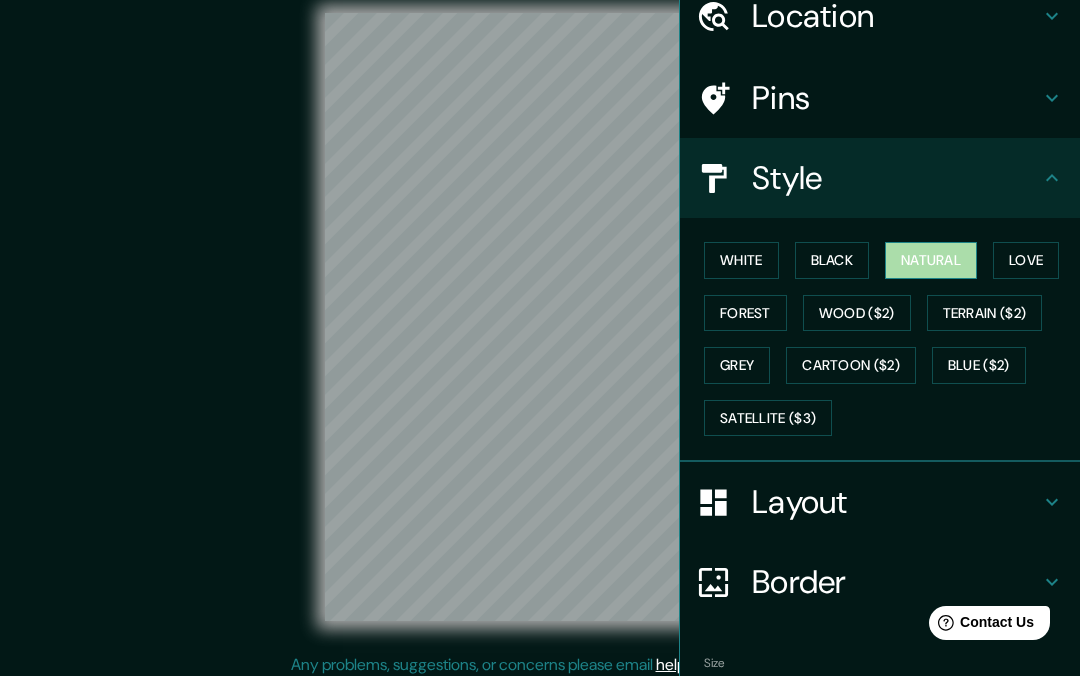 click on "Natural" at bounding box center (931, 260) 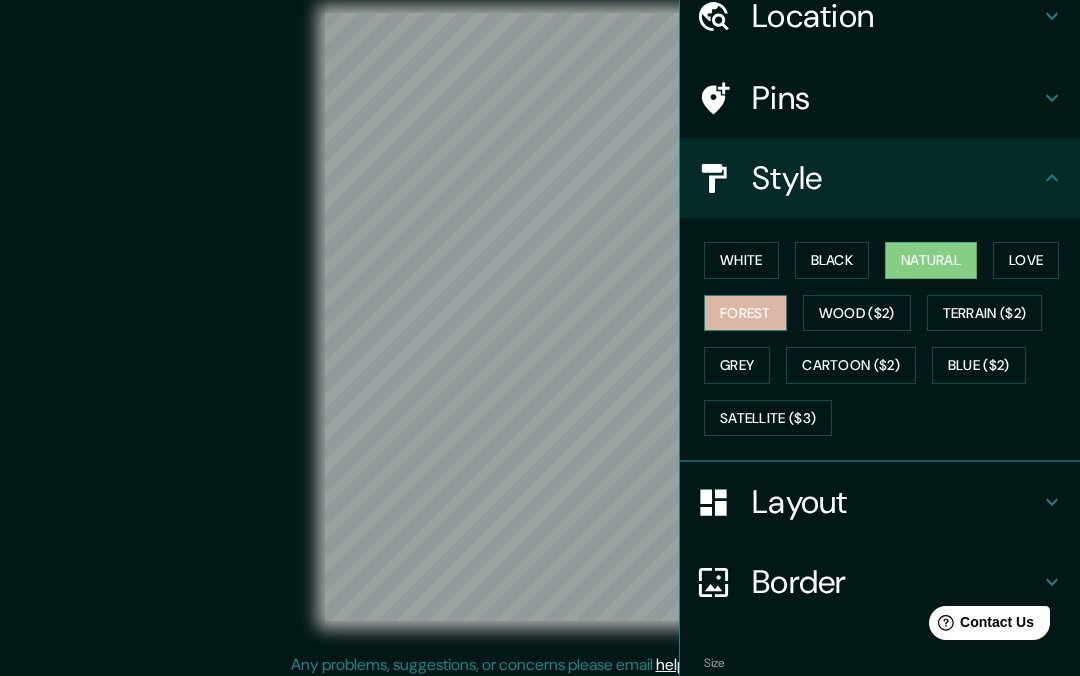 click on "Forest" at bounding box center [745, 313] 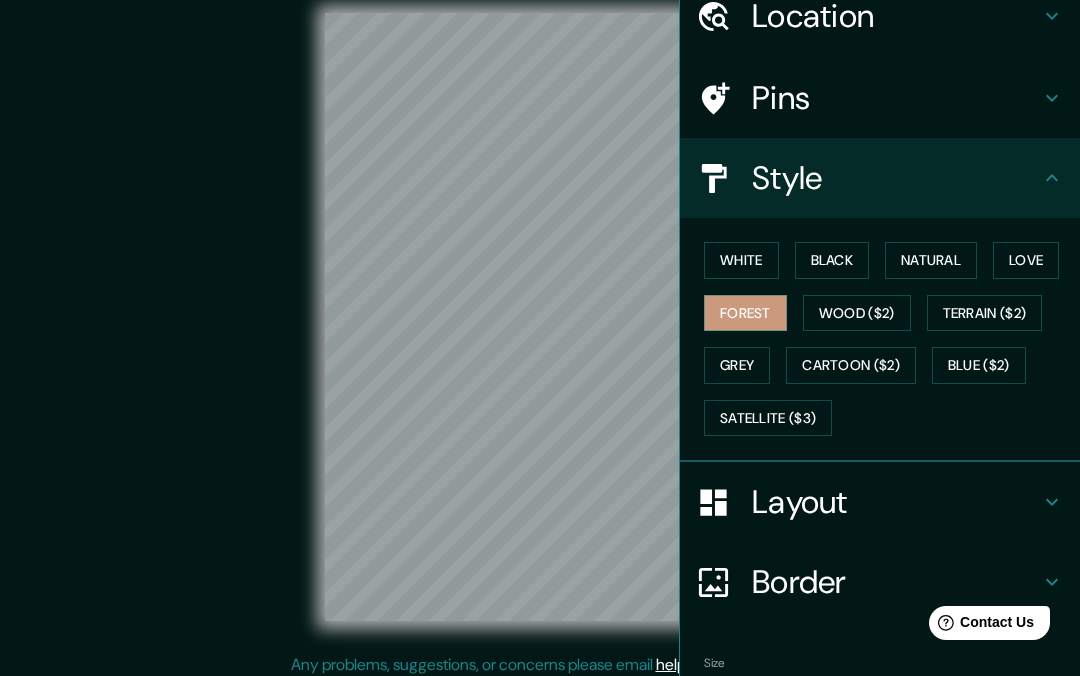 click on "Layout" at bounding box center (896, 502) 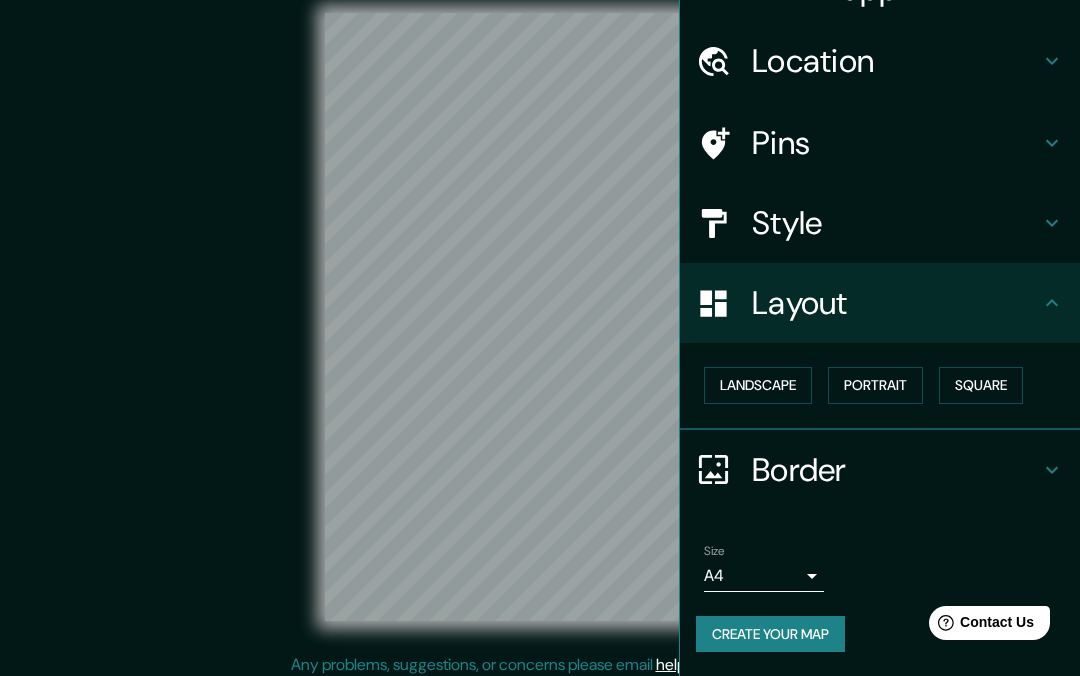 scroll, scrollTop: 43, scrollLeft: 0, axis: vertical 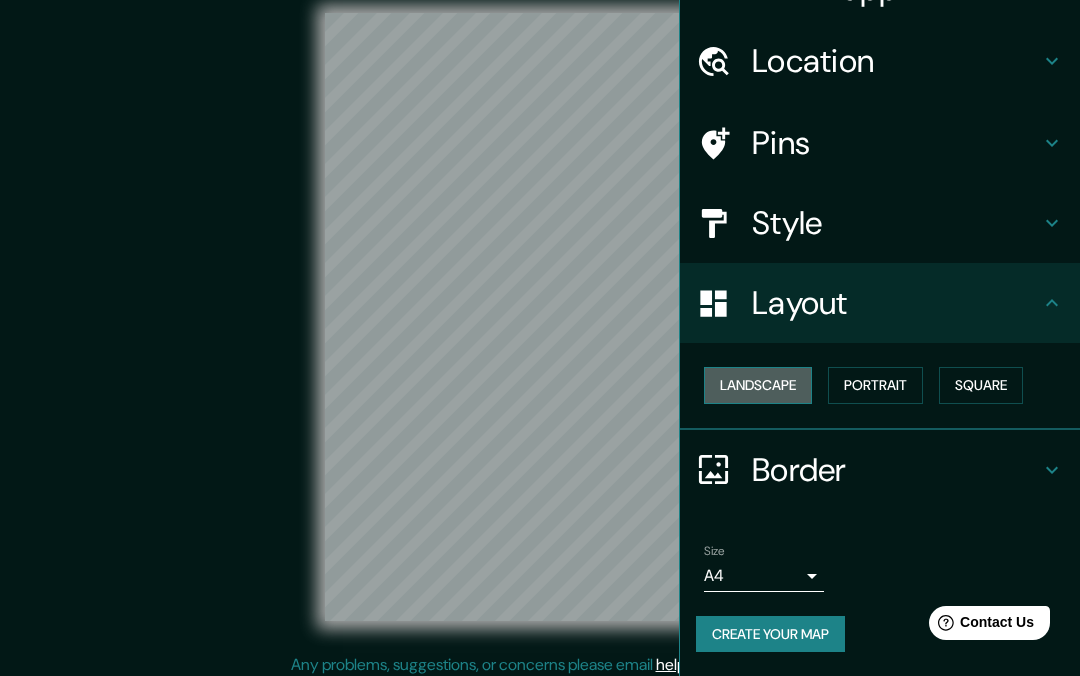 click on "Landscape" at bounding box center (758, 385) 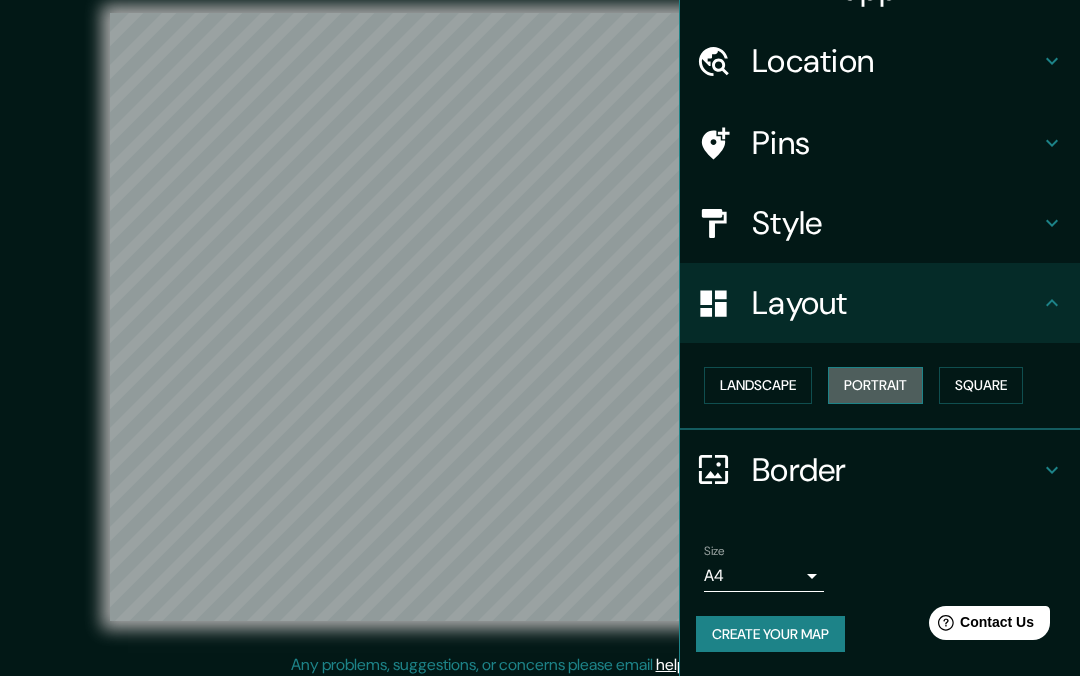 click on "Portrait" at bounding box center [875, 385] 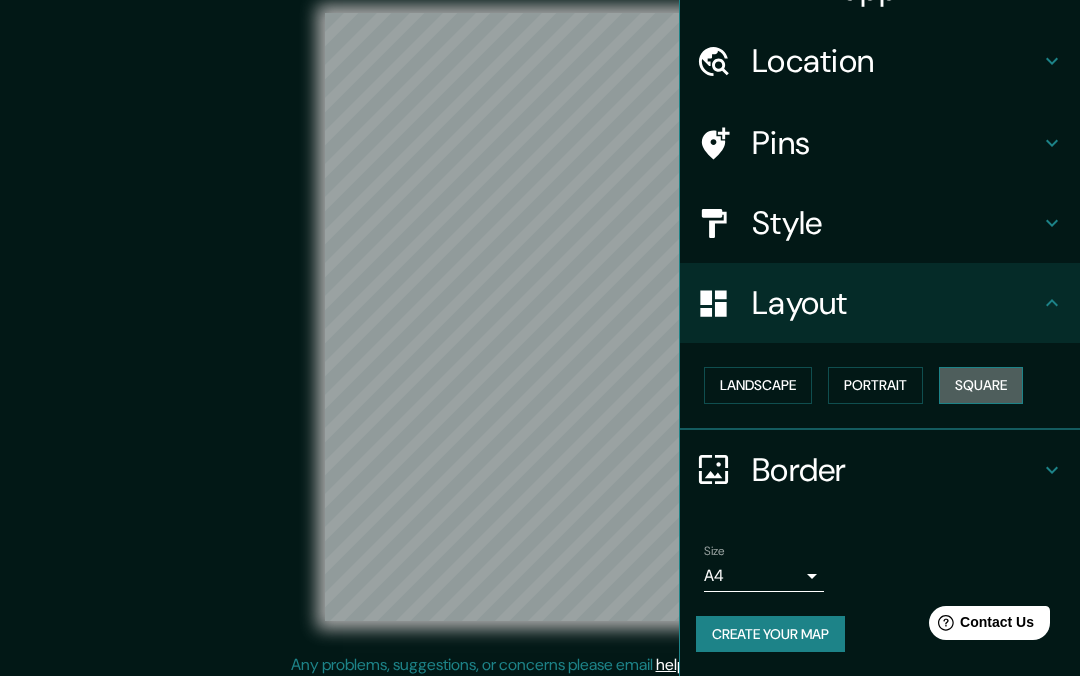 click on "Square" at bounding box center (981, 385) 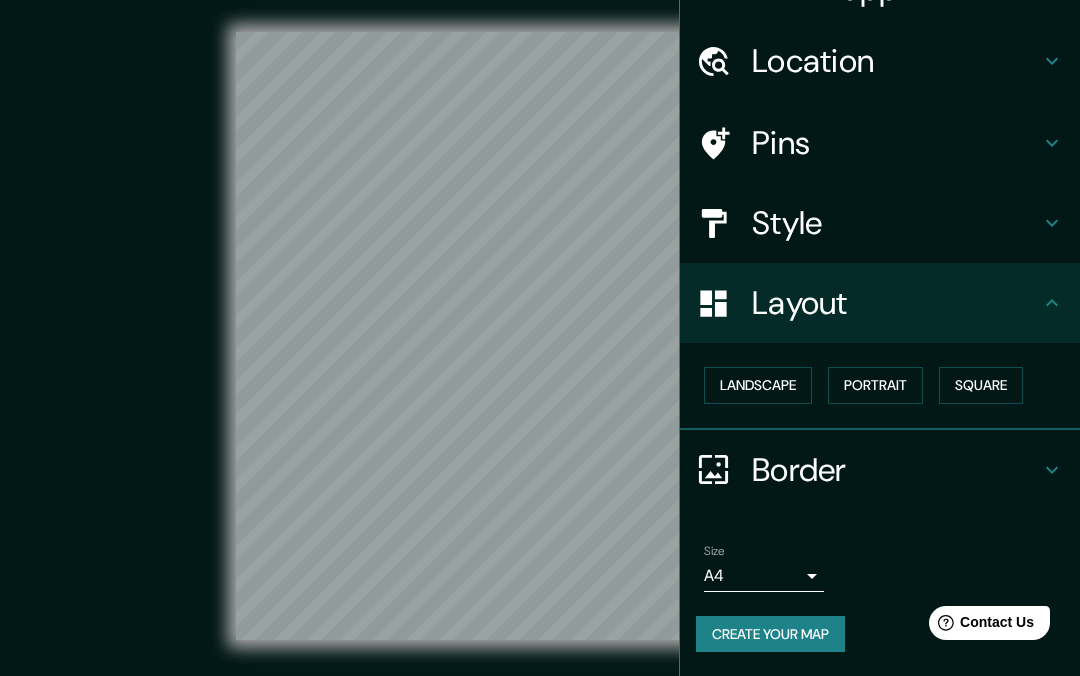 scroll, scrollTop: 0, scrollLeft: 0, axis: both 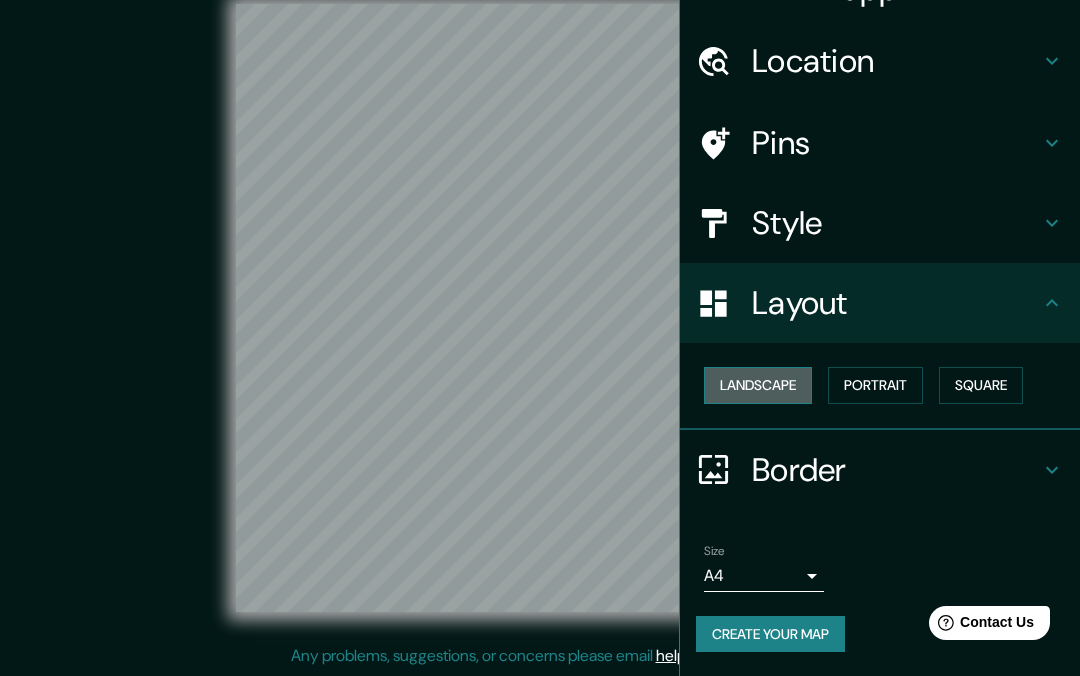 click on "Landscape" at bounding box center [758, 385] 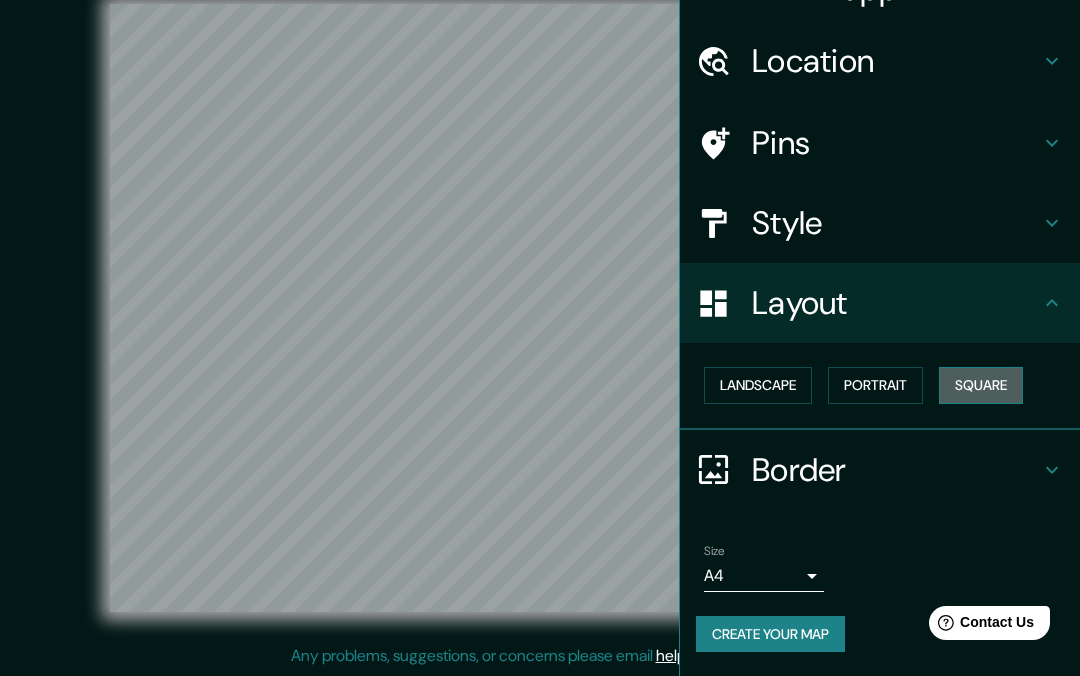 click on "Square" at bounding box center [981, 385] 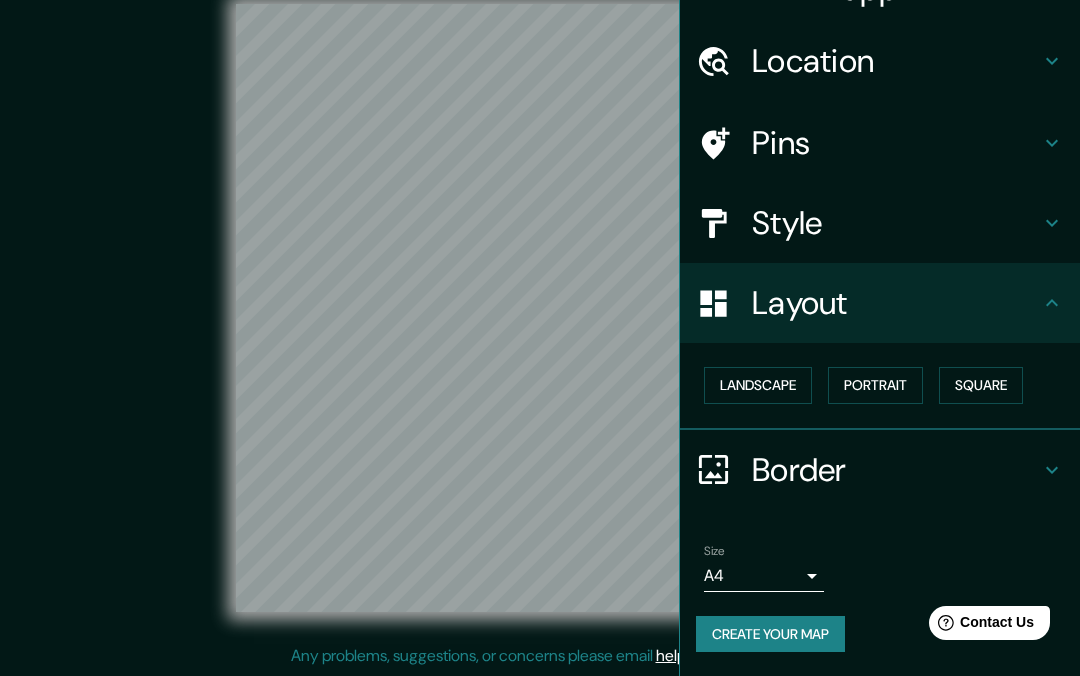 click on "Layout" at bounding box center (896, 303) 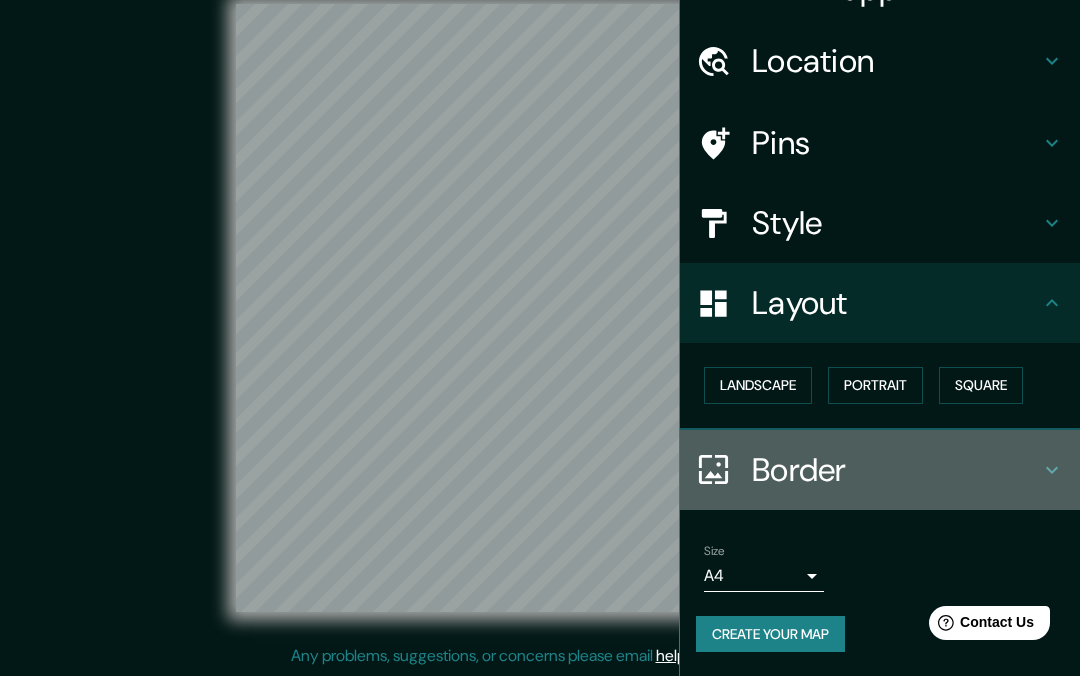 click on "Border" at bounding box center (880, 470) 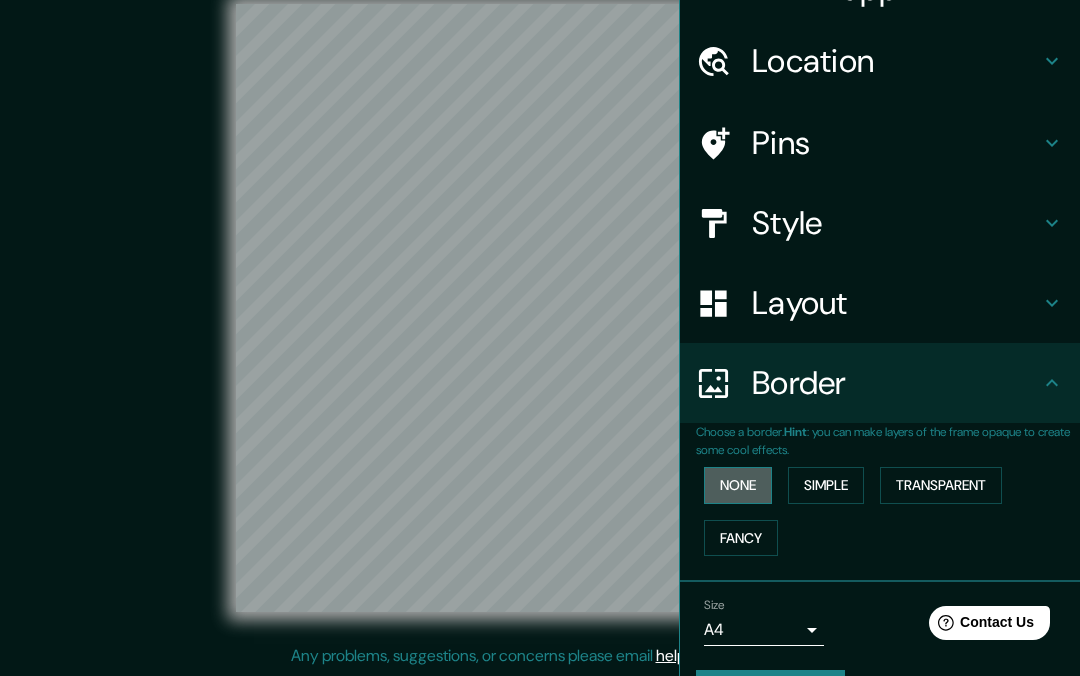 click on "None" at bounding box center (738, 485) 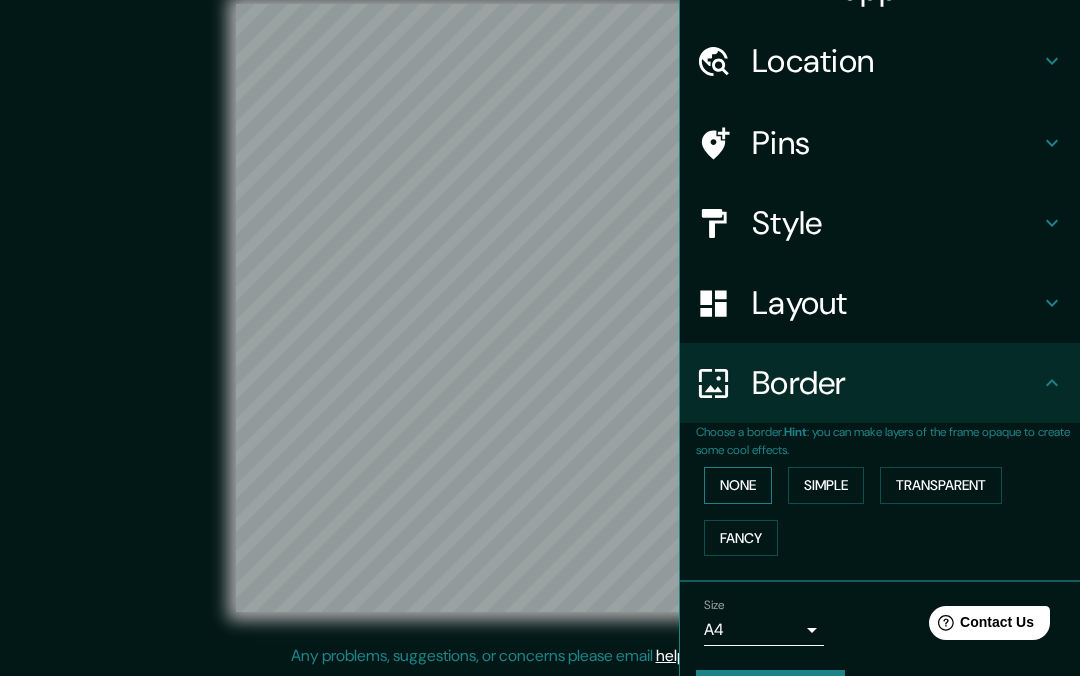 click on "None" at bounding box center (738, 485) 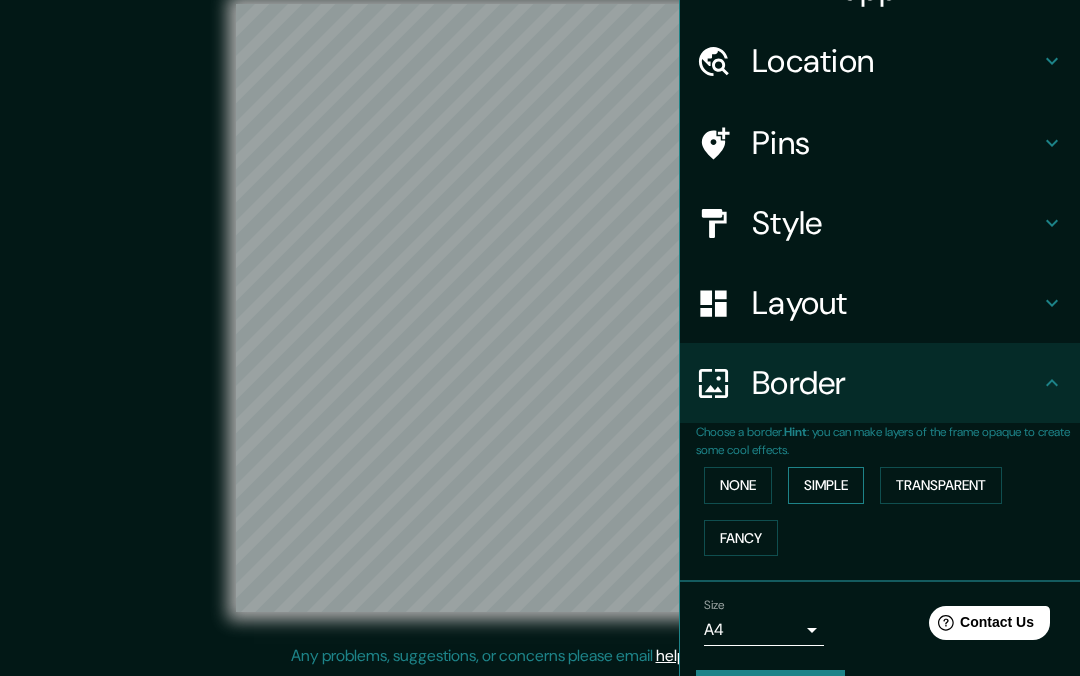 click on "Simple" at bounding box center [826, 485] 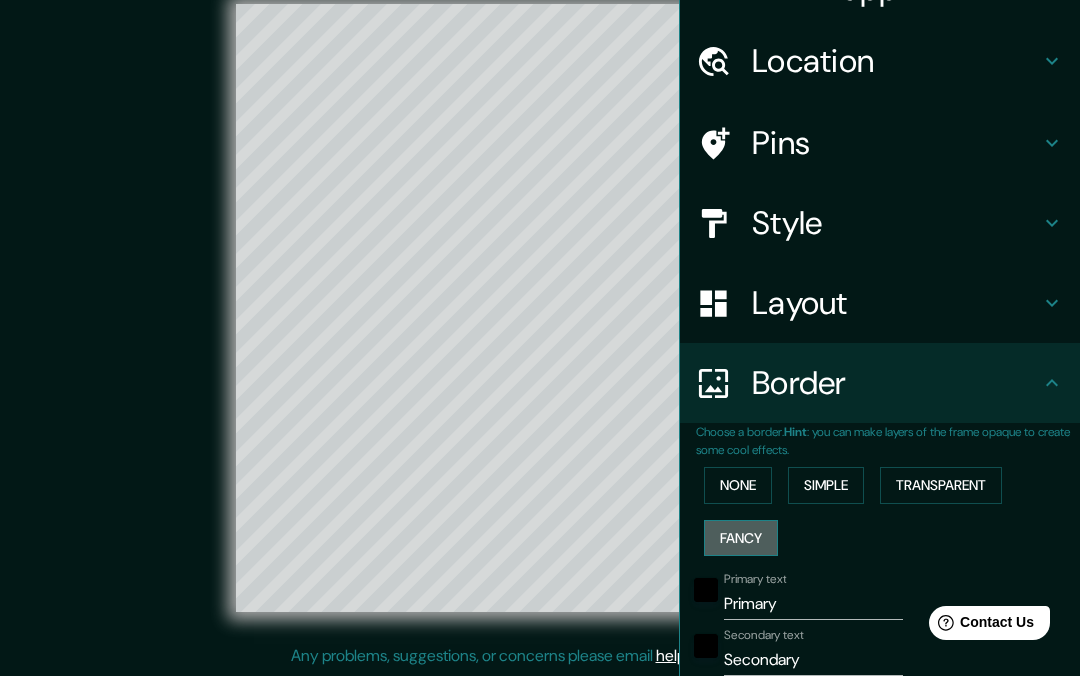click on "Fancy" at bounding box center (741, 538) 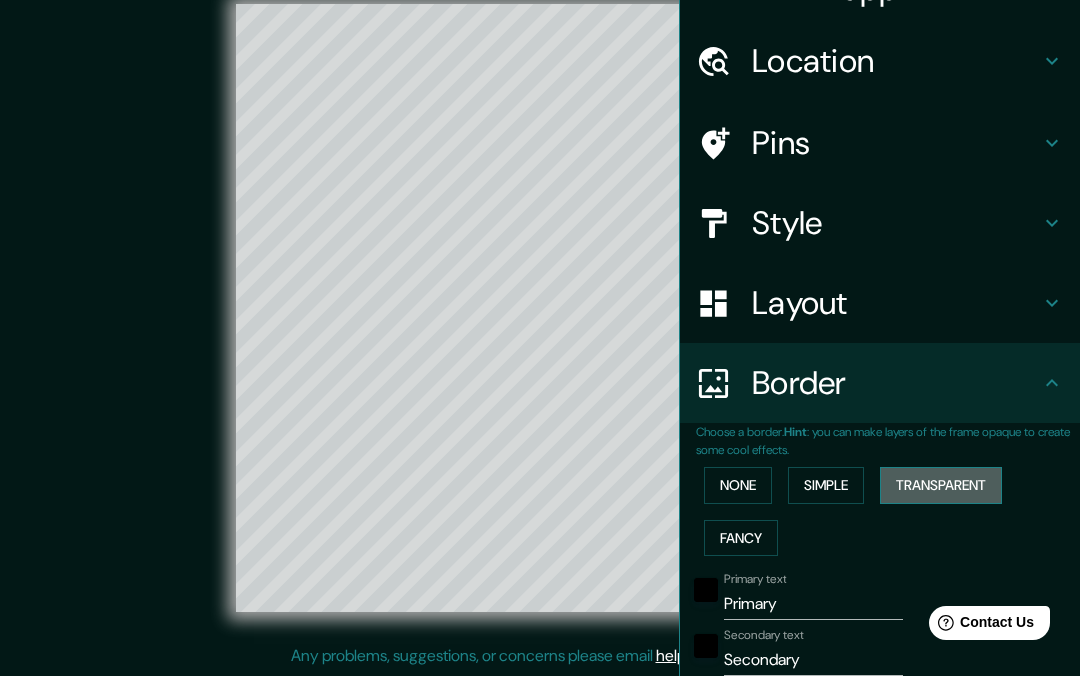 click on "Transparent" at bounding box center [941, 485] 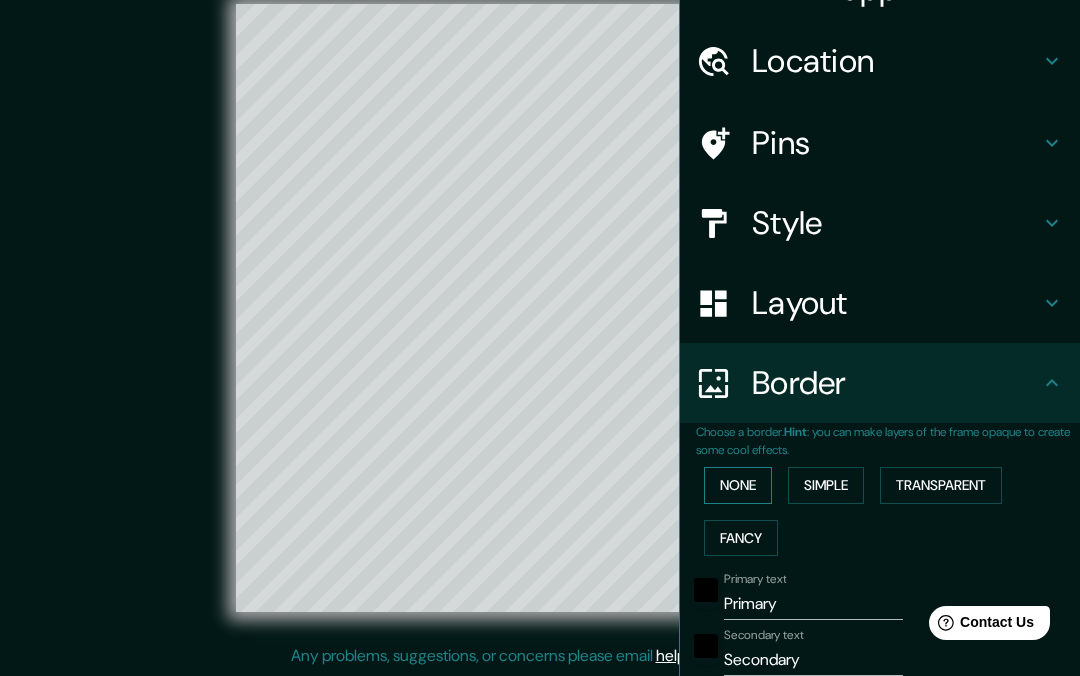 drag, startPoint x: 735, startPoint y: 463, endPoint x: 719, endPoint y: 483, distance: 25.612497 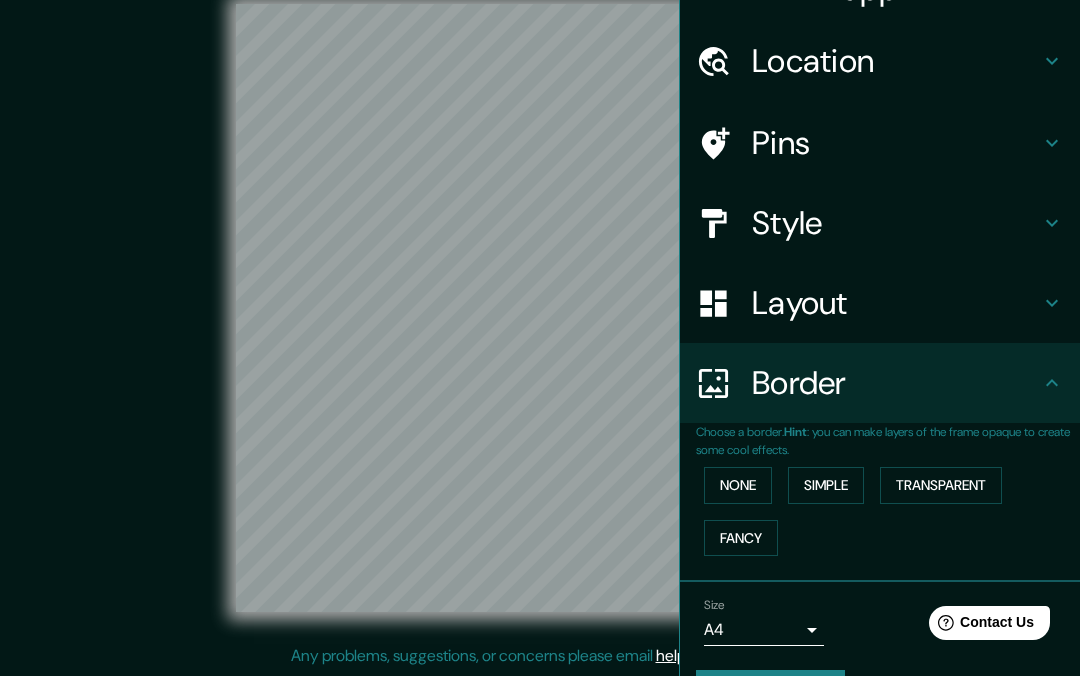 scroll, scrollTop: 97, scrollLeft: 0, axis: vertical 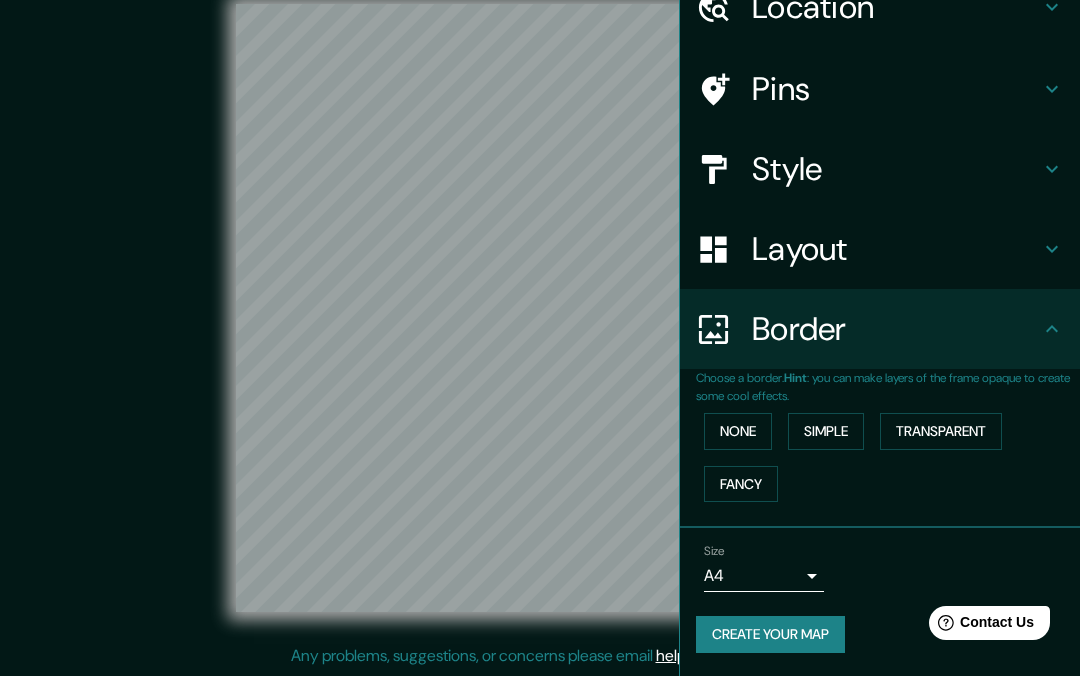 click on "[COMPANY_NAME] [LOCATION] [CITY], [REGION], [COUNTRY] [PIN_STYLE] [LAYOUT] [BORDER] [HINT] [SIZE] [CREATE_MAP] [COPYRIGHT] [IMPROVE_MAP] [EMAIL]" at bounding box center (540, 310) 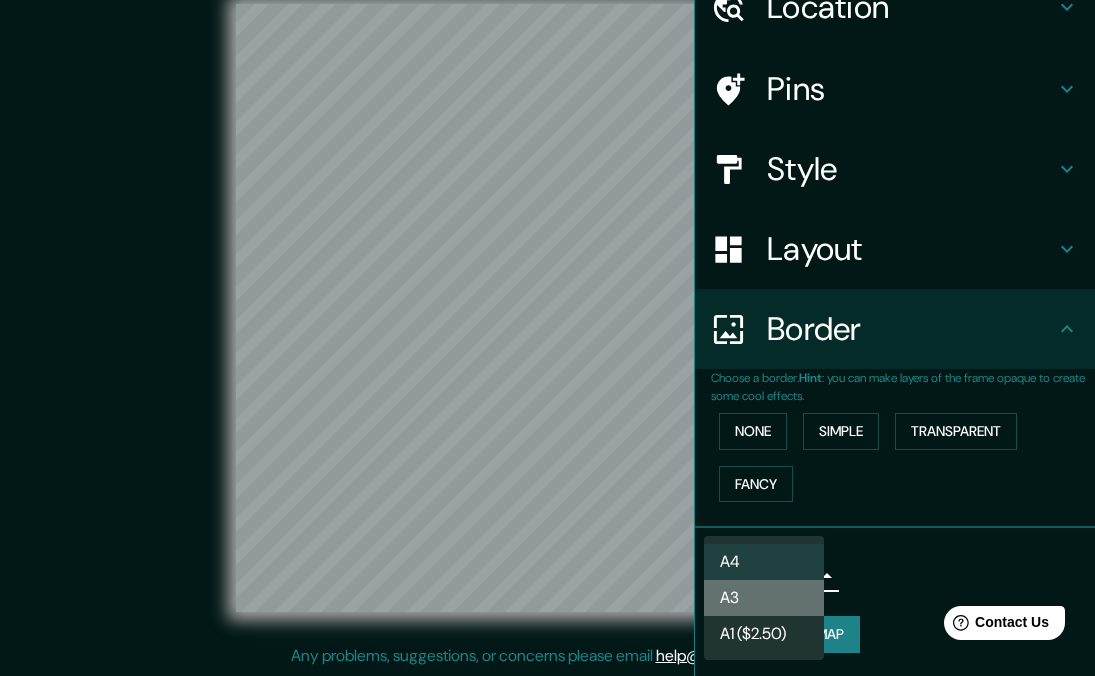 click on "A3" at bounding box center (764, 598) 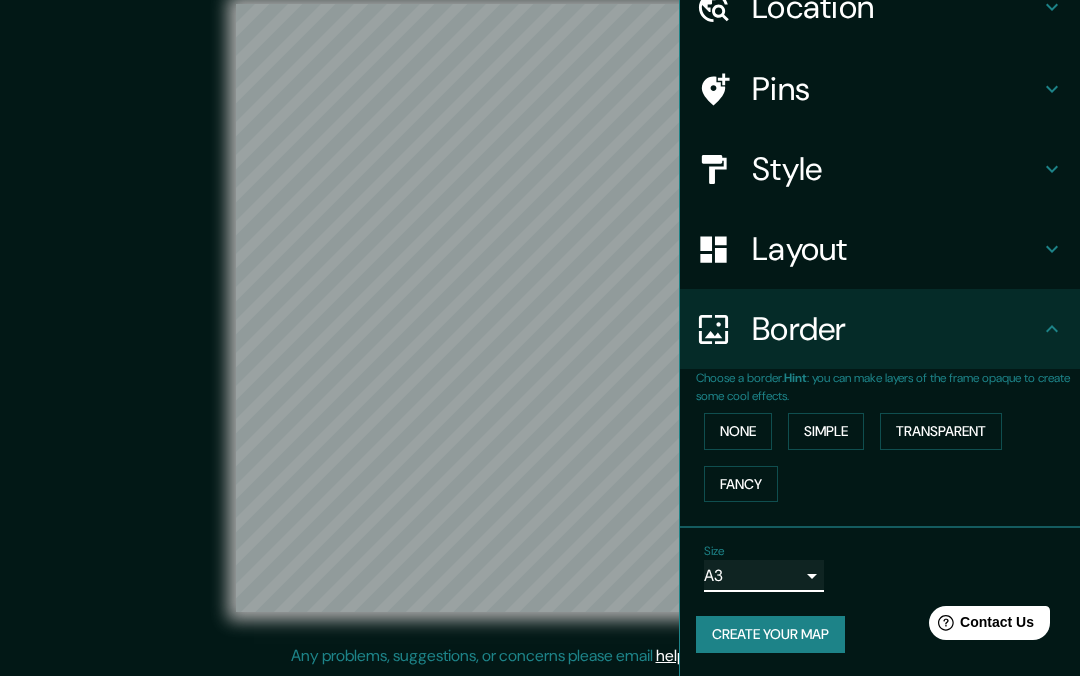 scroll, scrollTop: 0, scrollLeft: 0, axis: both 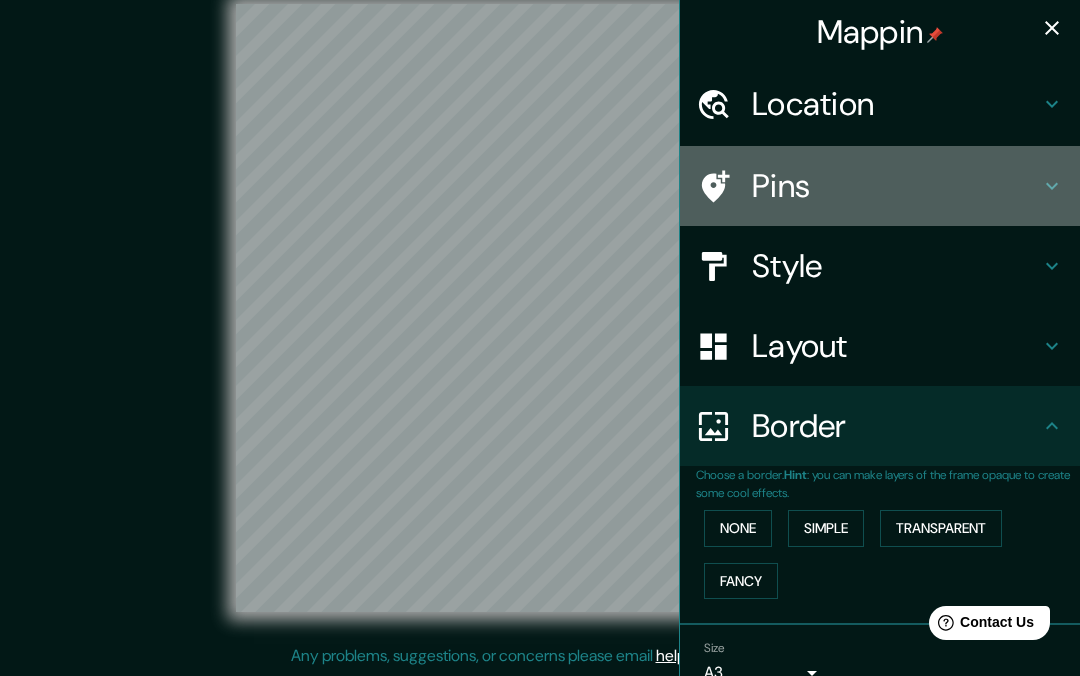 click on "Pins" at bounding box center [896, 186] 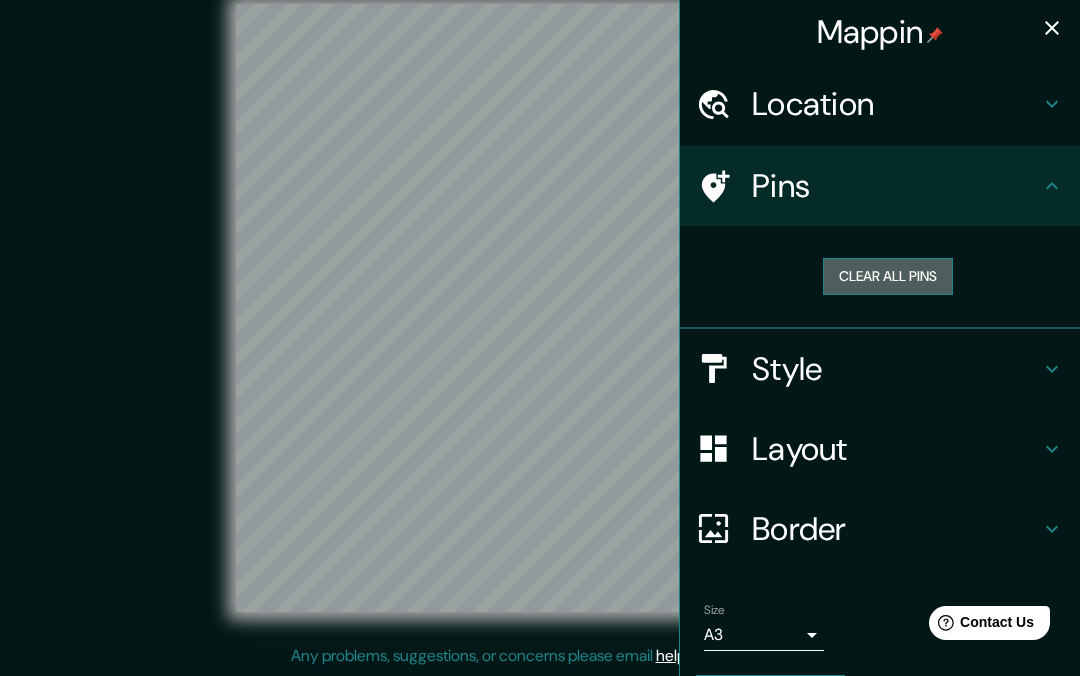 click on "Clear all pins" at bounding box center (888, 276) 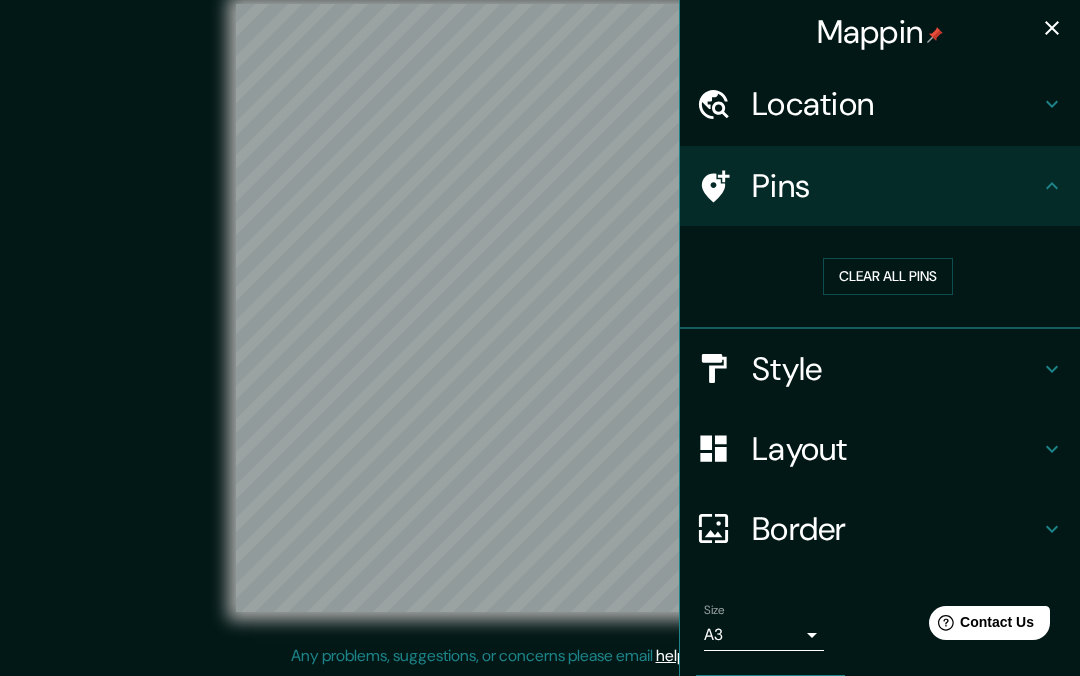 click on "[COMPANY_NAME] [LOCATION] [STATE], [COUNTRY] [PIN_STYLE] [CLEAR_PINS] [LAYOUT] [BORDER] [HINT] [SIZE] [PRIMARY_TEXT] [SECONDARY_TEXT] [SUBTITLE] [FRAME_LAYER] [CREATE_MAP] [COPYRIGHT] [IMPROVE_MAP] [EMAIL]" at bounding box center (540, 324) 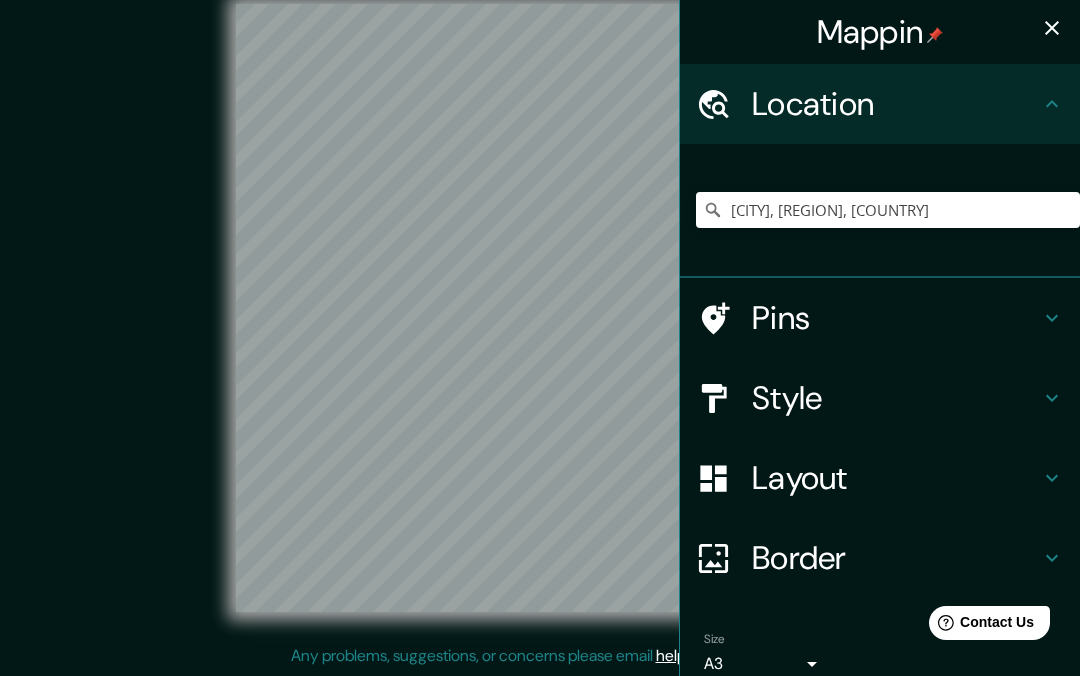click on "Location" at bounding box center (896, 104) 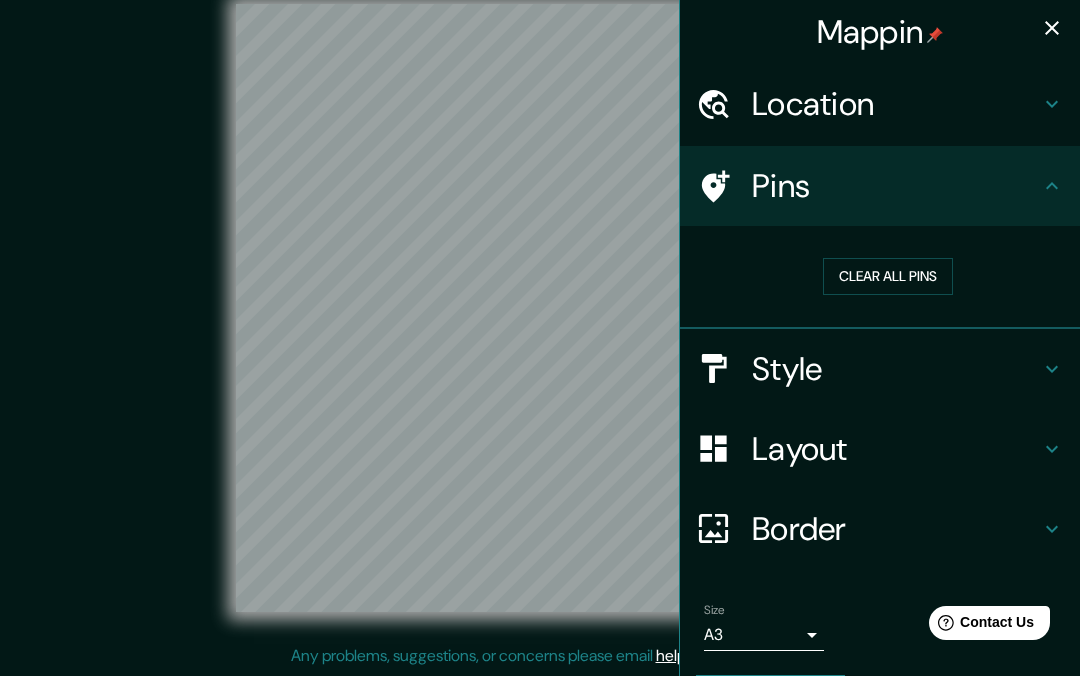 click on "Style" at bounding box center (896, 369) 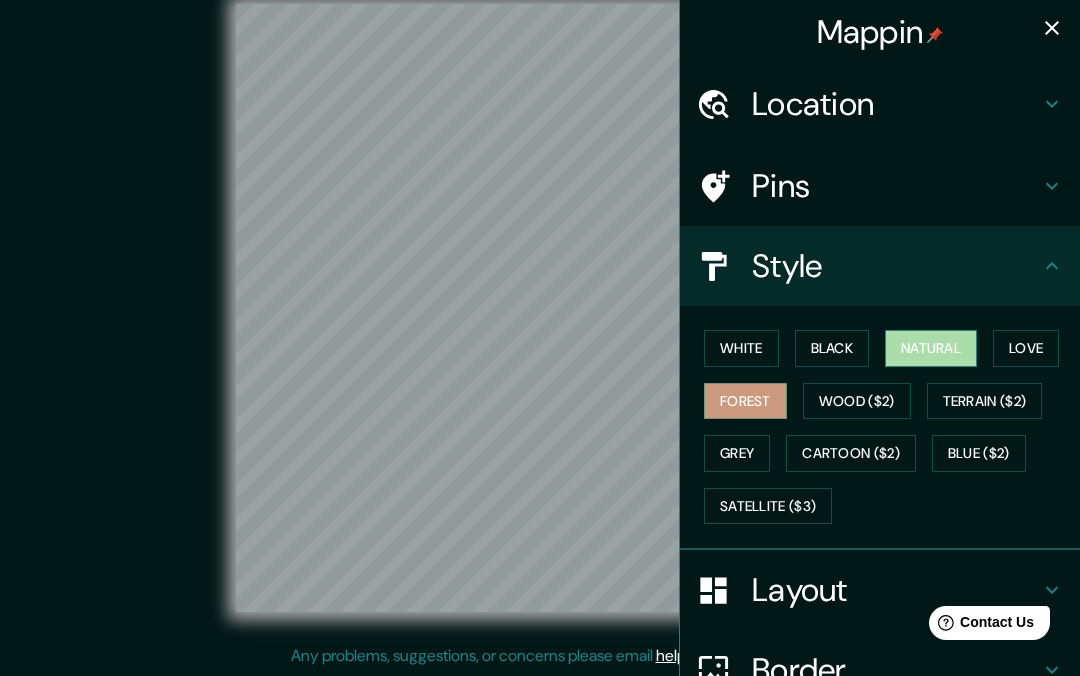 click on "Natural" at bounding box center (931, 348) 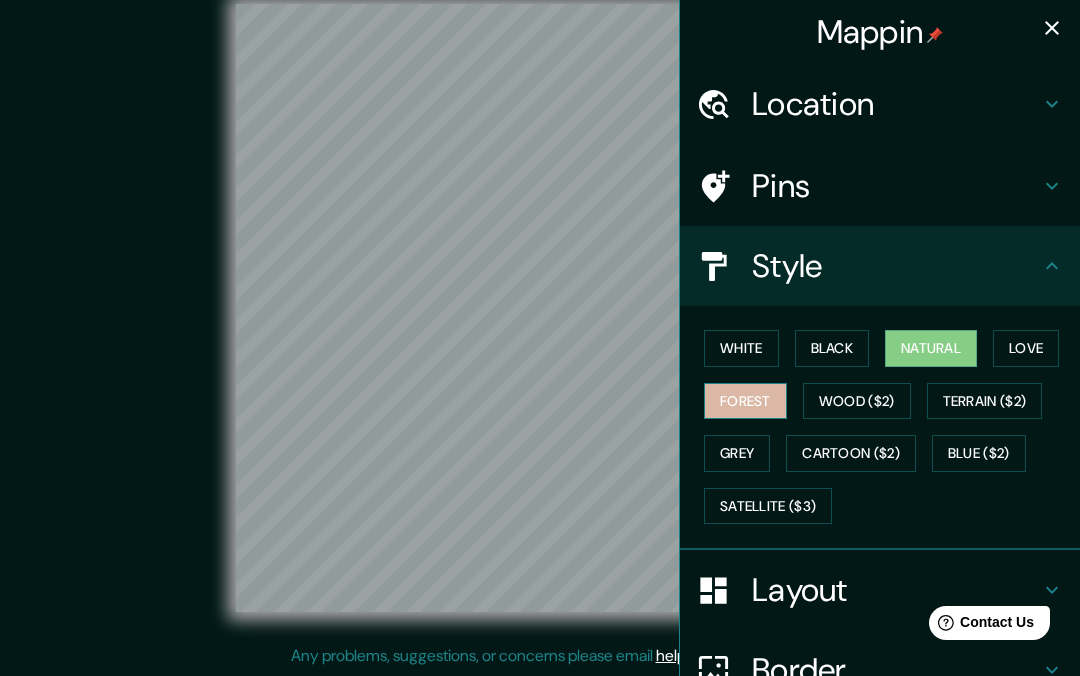 click on "Forest" at bounding box center [745, 401] 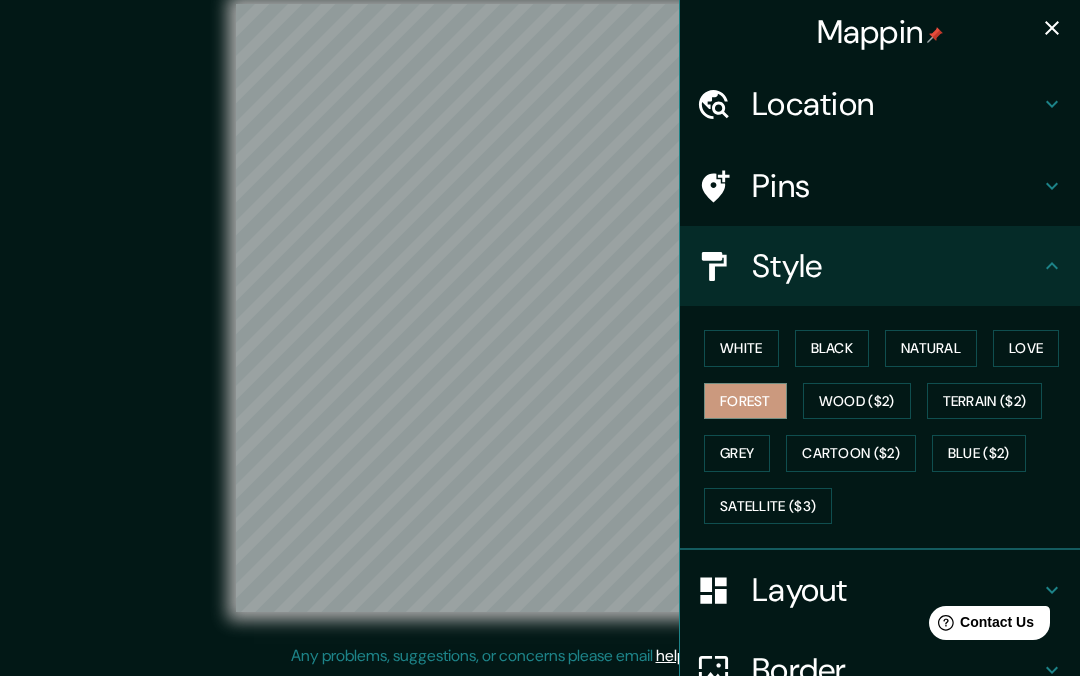 click on "White Black Natural Love Forest Wood ($2) Terrain ($2) Grey Cartoon ($2) Blue ($2) Satellite ($3)" at bounding box center (888, 427) 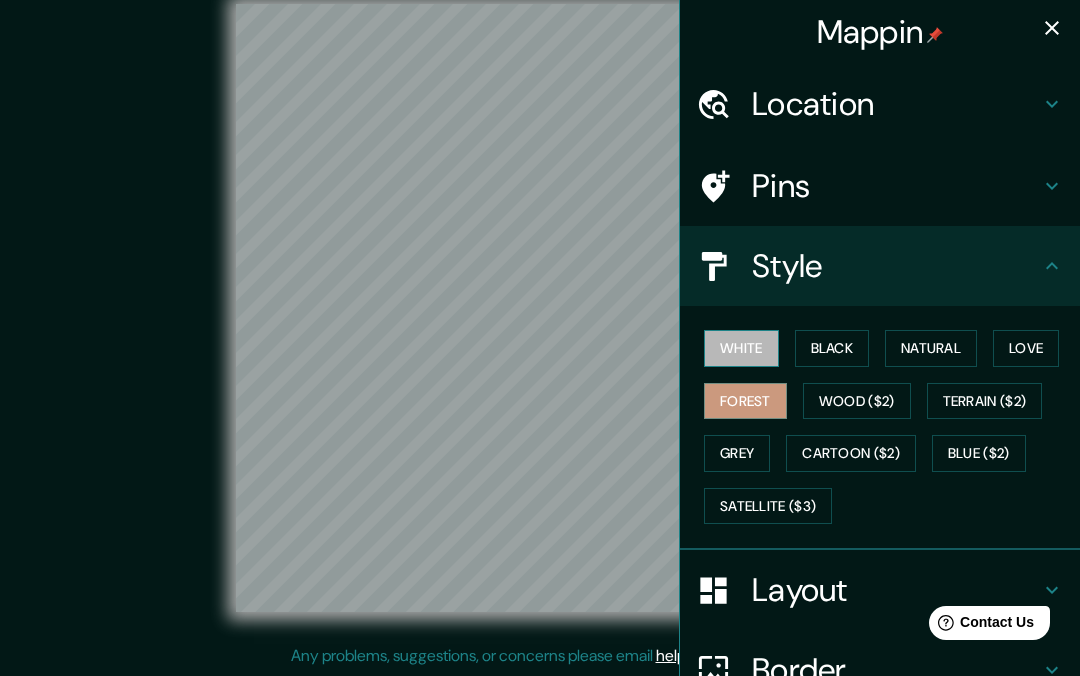 click on "White" at bounding box center (741, 348) 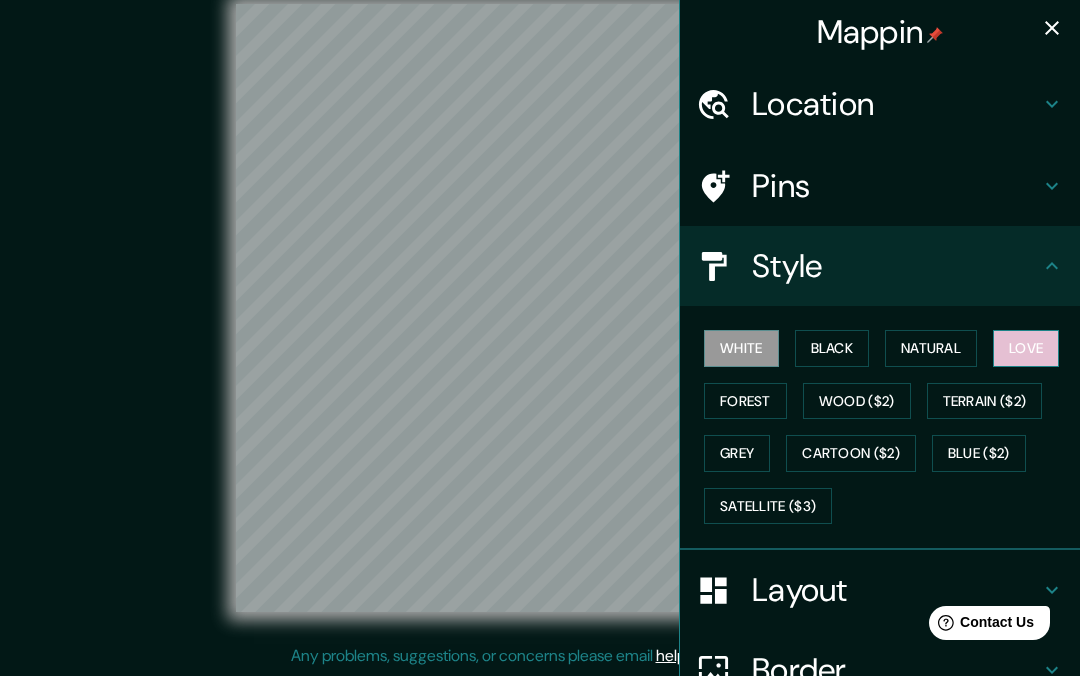 click on "Love" at bounding box center (1026, 348) 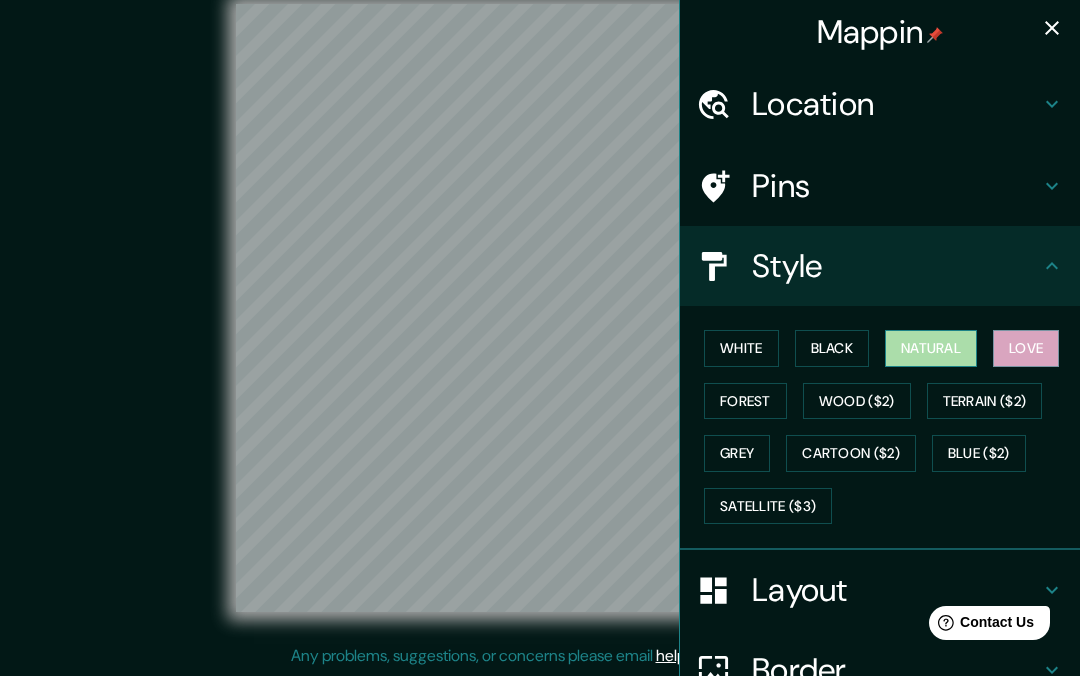 click on "Natural" at bounding box center [931, 348] 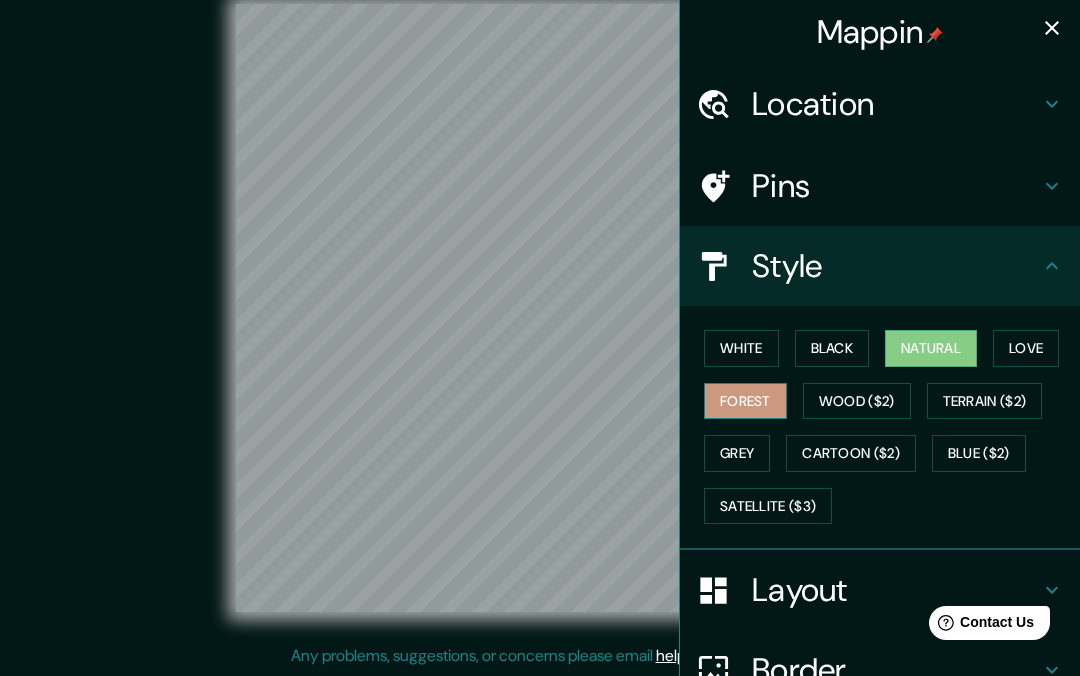click on "Forest" at bounding box center [745, 401] 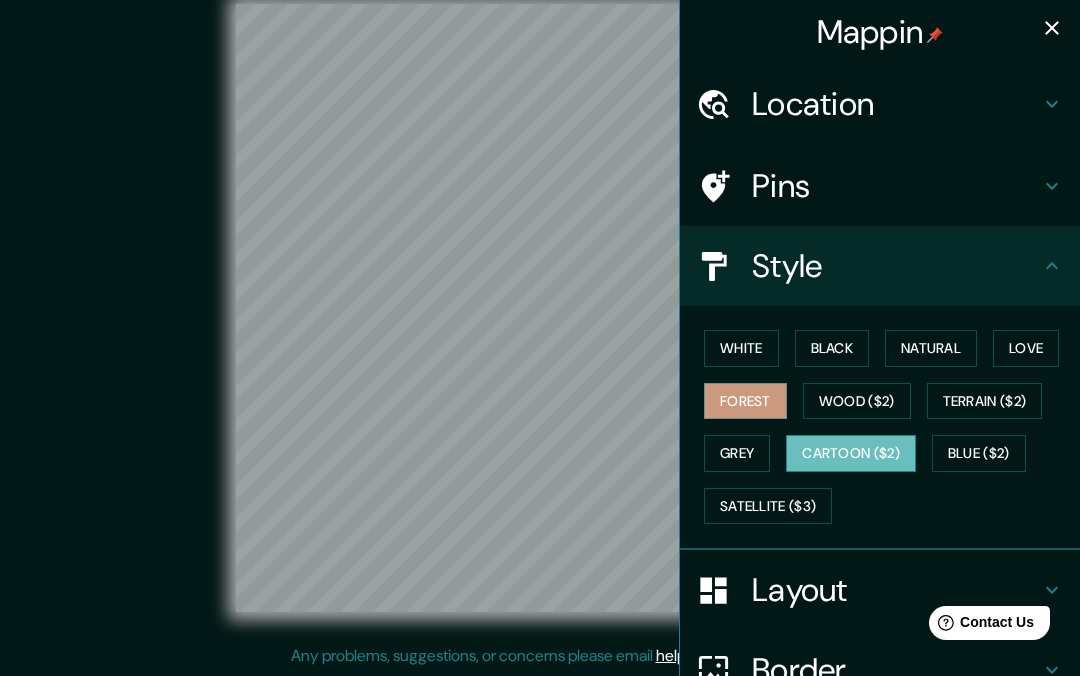 click on "Cartoon ($2)" at bounding box center (851, 453) 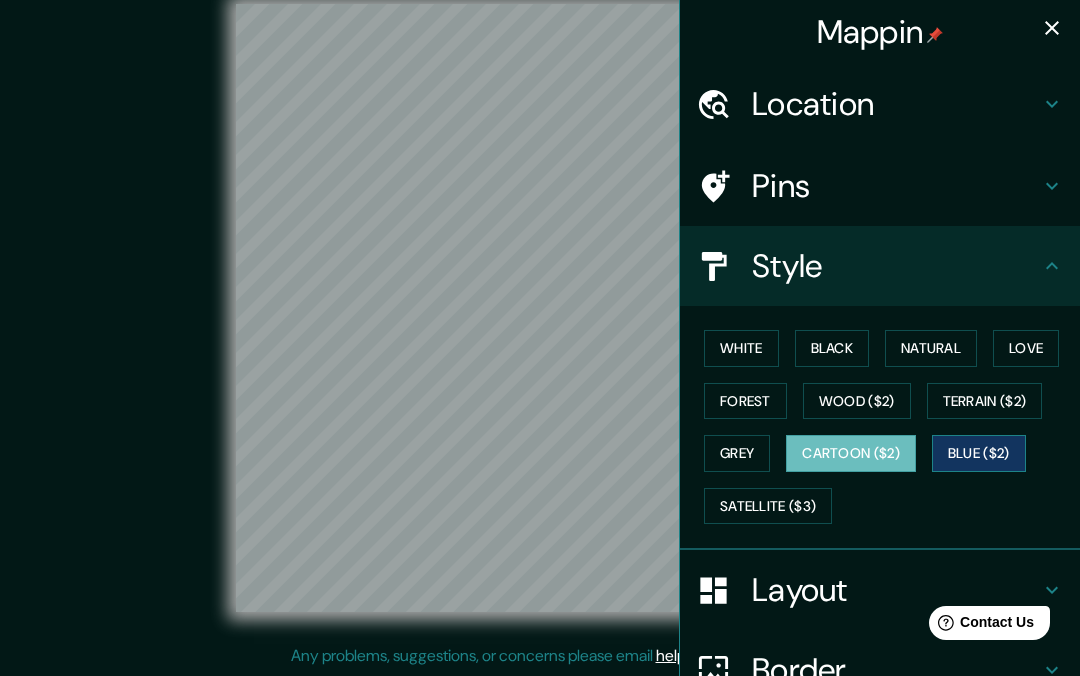 click on "Blue ($2)" at bounding box center (979, 453) 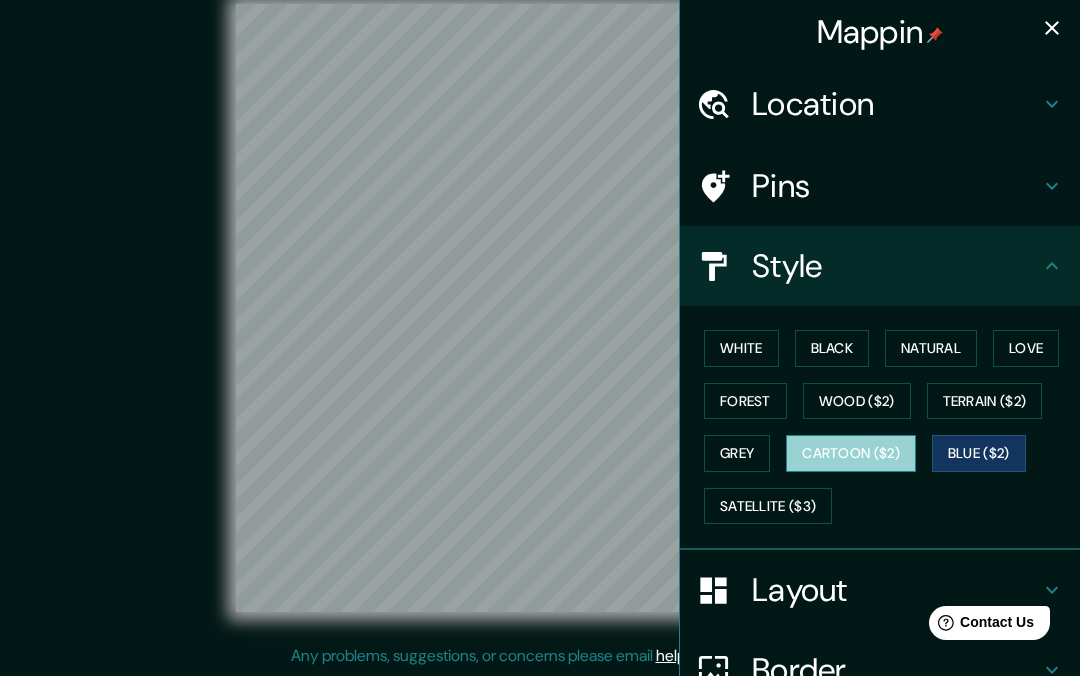 click on "Cartoon ($2)" at bounding box center (851, 453) 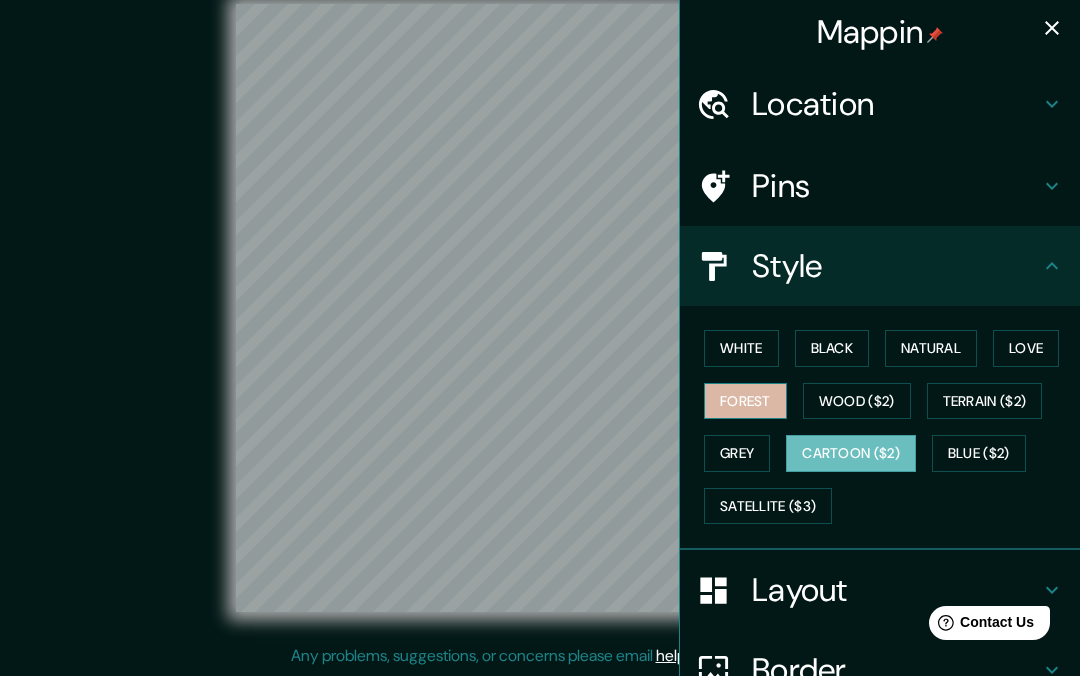 click on "Forest" at bounding box center [745, 401] 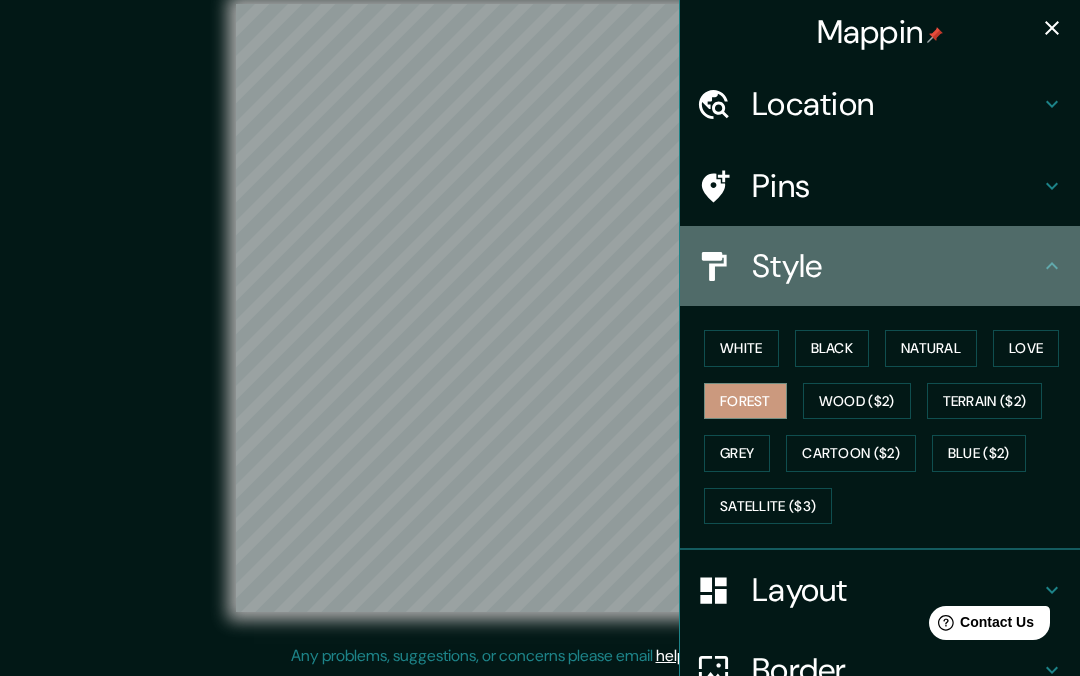 click on "Style" at bounding box center [896, 266] 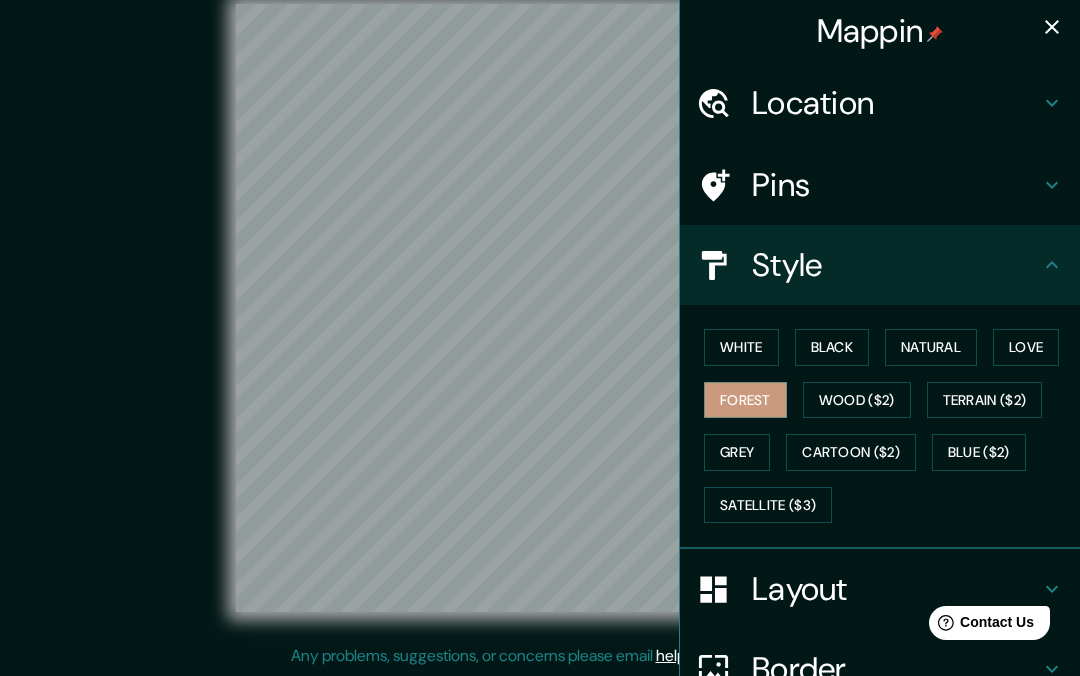 scroll, scrollTop: 0, scrollLeft: 0, axis: both 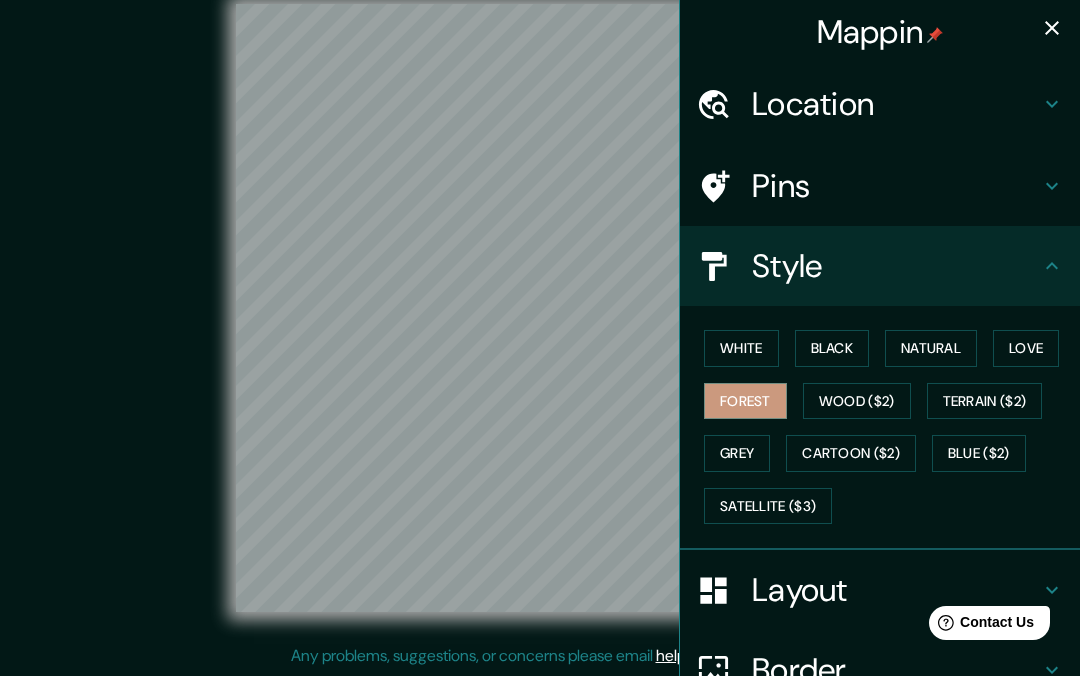 click 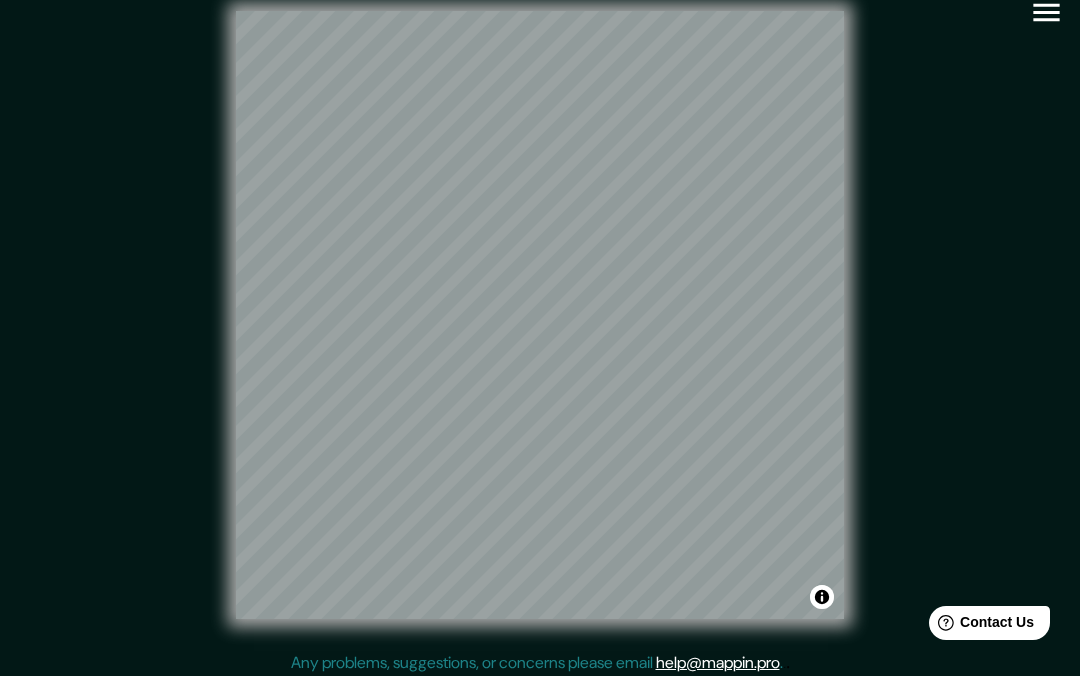 scroll, scrollTop: 20, scrollLeft: 0, axis: vertical 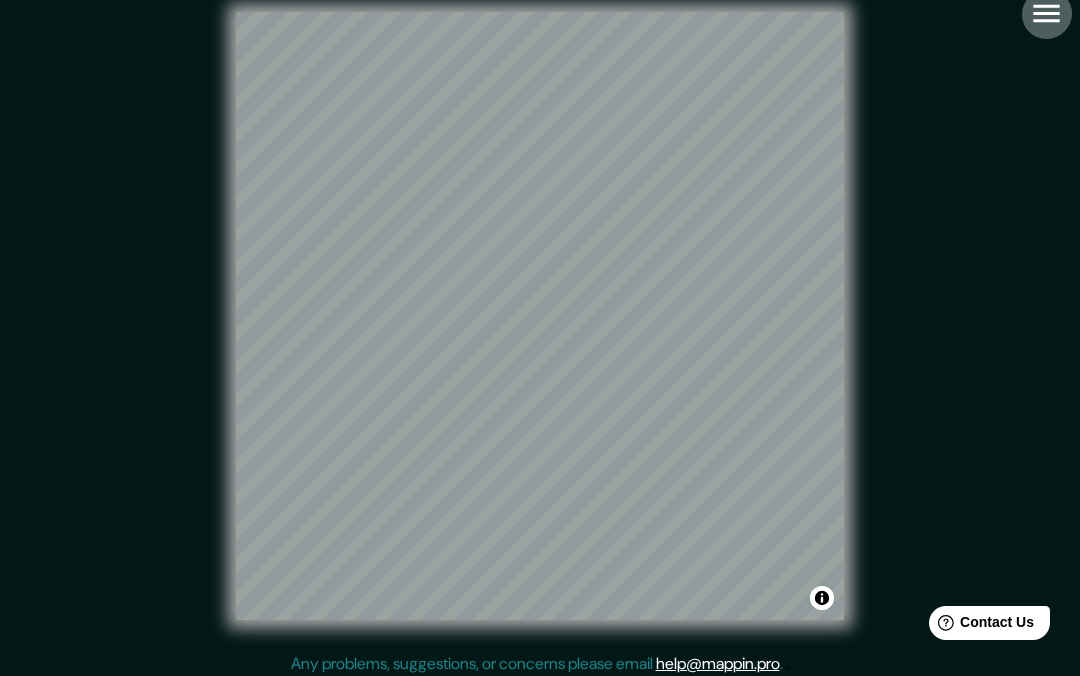 click 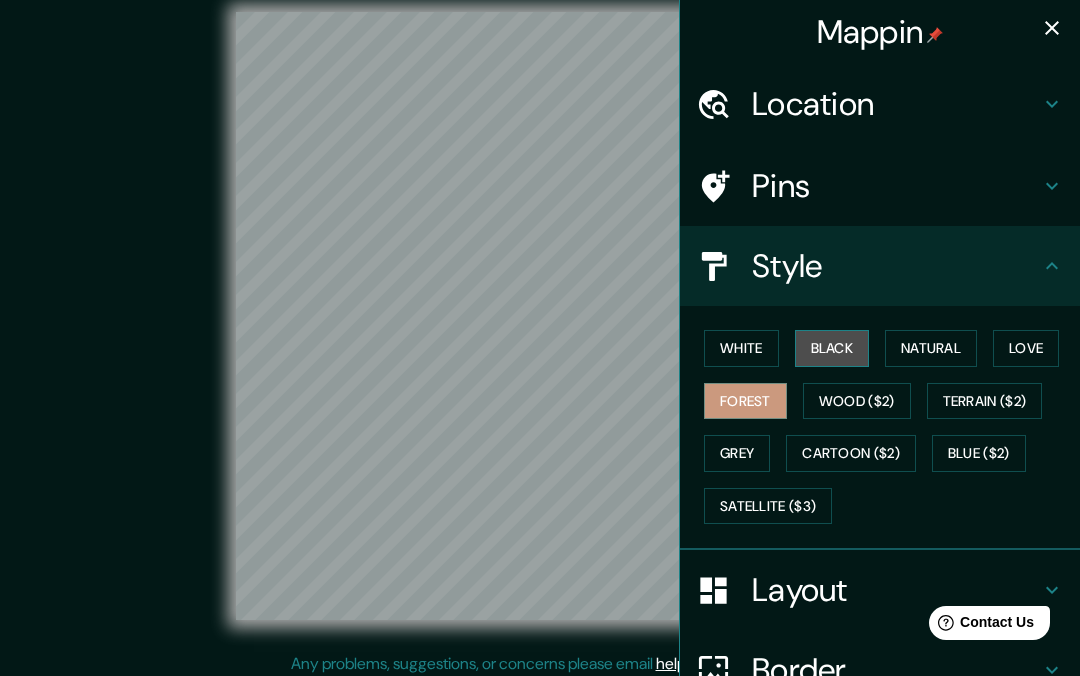 click on "Black" at bounding box center [832, 348] 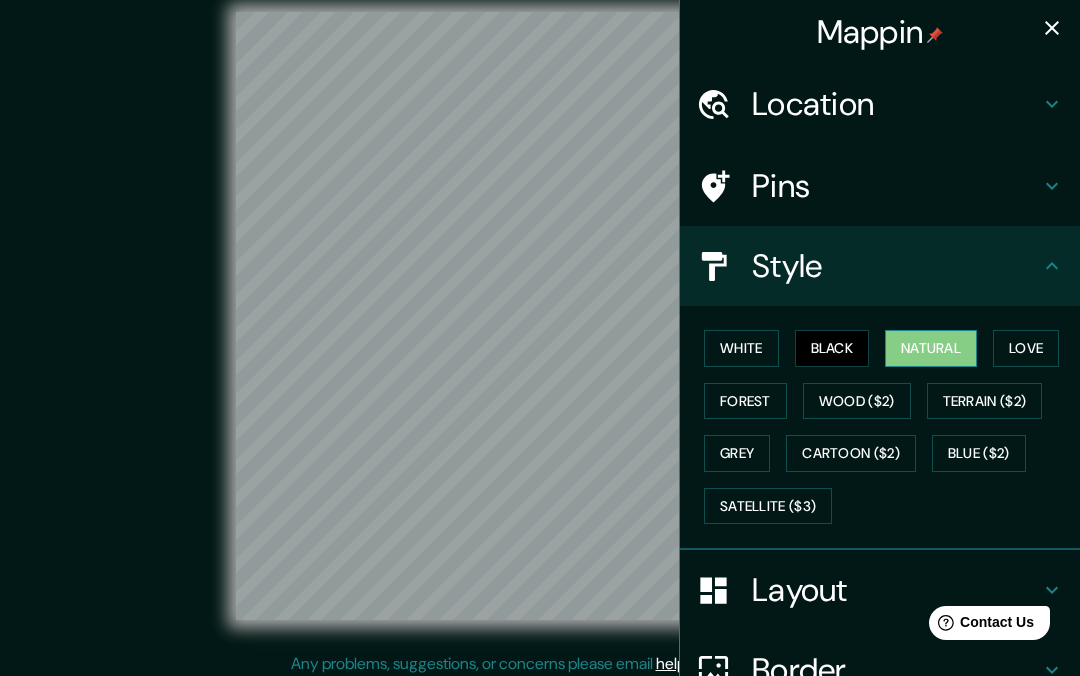 click on "Natural" at bounding box center (931, 348) 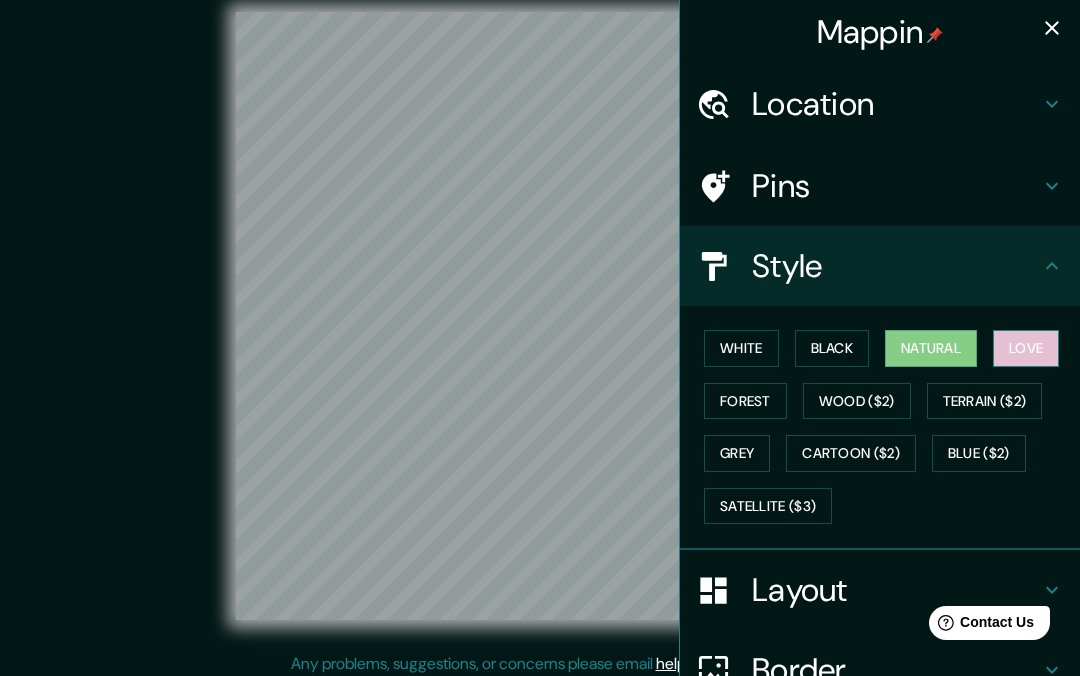 click on "Love" at bounding box center (1026, 348) 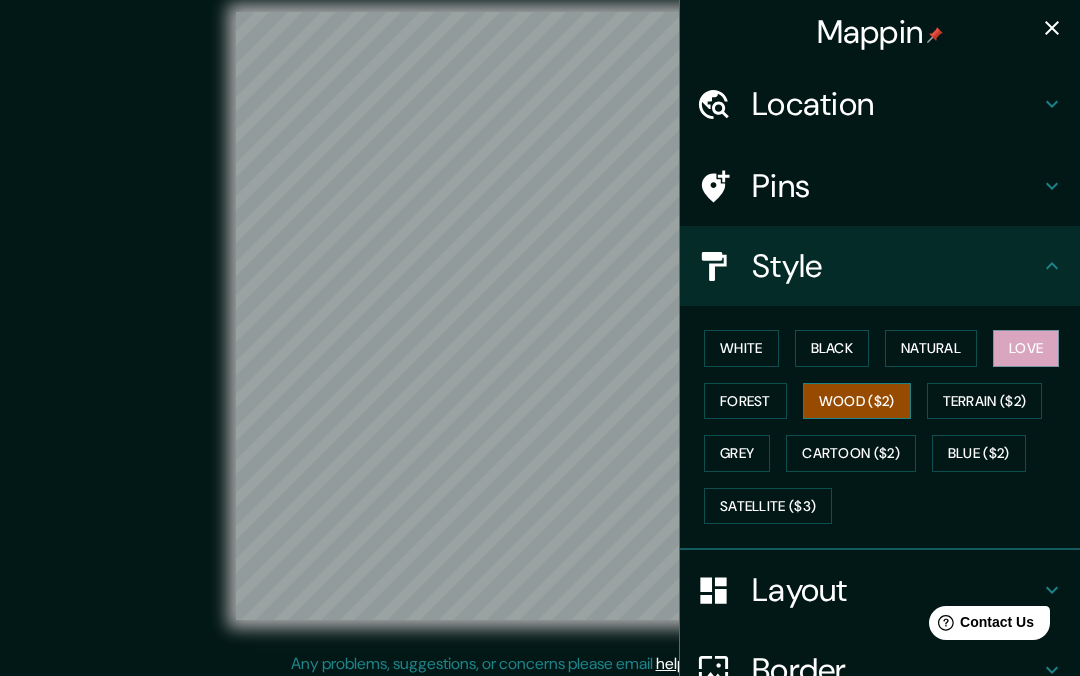 click on "Wood ($2)" at bounding box center (857, 401) 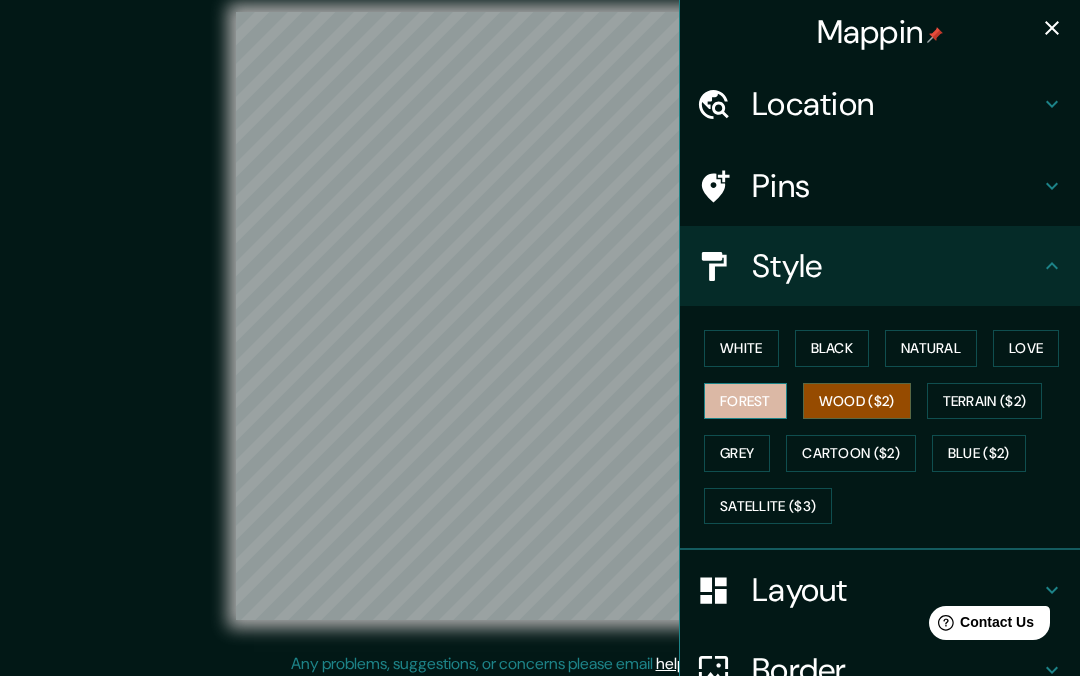 click on "Forest" at bounding box center (745, 401) 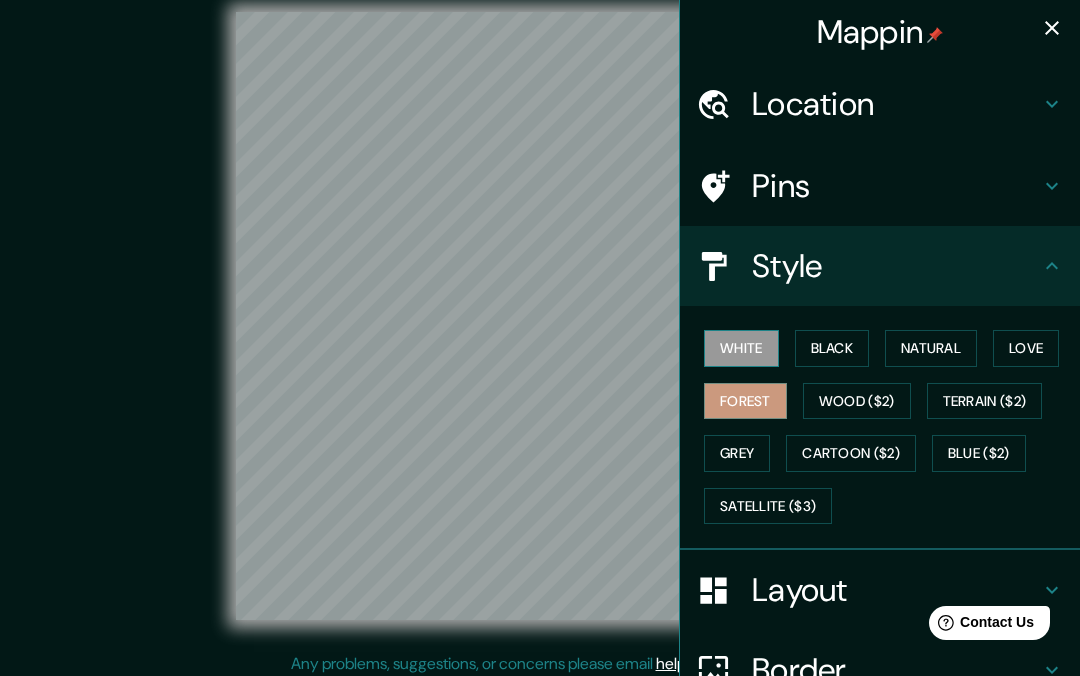 click on "White" at bounding box center (741, 348) 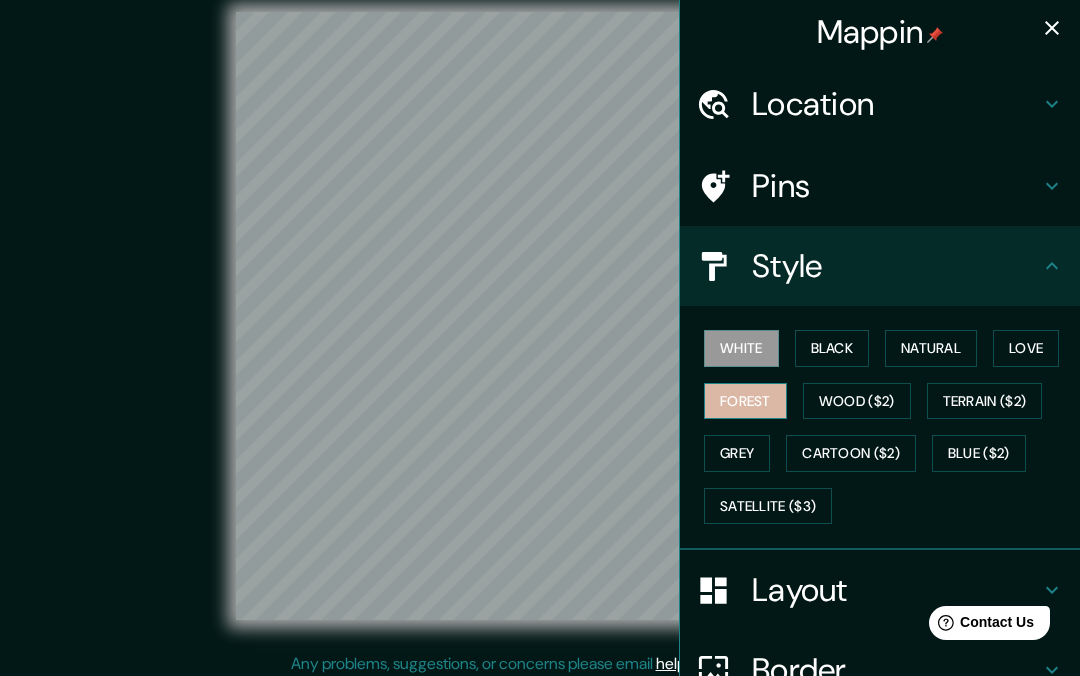 click on "Forest" at bounding box center [745, 401] 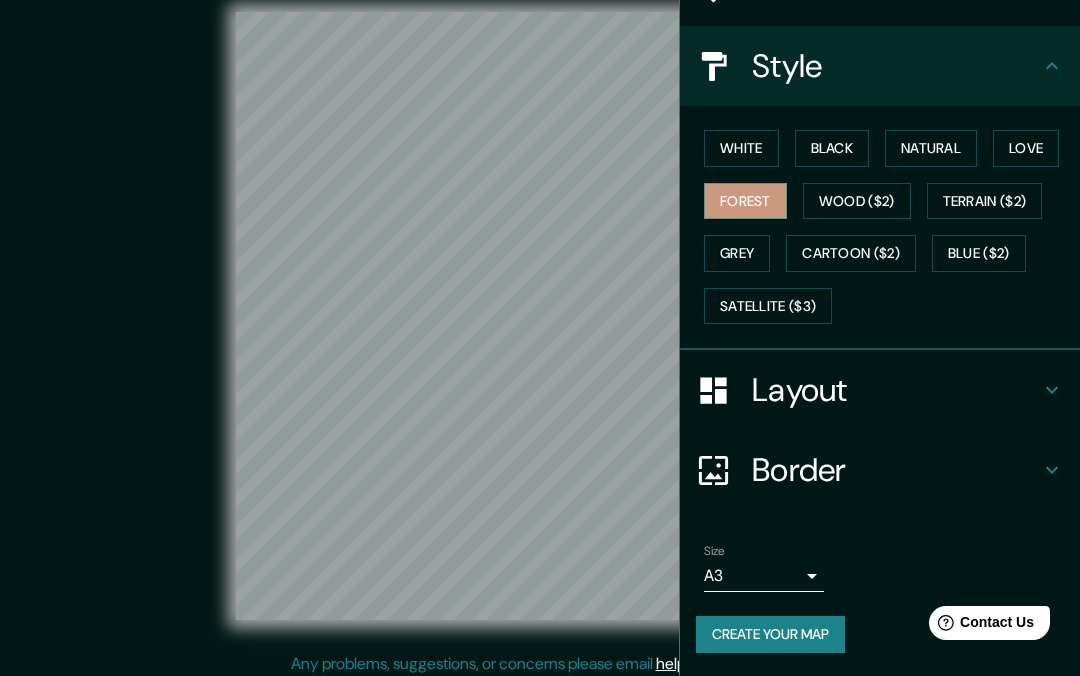 click on "Layout" at bounding box center [880, 390] 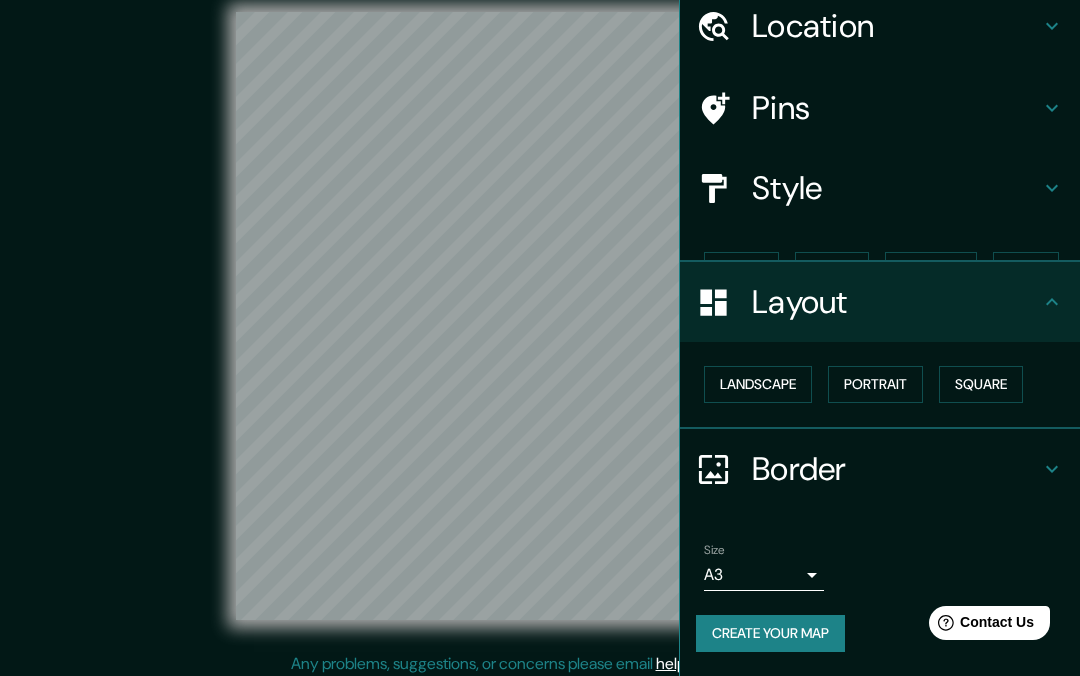 scroll, scrollTop: 43, scrollLeft: 0, axis: vertical 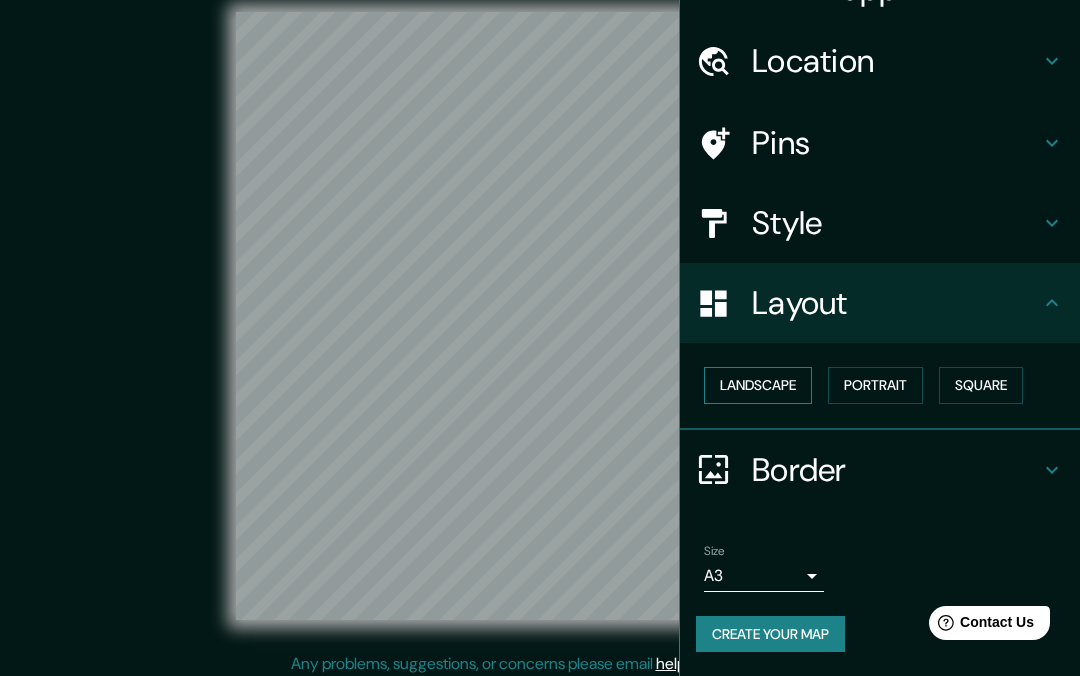 click on "Landscape" at bounding box center (758, 385) 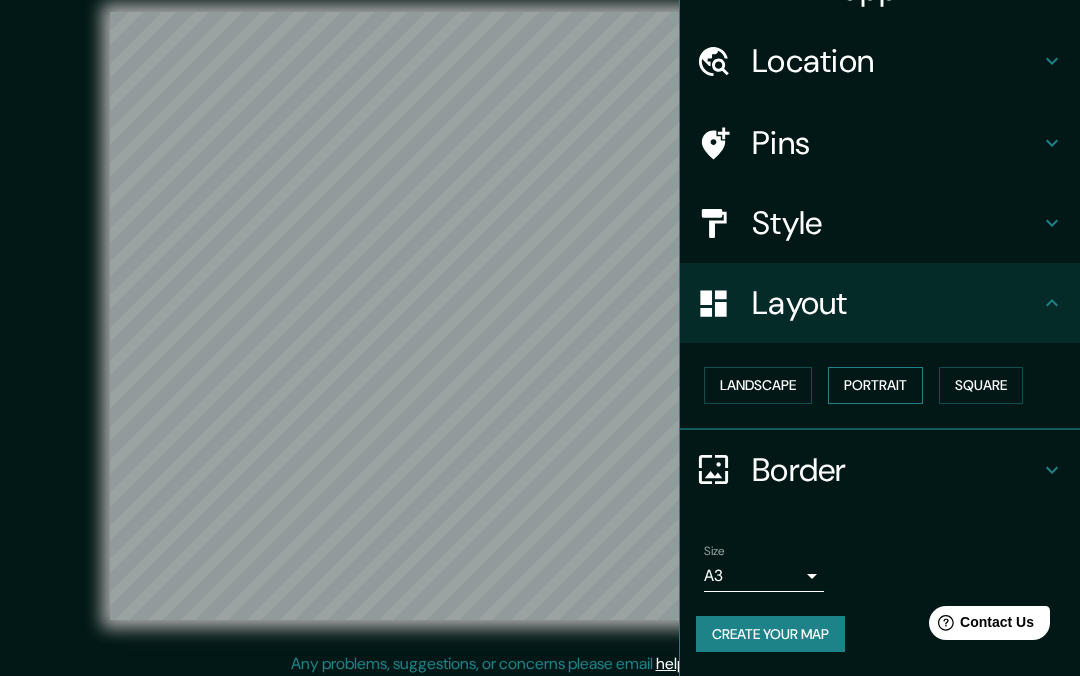 click on "Portrait" at bounding box center [875, 385] 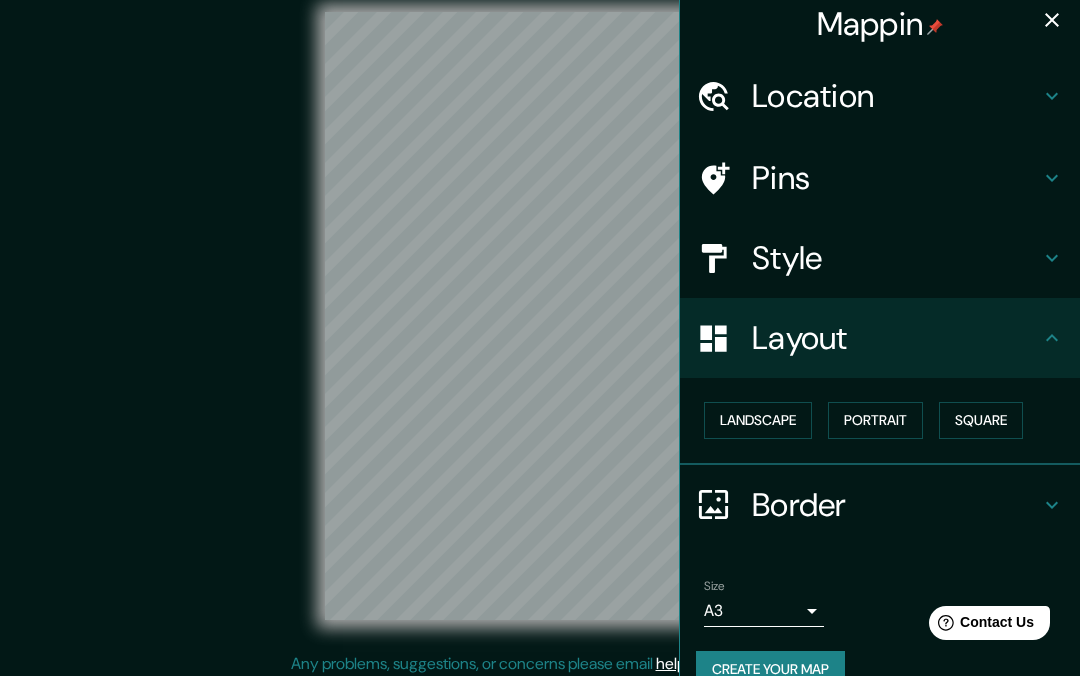 scroll, scrollTop: 0, scrollLeft: 0, axis: both 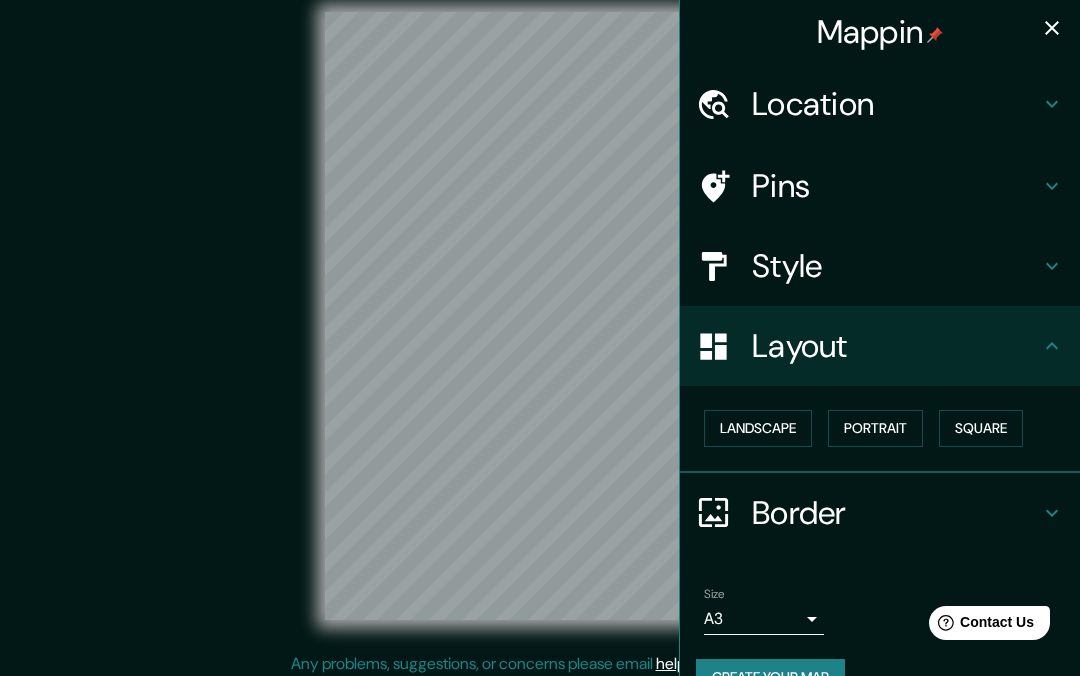 click 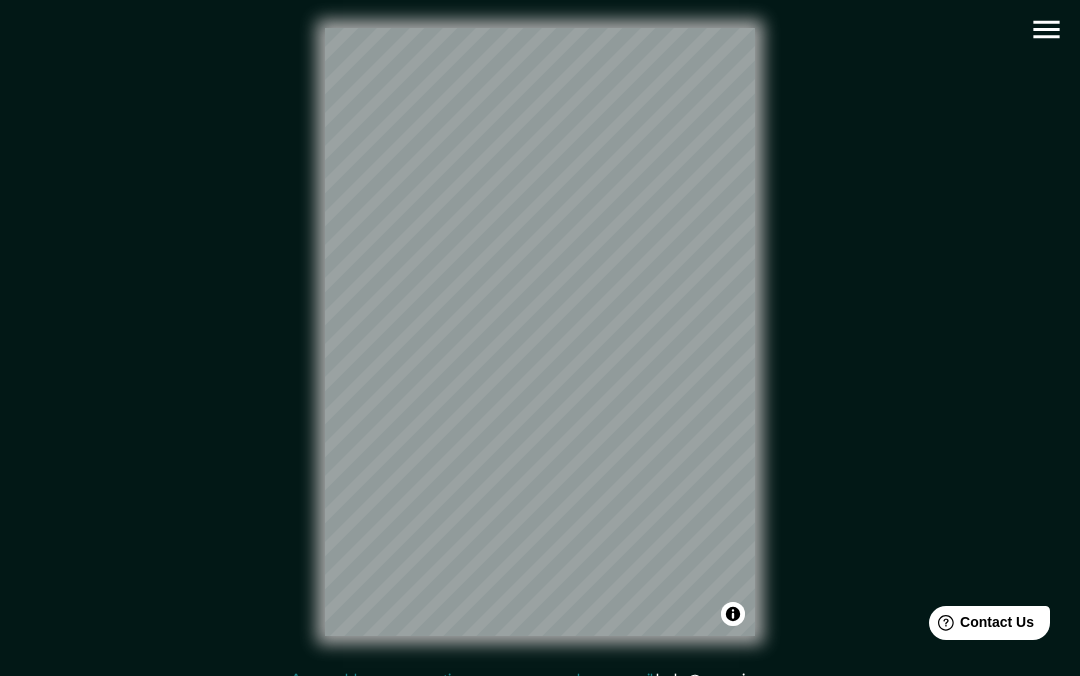 scroll, scrollTop: 0, scrollLeft: 0, axis: both 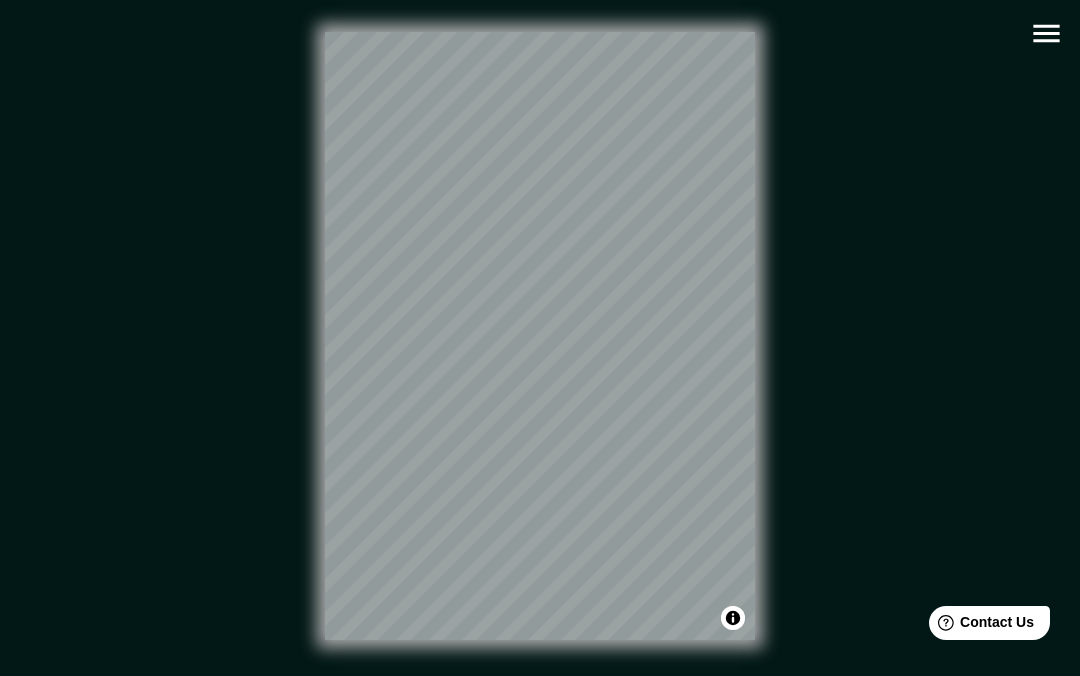 click 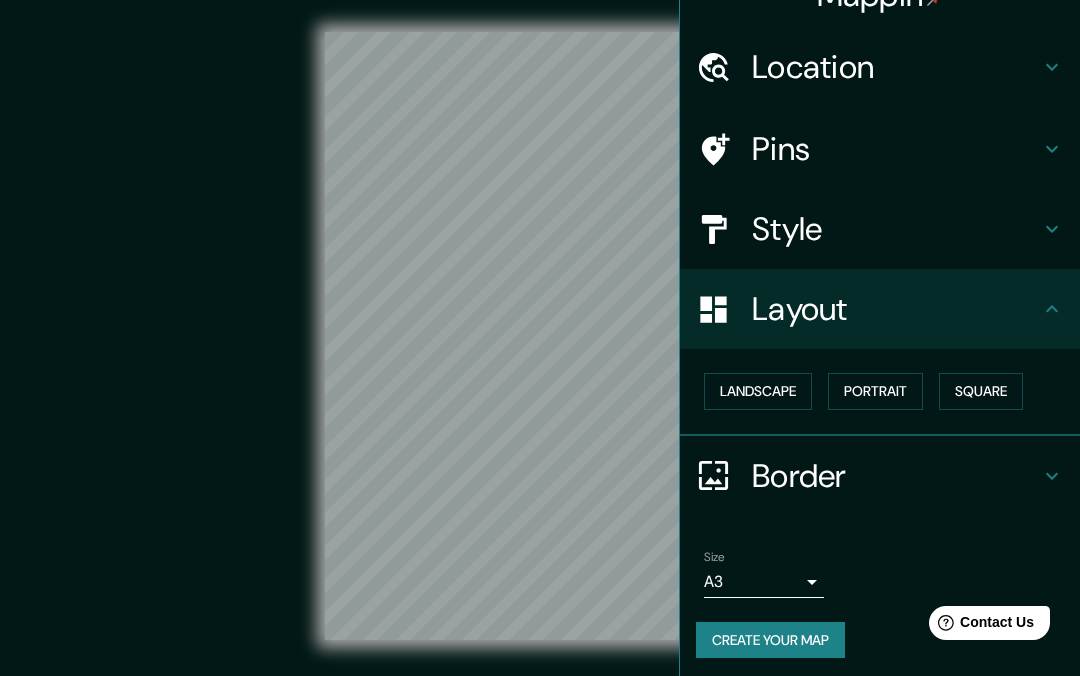 scroll, scrollTop: 43, scrollLeft: 0, axis: vertical 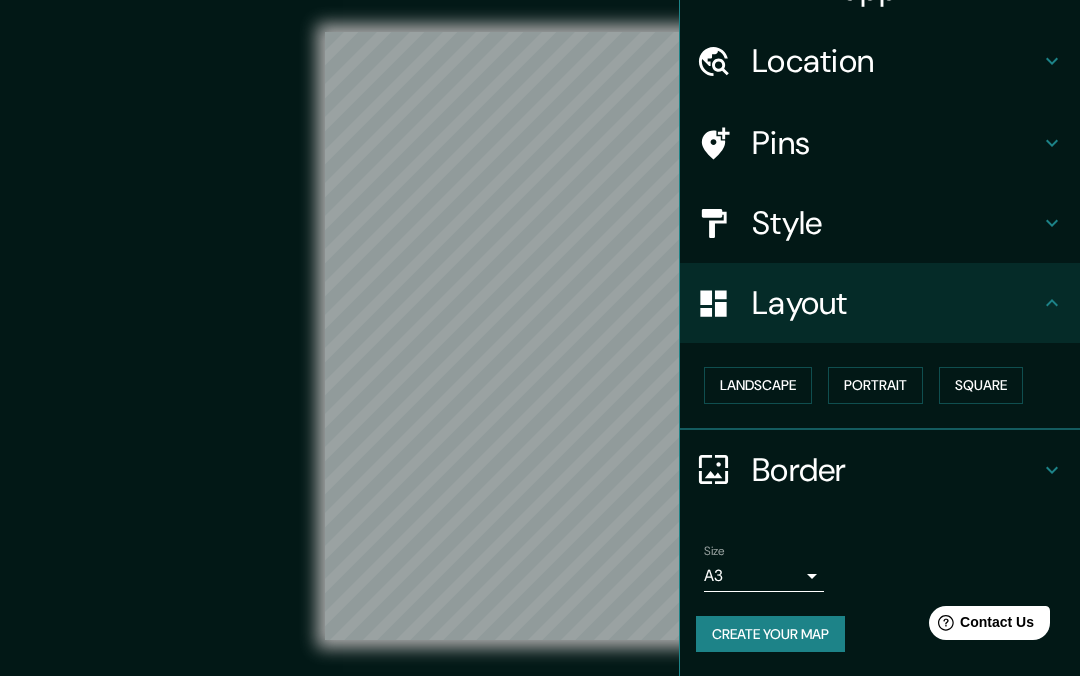 click on "Create your map" at bounding box center (770, 634) 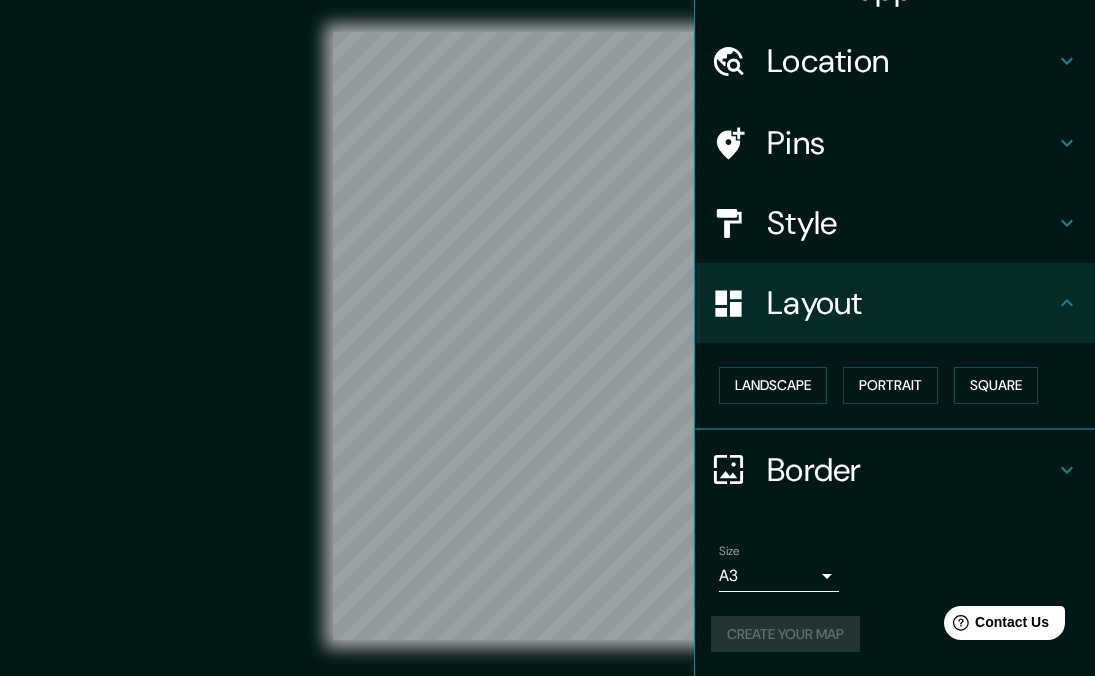 click on "[COMPANY_NAME] [LOCATION] [CITY], [REGION], [COUNTRY] [PIN_STYLE] [LAYOUT] [BORDER] [HINT] [SIZE] [CREATE_MAP] [COPYRIGHT] [IMPROVE_MAP] [EMAIL]" at bounding box center (547, 338) 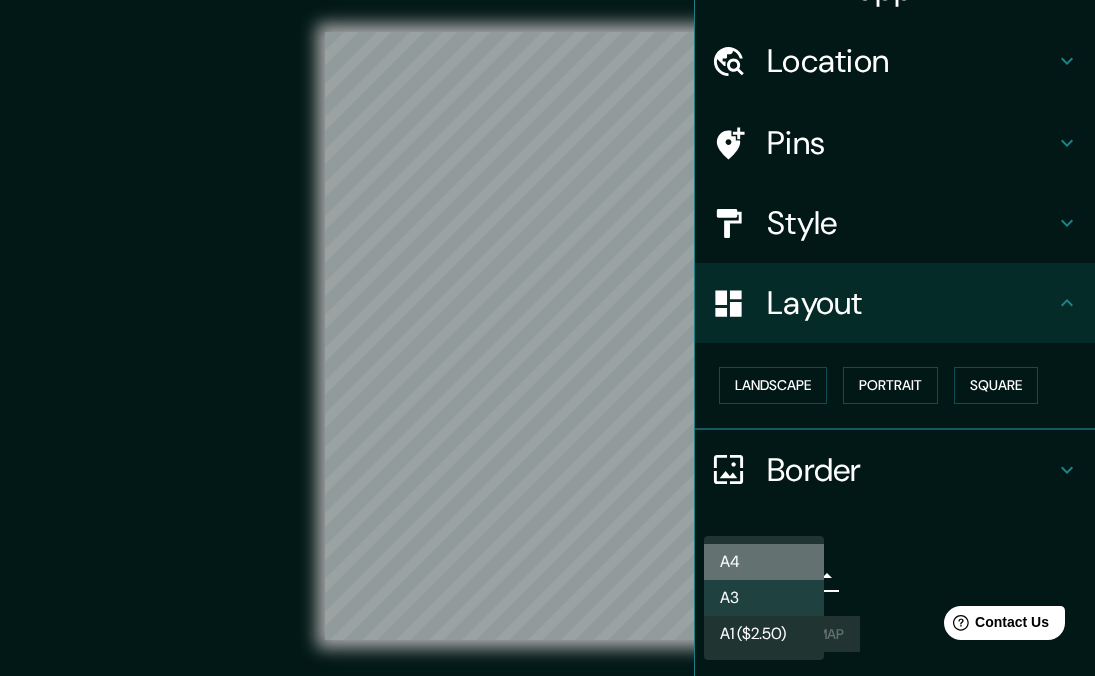 click on "A4" at bounding box center (764, 562) 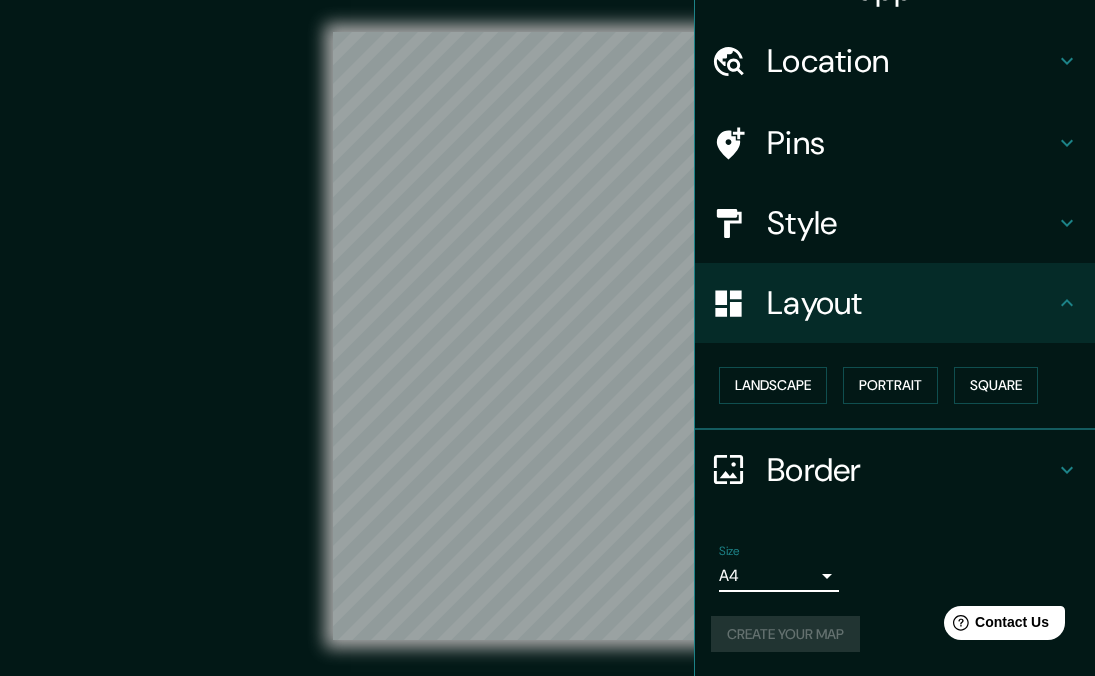 click on "[COMPANY_NAME] [LOCATION] [CITY], [REGION], [COUNTRY] [PIN_STYLE] [LAYOUT] [BORDER] [HINT] [SIZE] [CREATE_MAP] [COPYRIGHT] [IMPROVE_MAP] [EMAIL]" at bounding box center (547, 338) 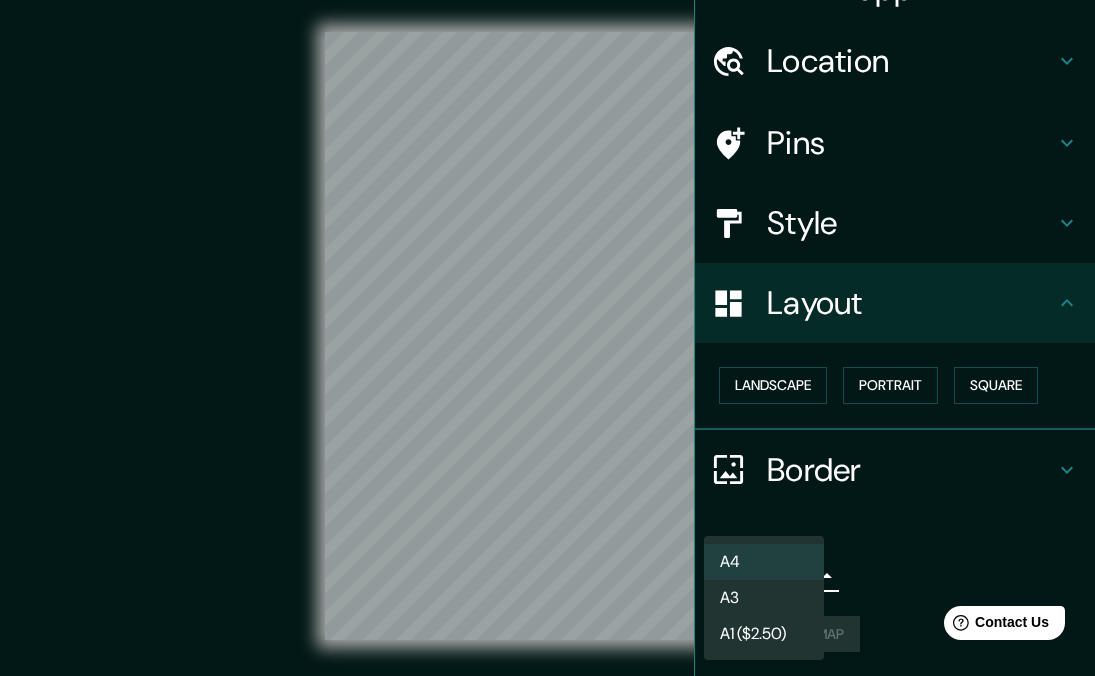 click on "A3" at bounding box center (764, 598) 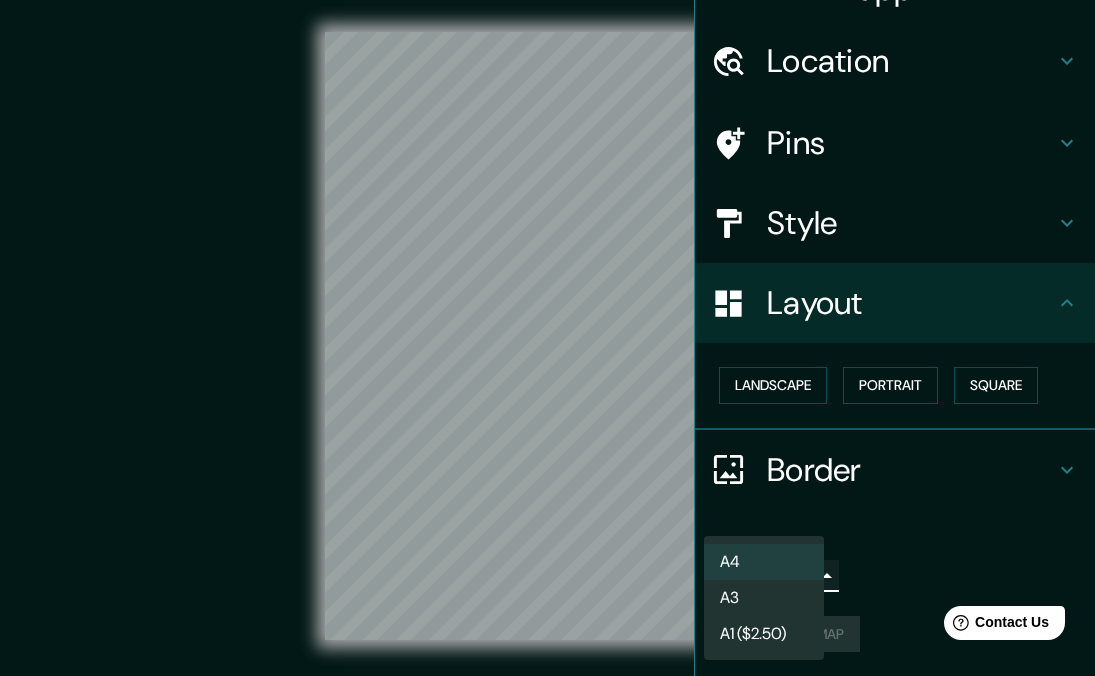 type on "a4" 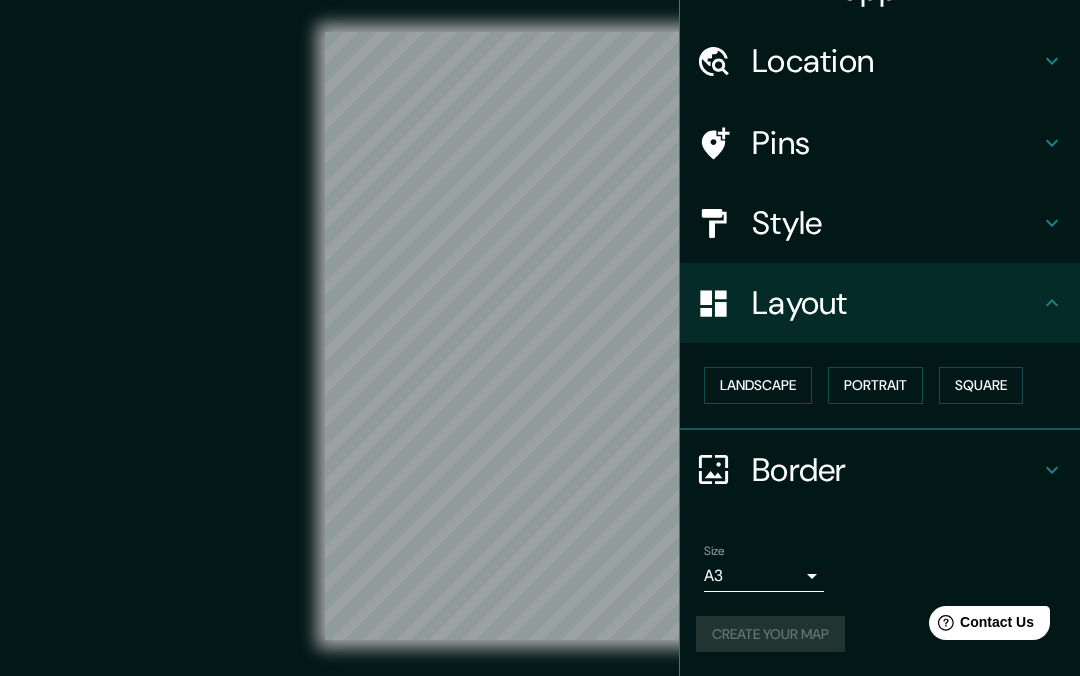 click on "Create your map" at bounding box center (880, 634) 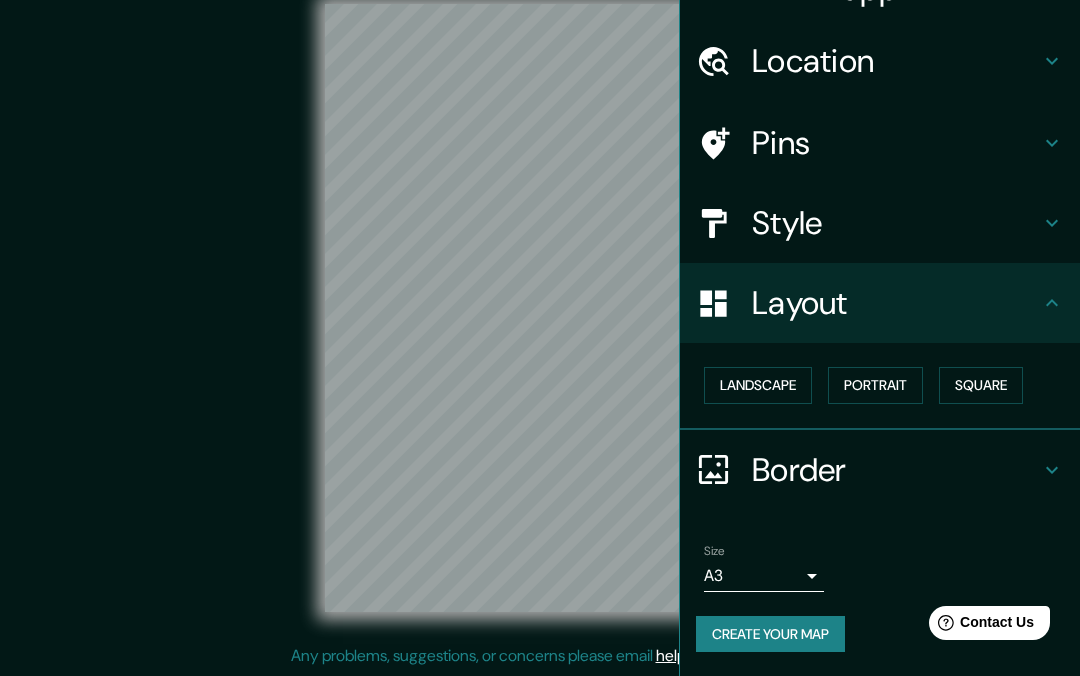 click on "© Mapbox   © OpenStreetMap   Improve this map" at bounding box center [540, 308] 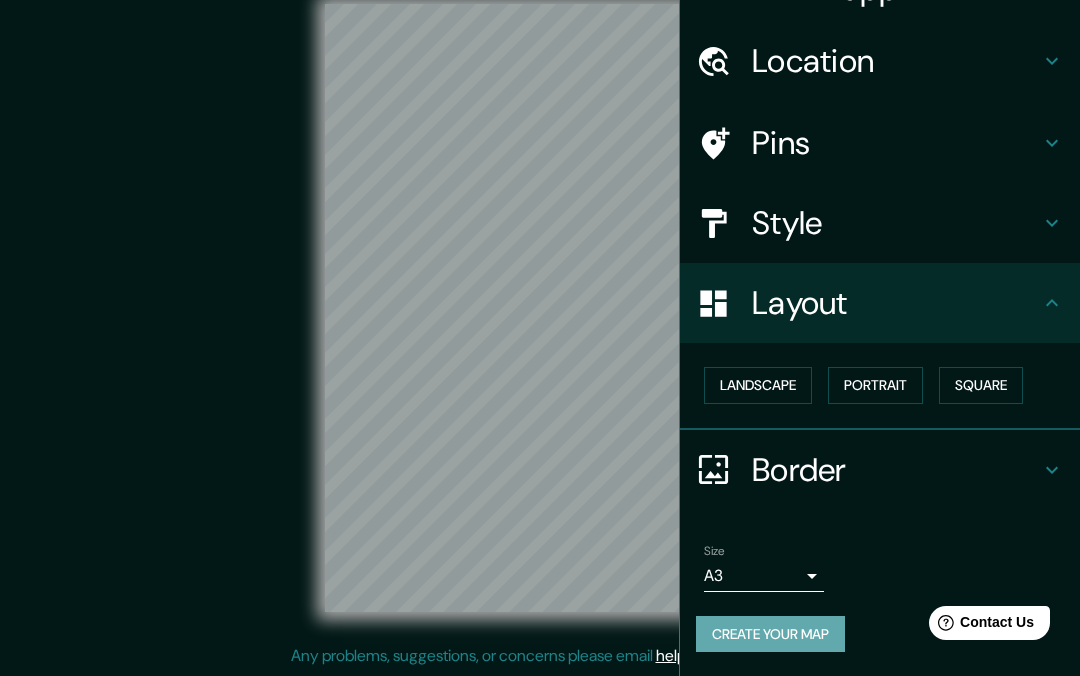 click on "Create your map" at bounding box center [770, 634] 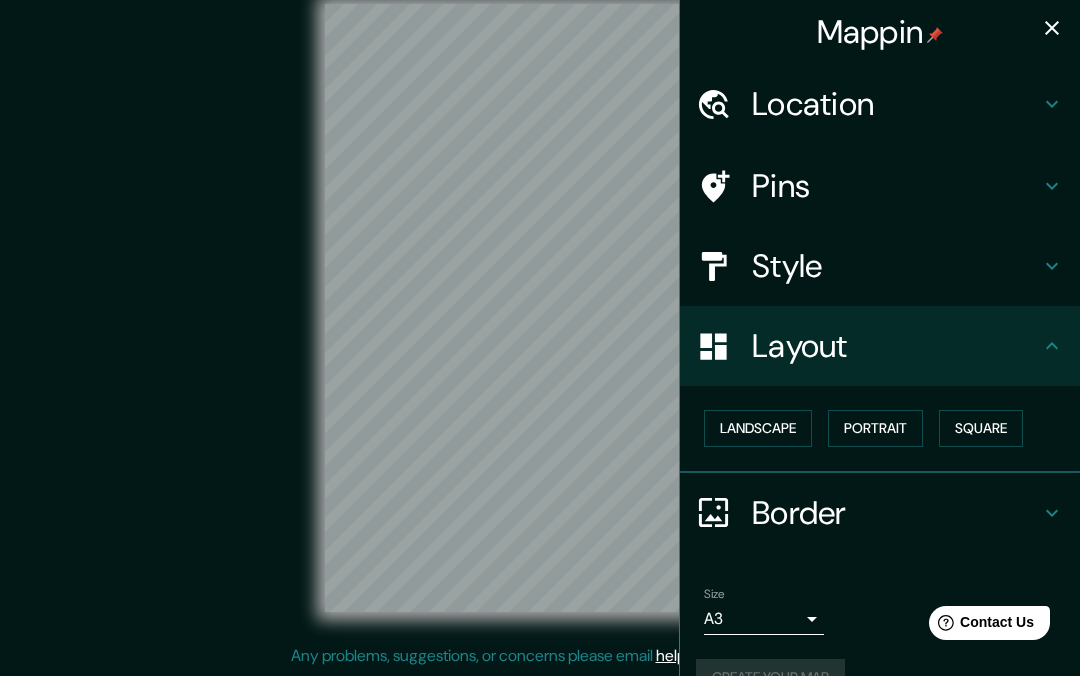 scroll, scrollTop: 43, scrollLeft: 0, axis: vertical 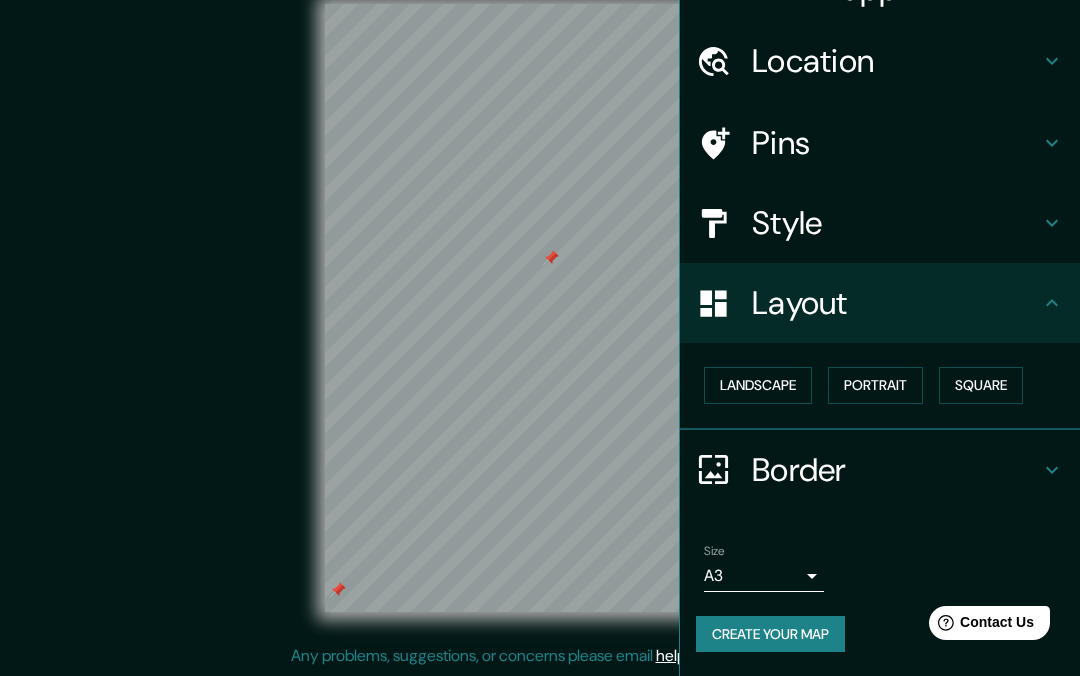 click at bounding box center (338, 590) 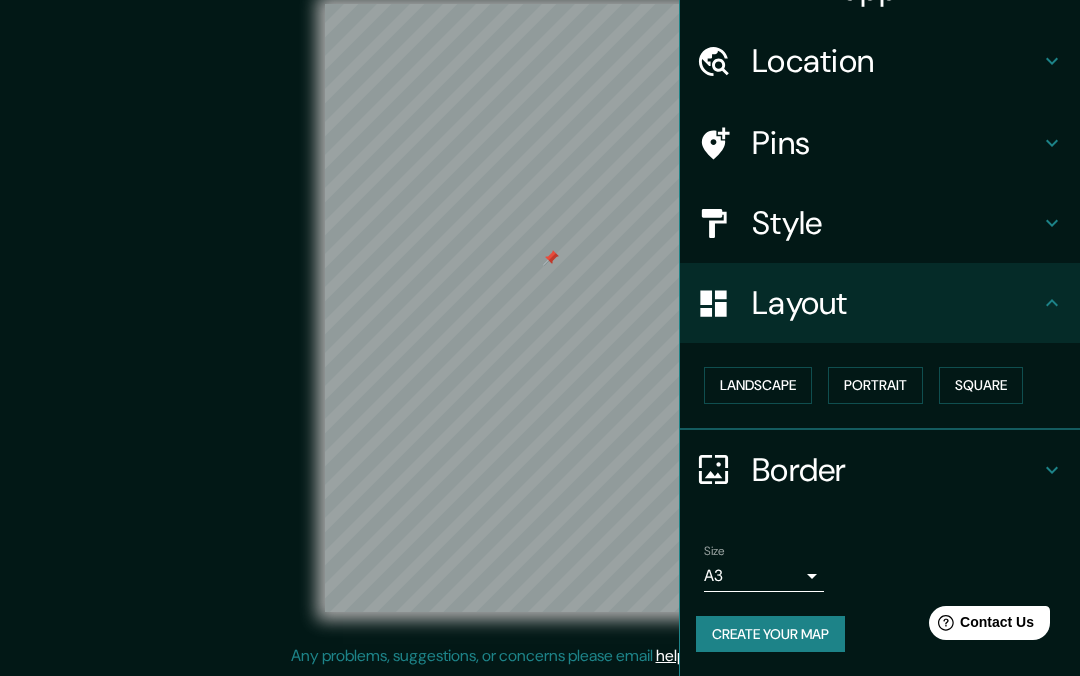 click on "Pins" at bounding box center (880, 143) 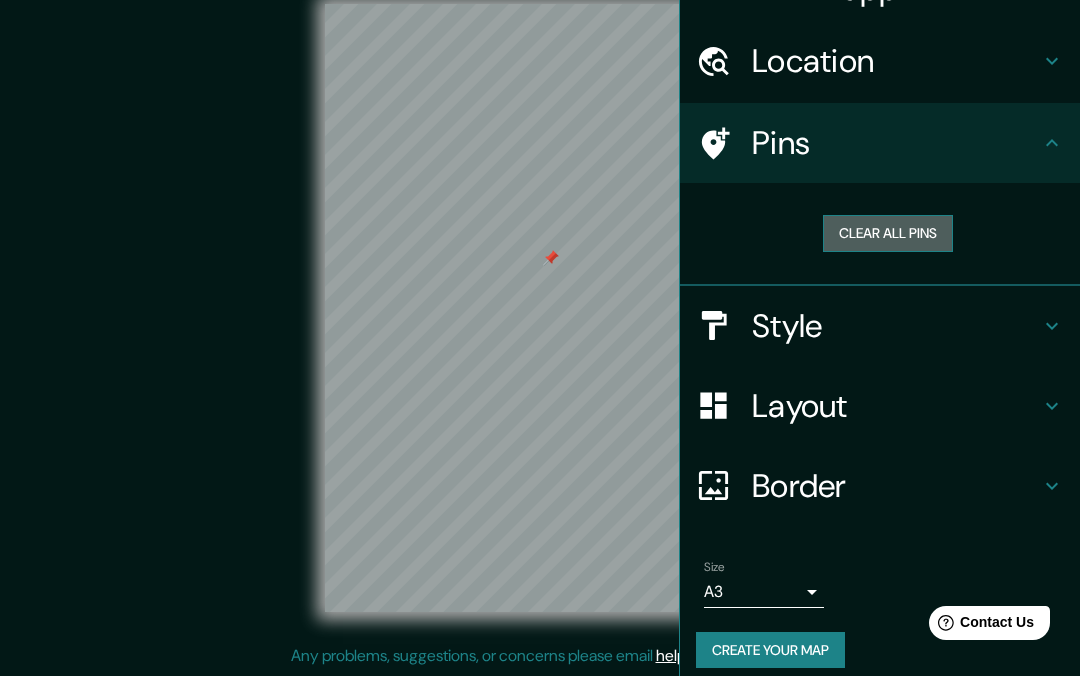 click on "Clear all pins" at bounding box center (888, 233) 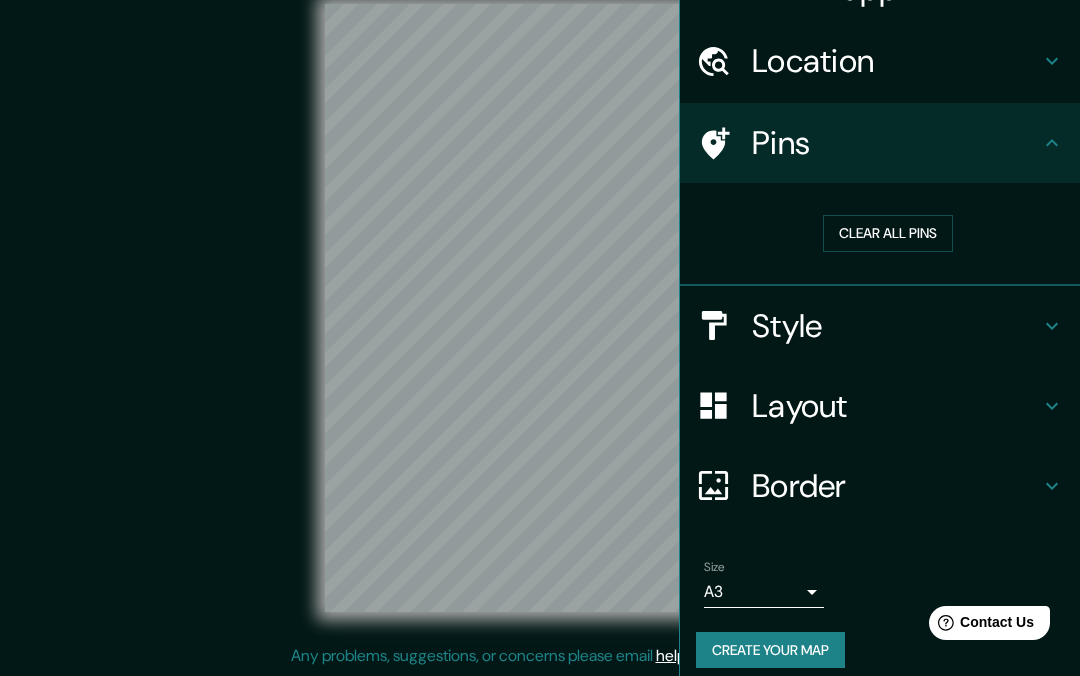click on "Create your map" at bounding box center [770, 650] 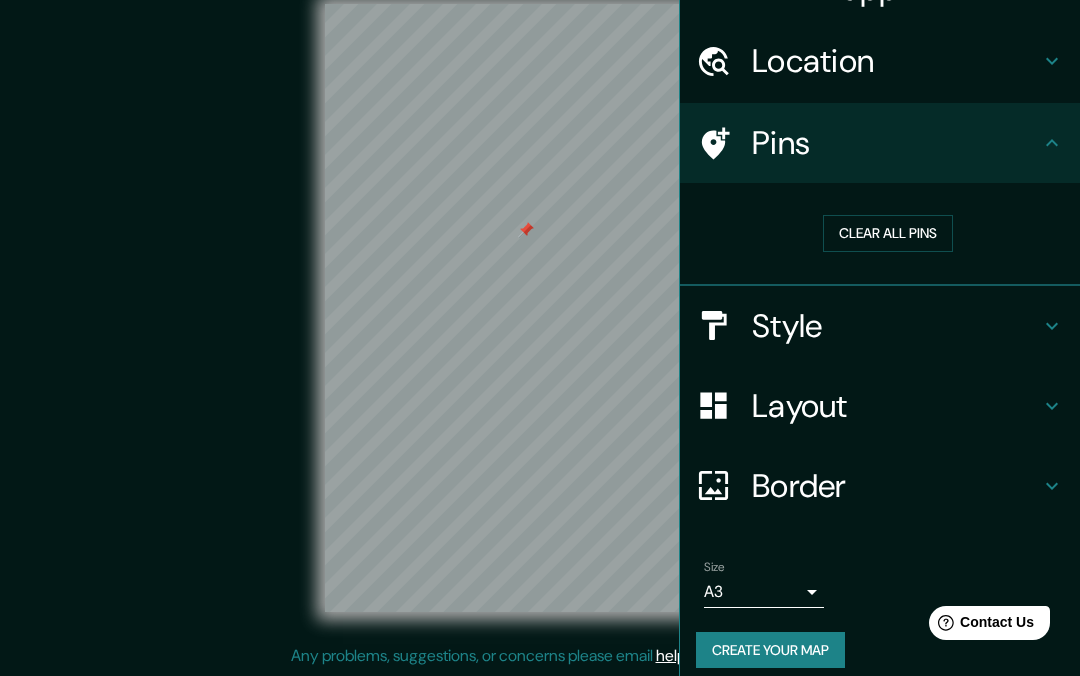 click on "Create your map" at bounding box center (770, 650) 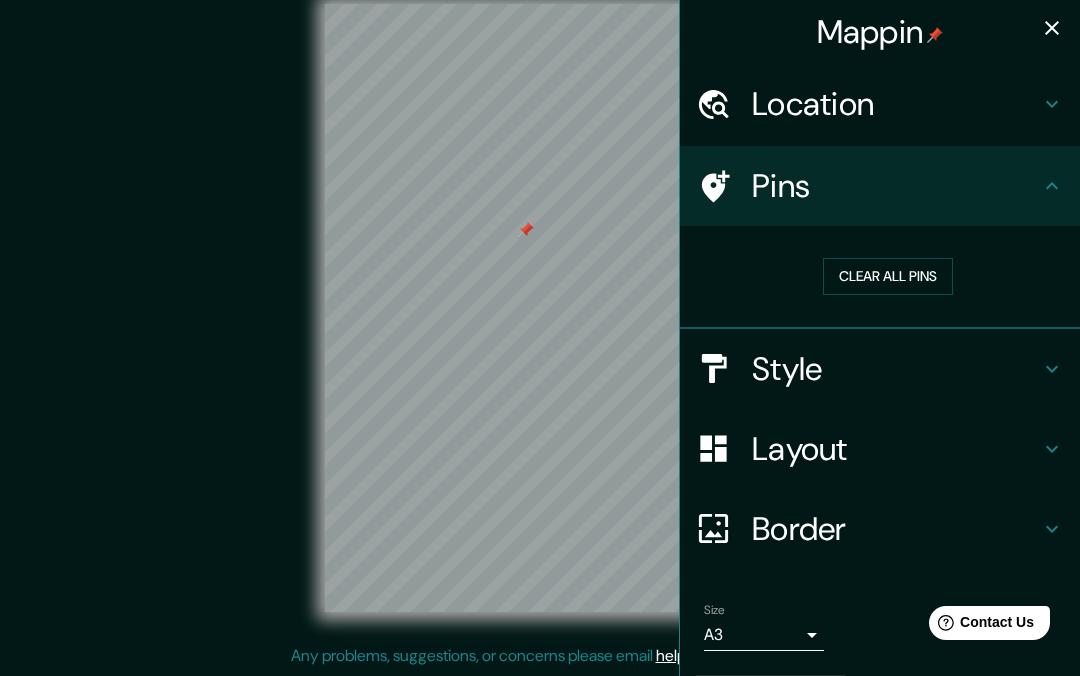 scroll, scrollTop: 59, scrollLeft: 0, axis: vertical 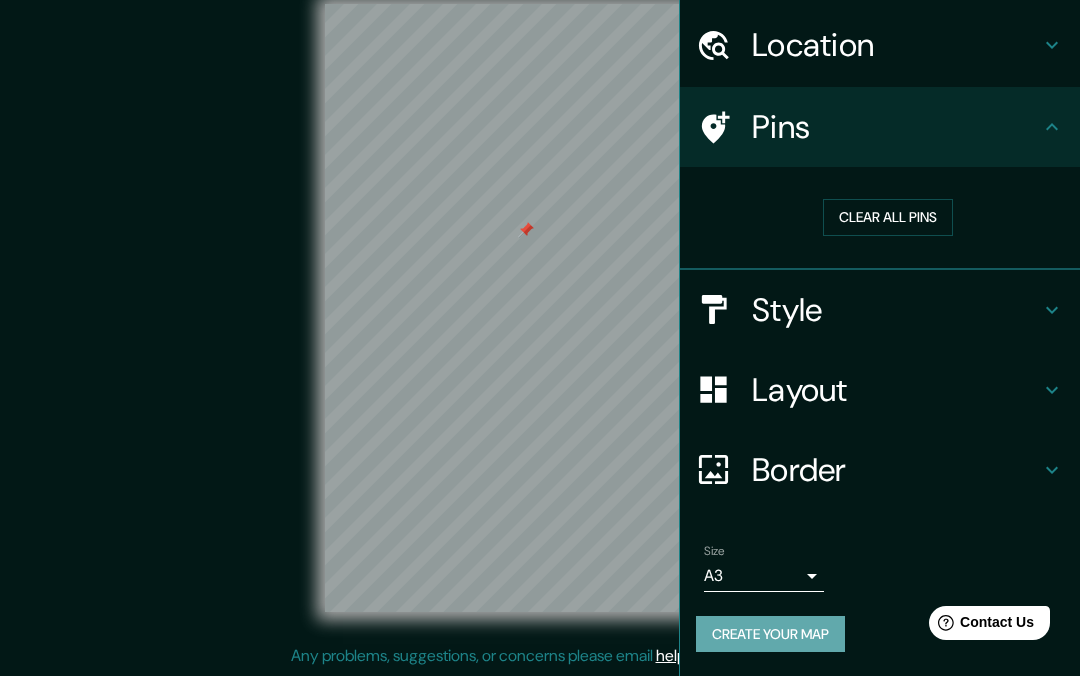 click on "Create your map" at bounding box center (770, 634) 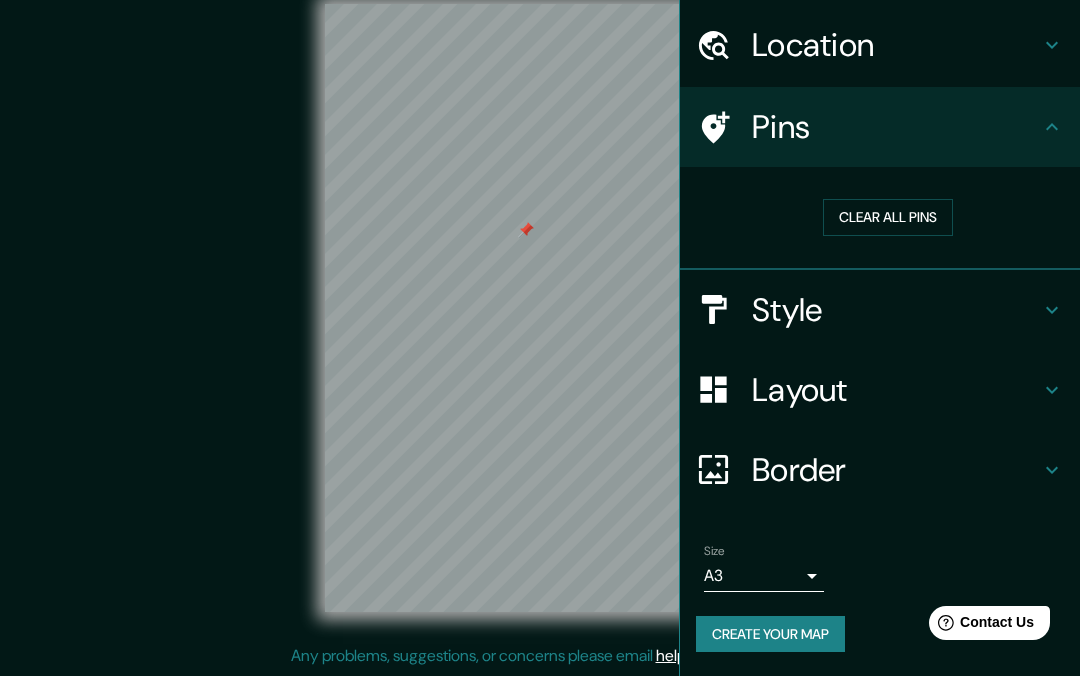 scroll, scrollTop: 0, scrollLeft: 0, axis: both 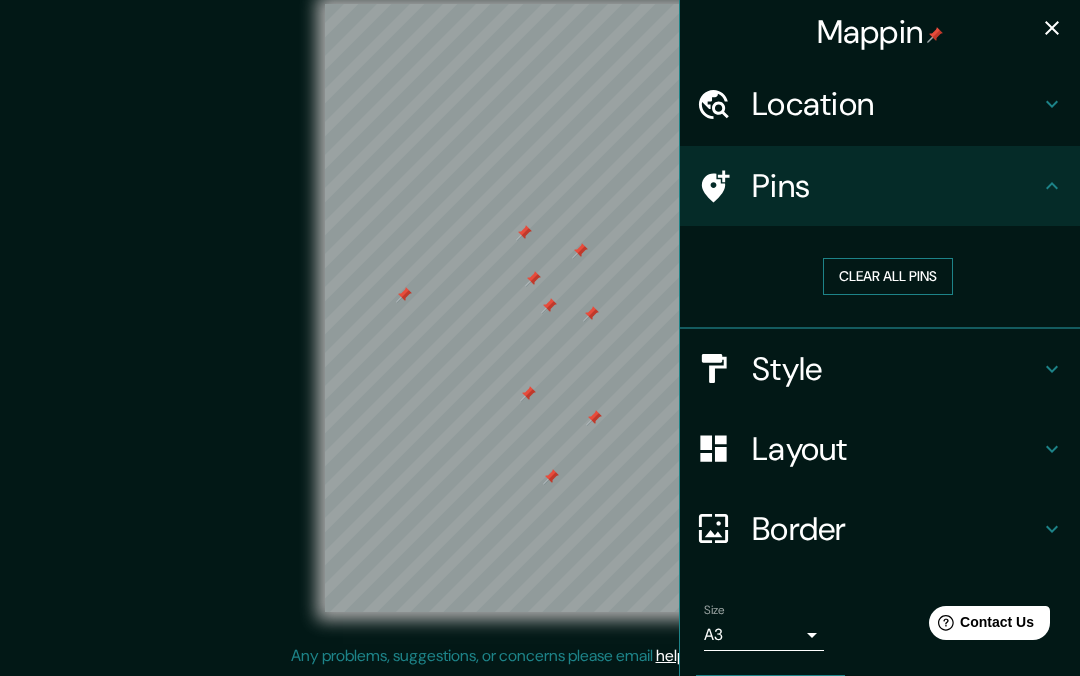 click on "Clear all pins" at bounding box center (888, 276) 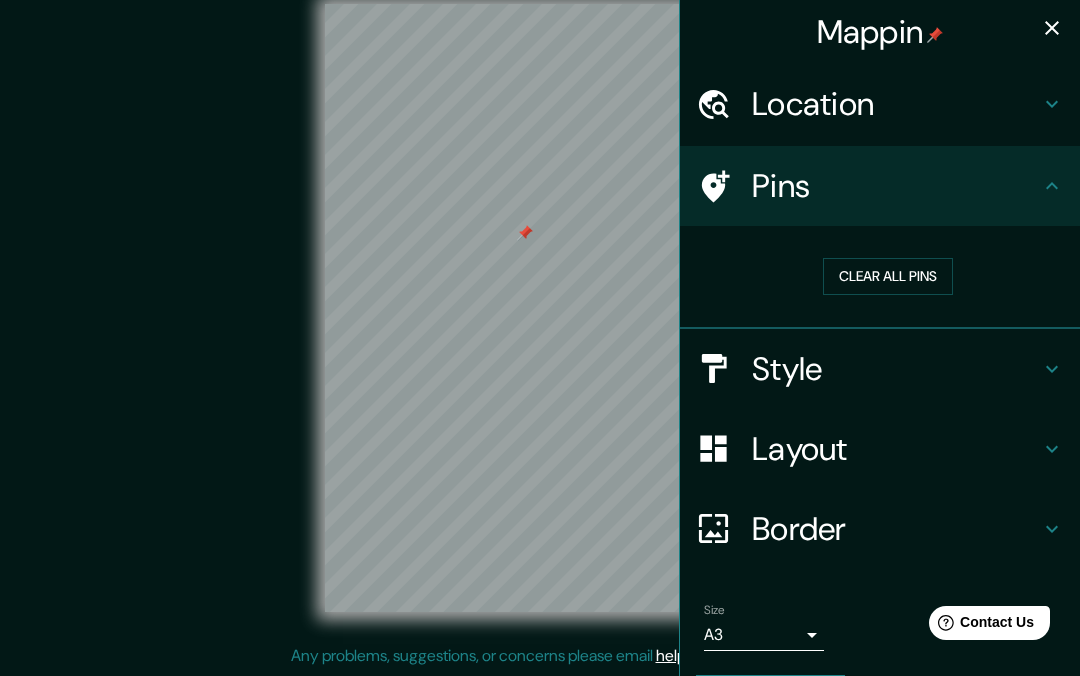 click on "Pins" at bounding box center [896, 186] 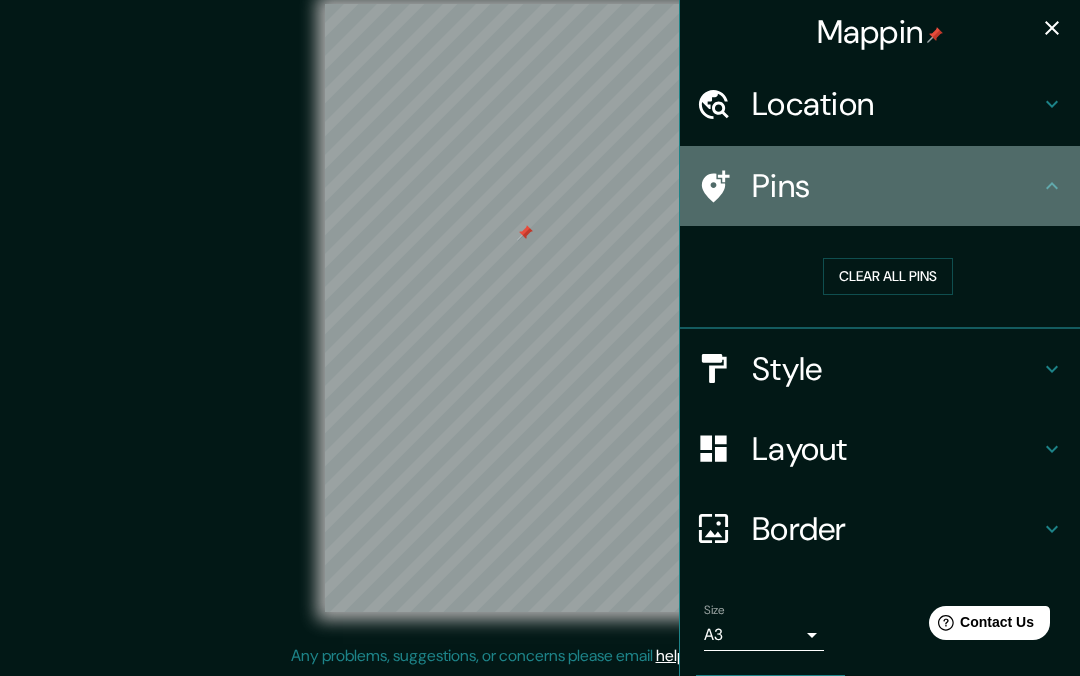 click 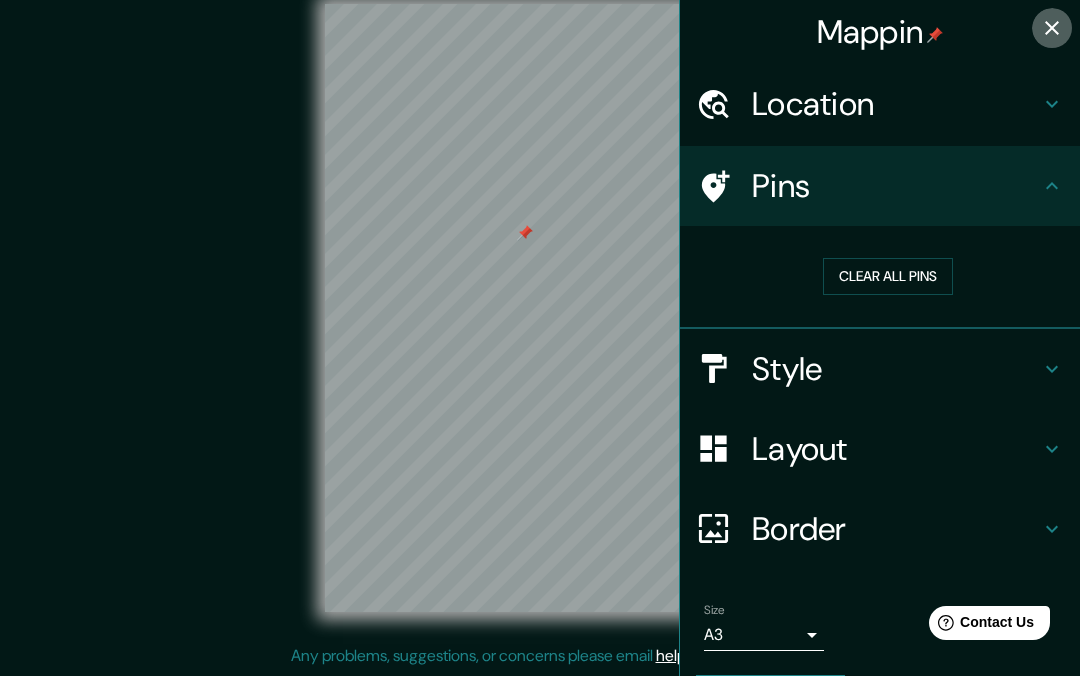 click 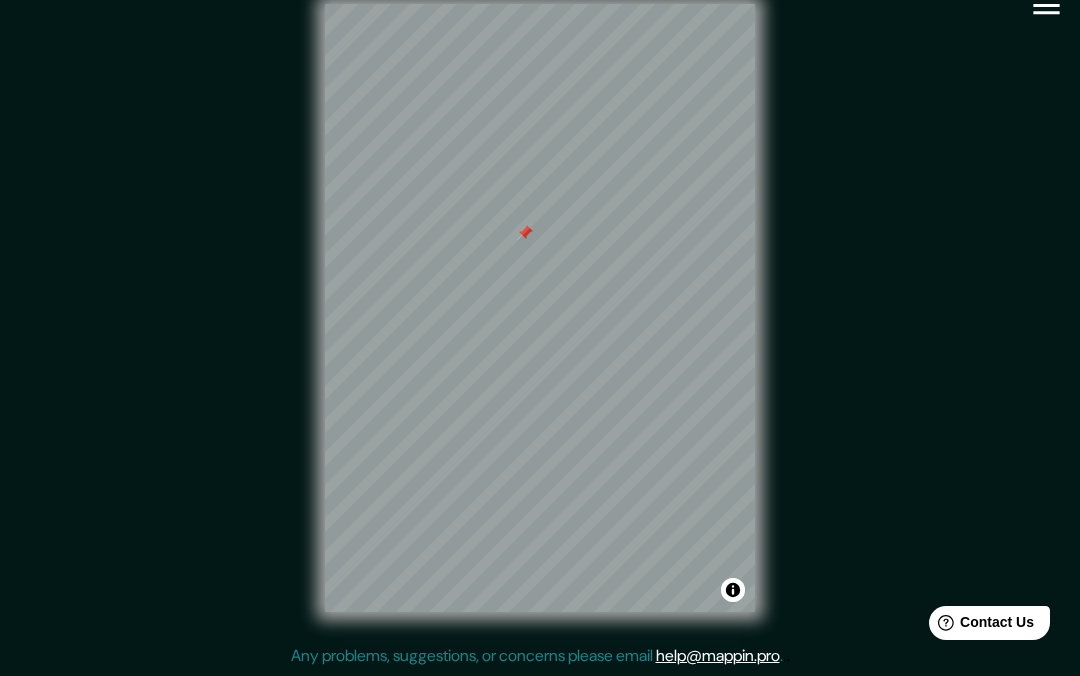 click 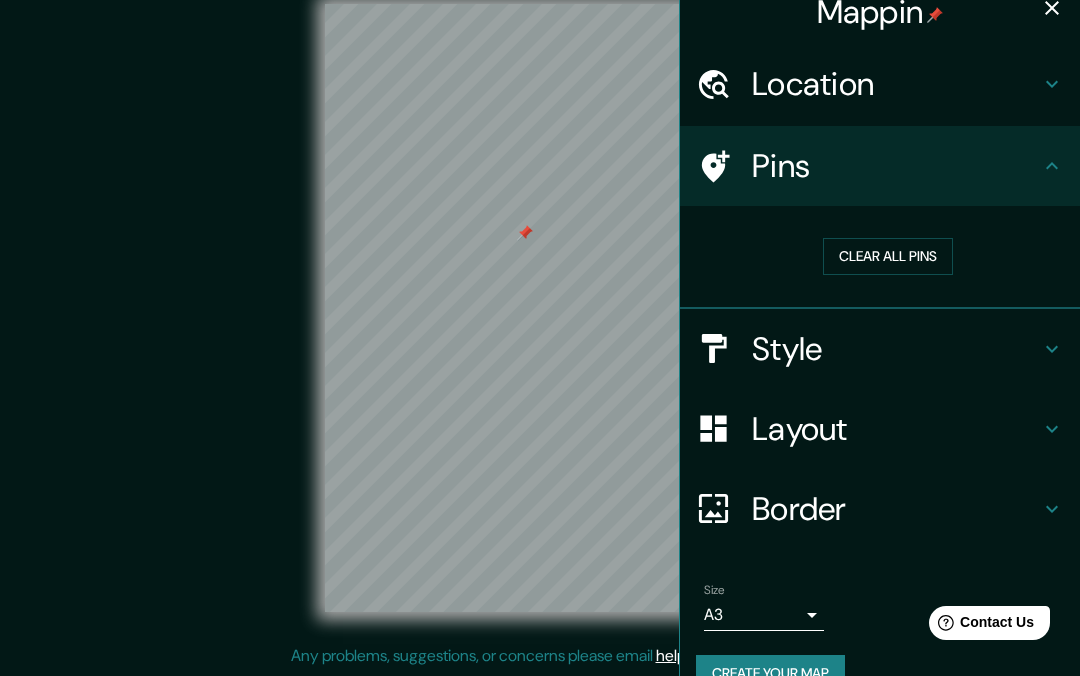 scroll, scrollTop: 59, scrollLeft: 0, axis: vertical 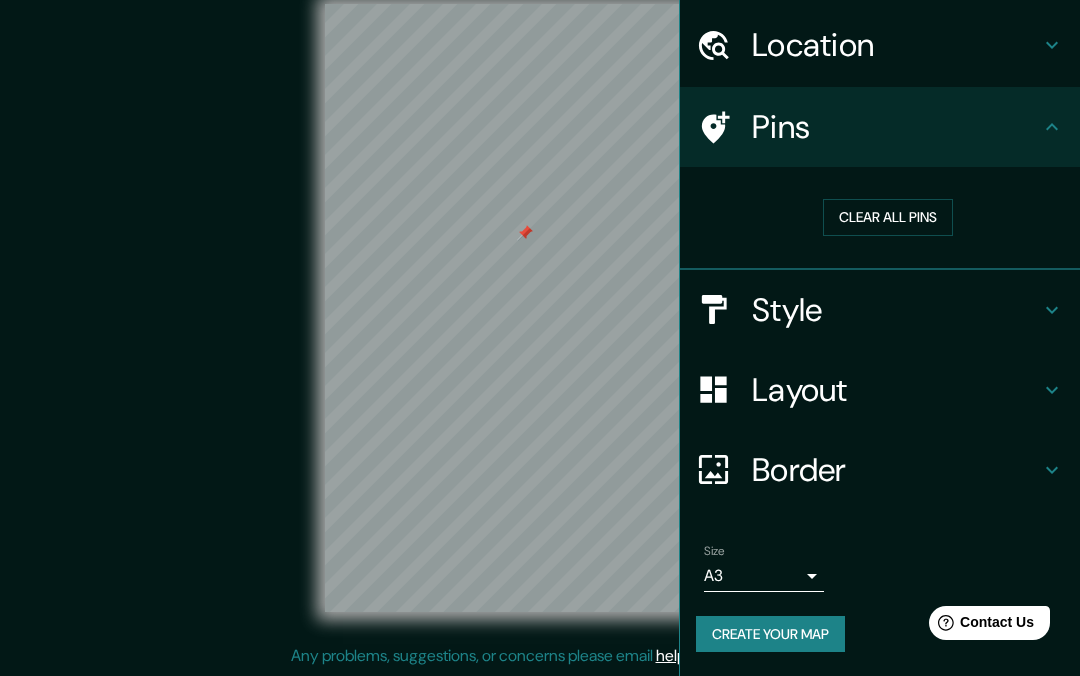 click on "Create your map" at bounding box center [770, 634] 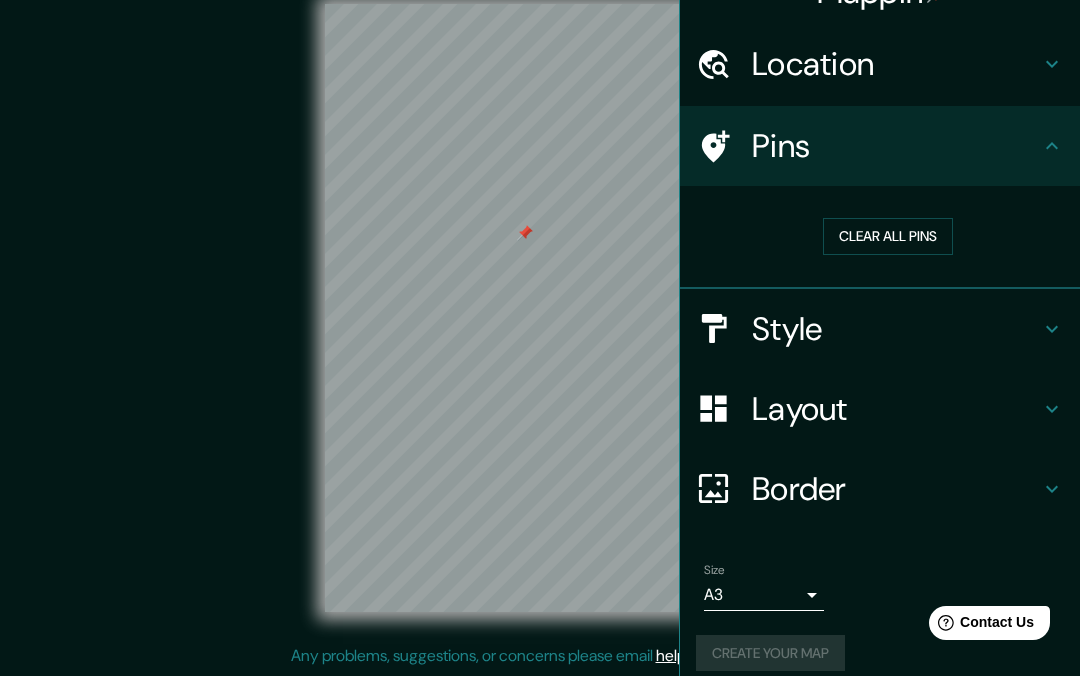 scroll, scrollTop: 0, scrollLeft: 0, axis: both 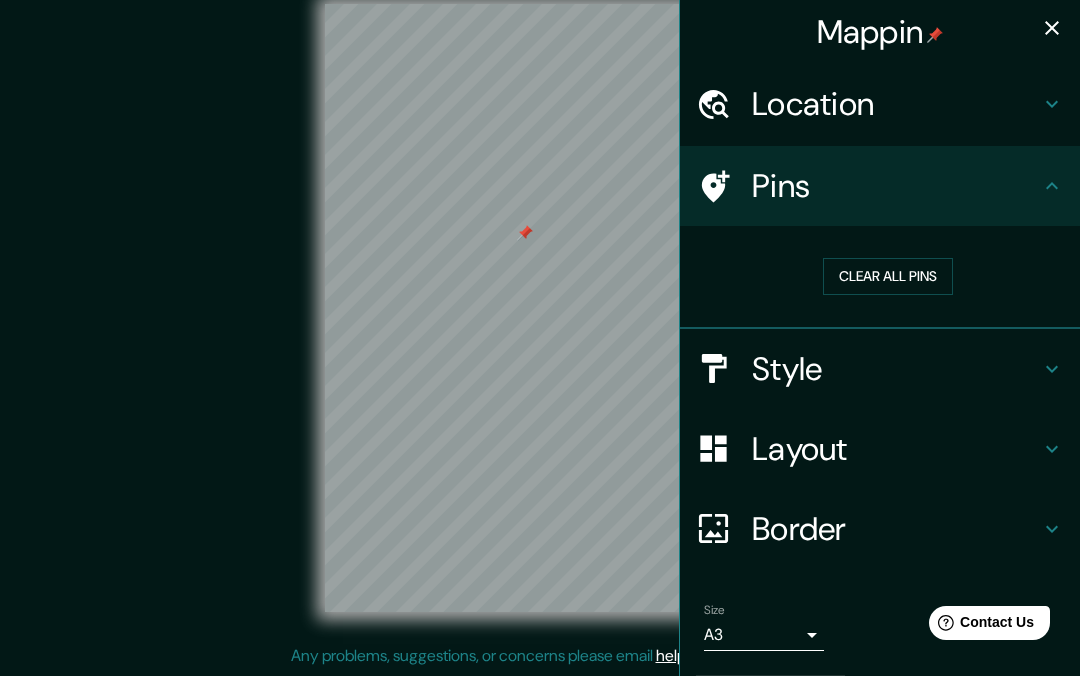 click 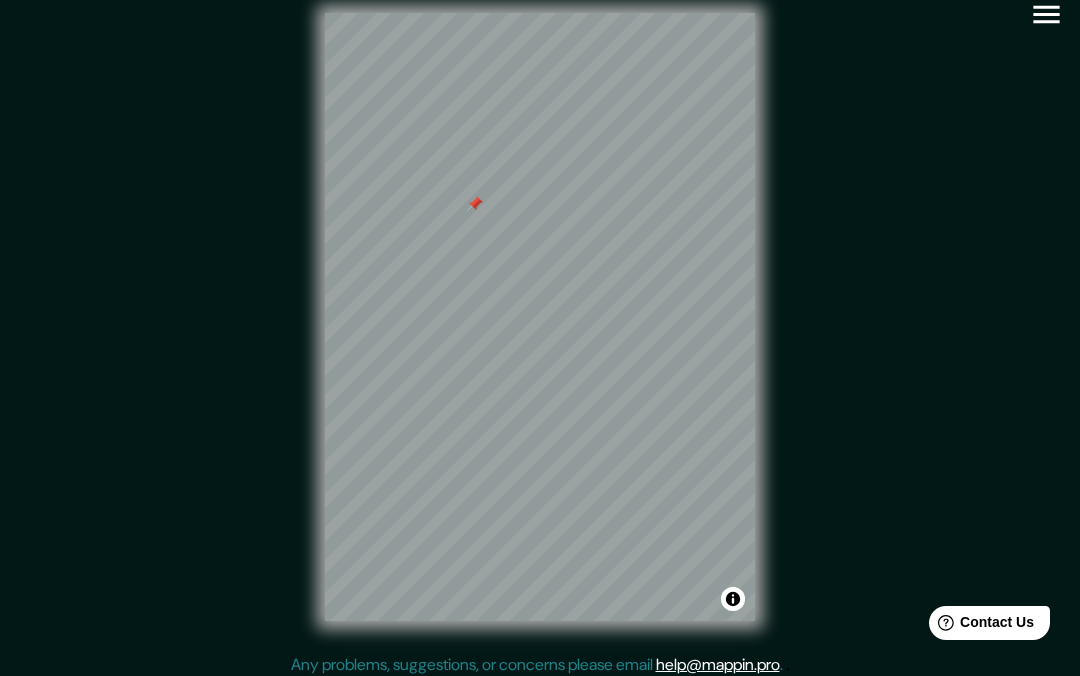 scroll, scrollTop: 0, scrollLeft: 0, axis: both 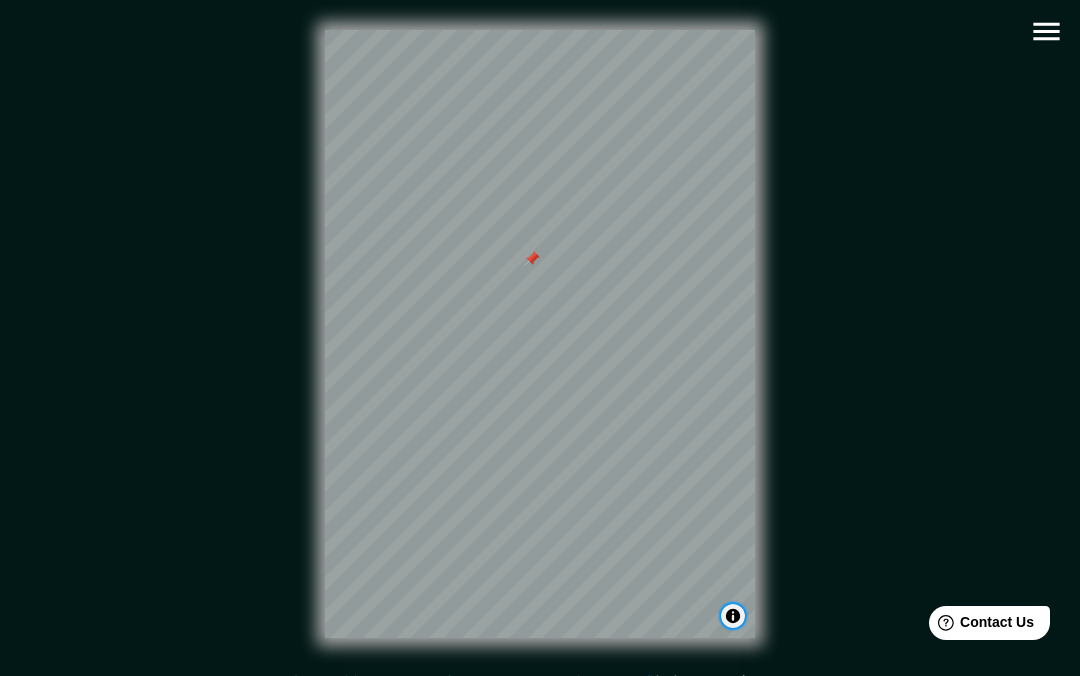 click at bounding box center (733, 616) 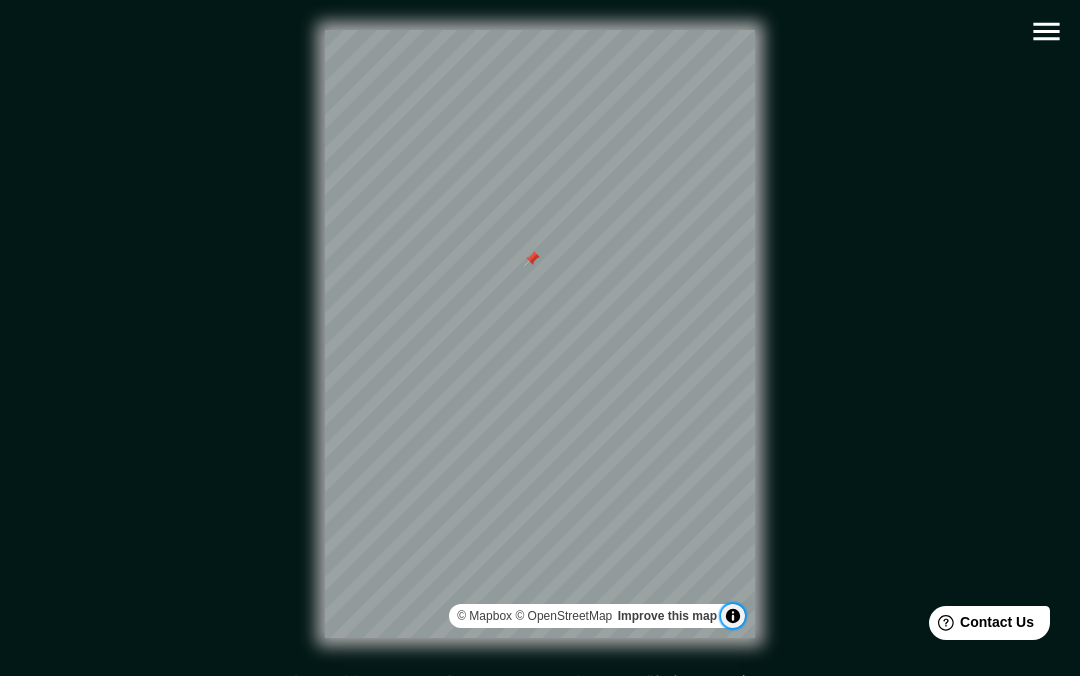 click at bounding box center (733, 616) 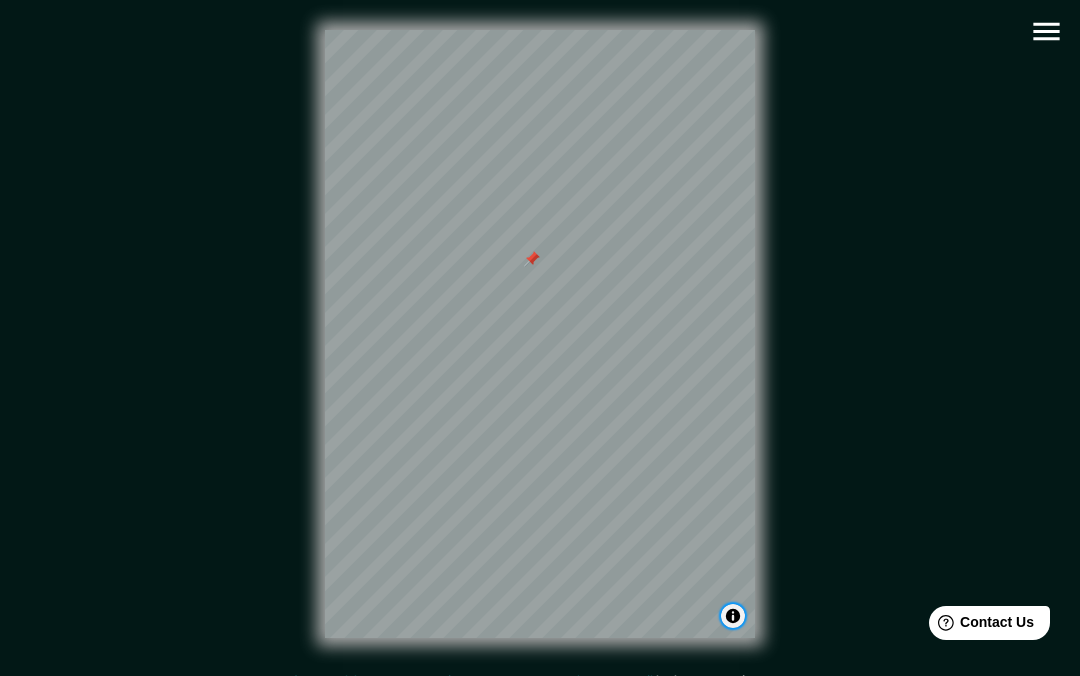click at bounding box center (733, 616) 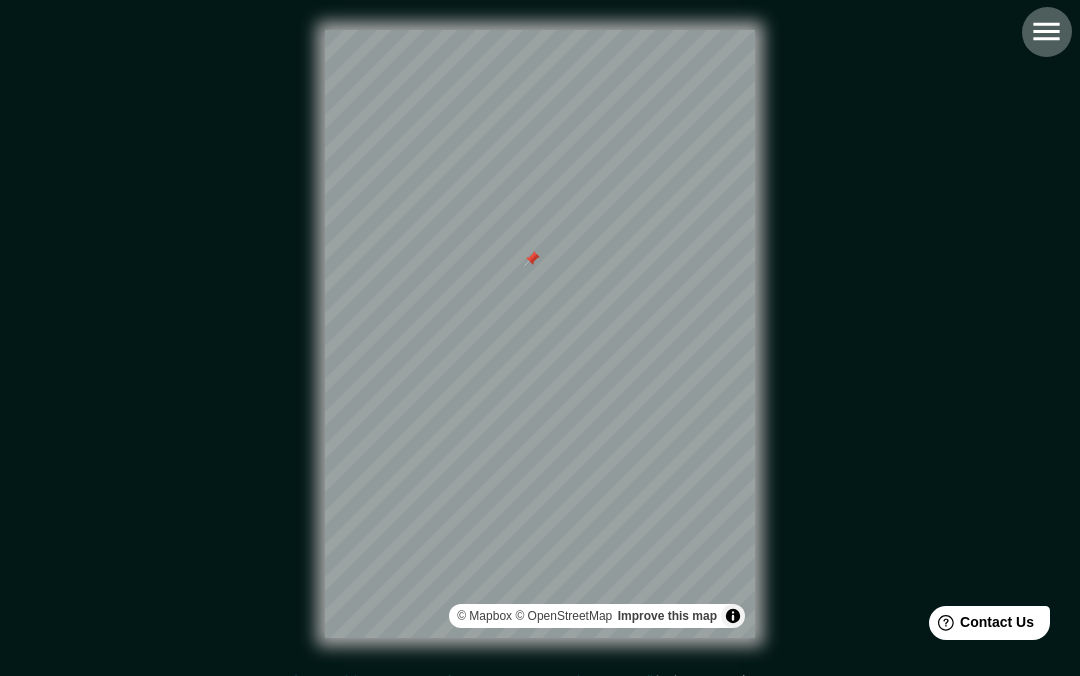 click 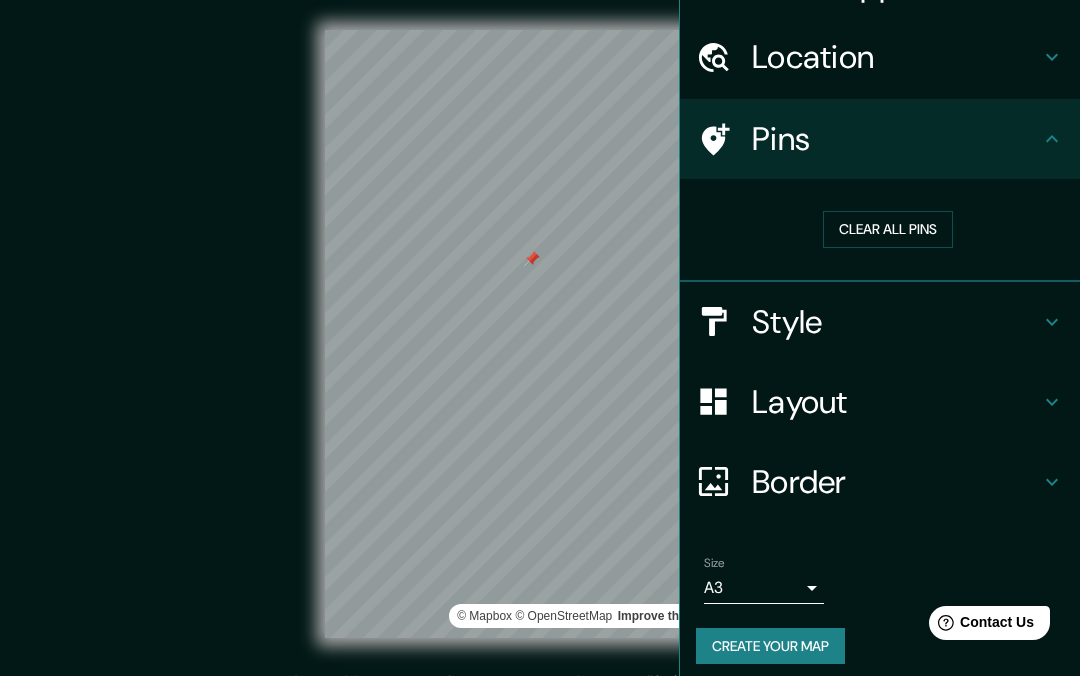 scroll, scrollTop: 59, scrollLeft: 0, axis: vertical 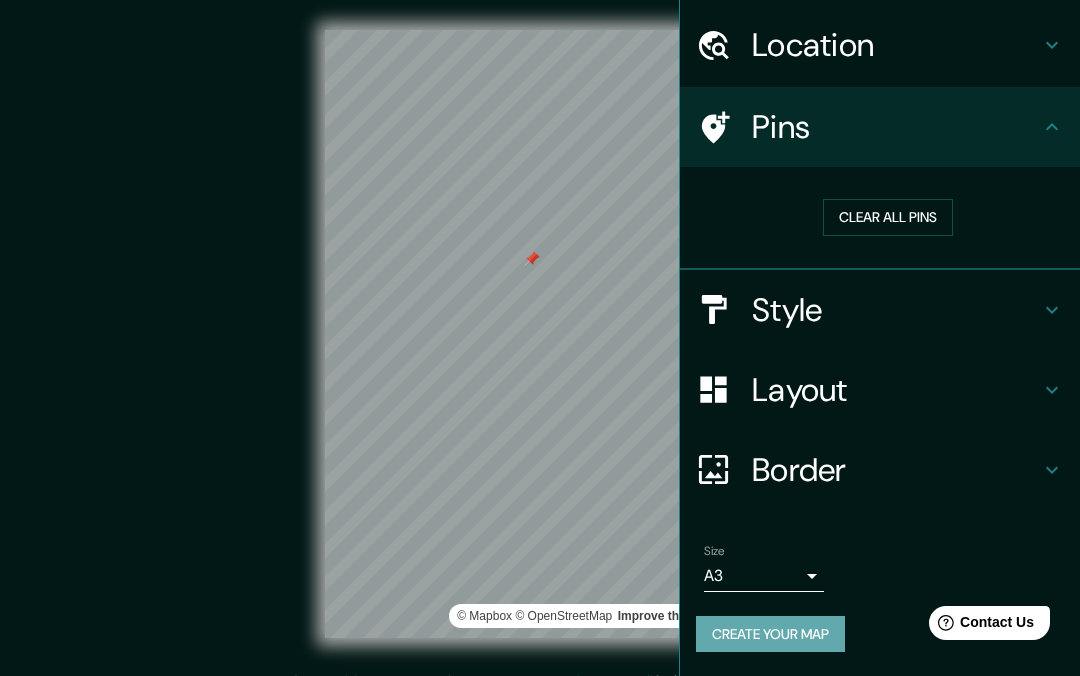 click on "Create your map" at bounding box center [770, 634] 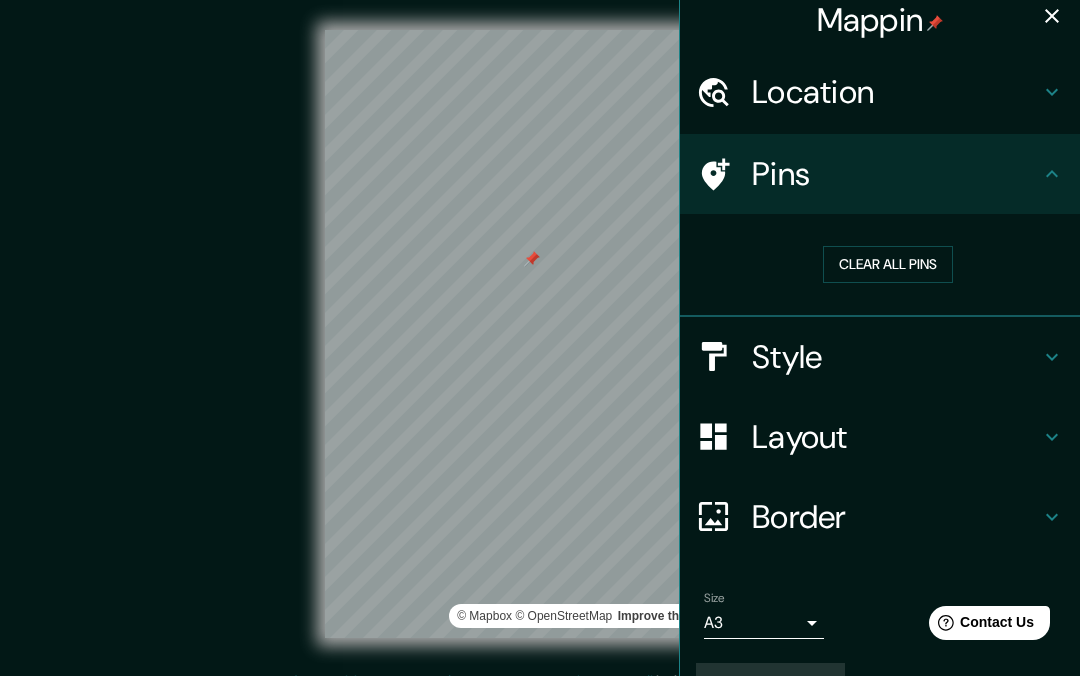 scroll, scrollTop: 0, scrollLeft: 0, axis: both 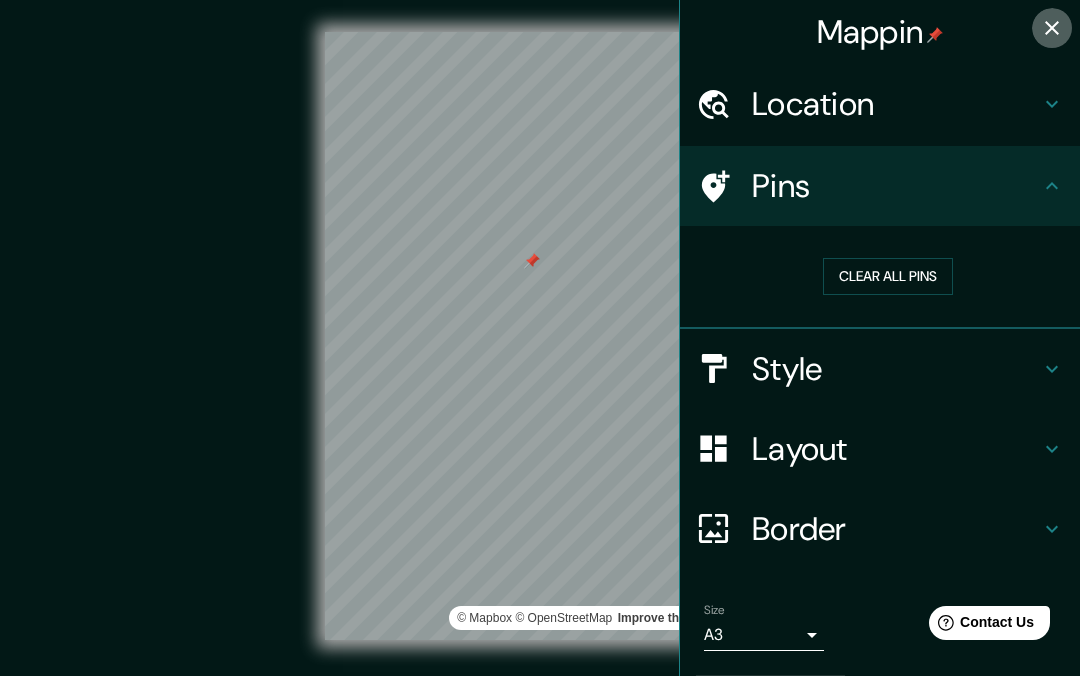 click 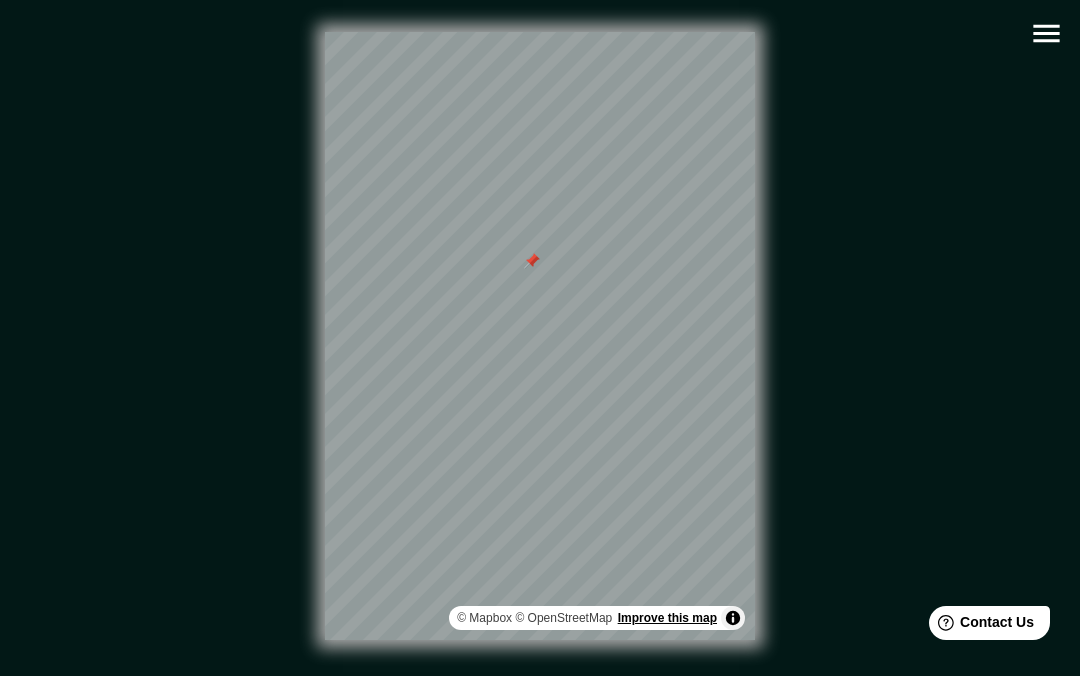 click on "Improve this map" at bounding box center (667, 618) 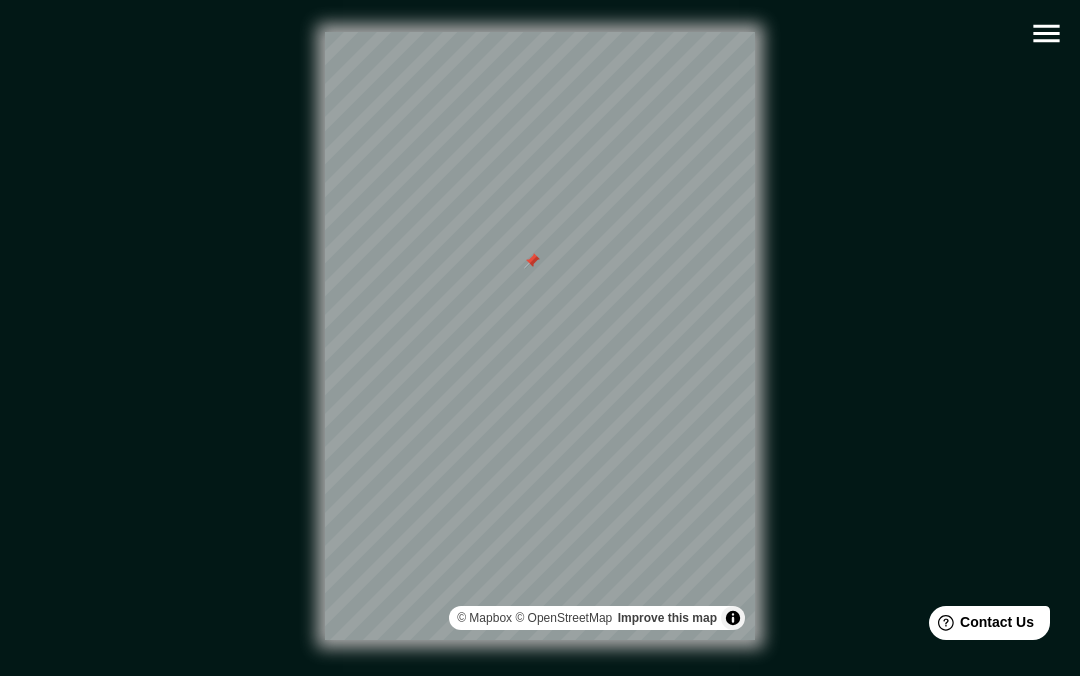 click 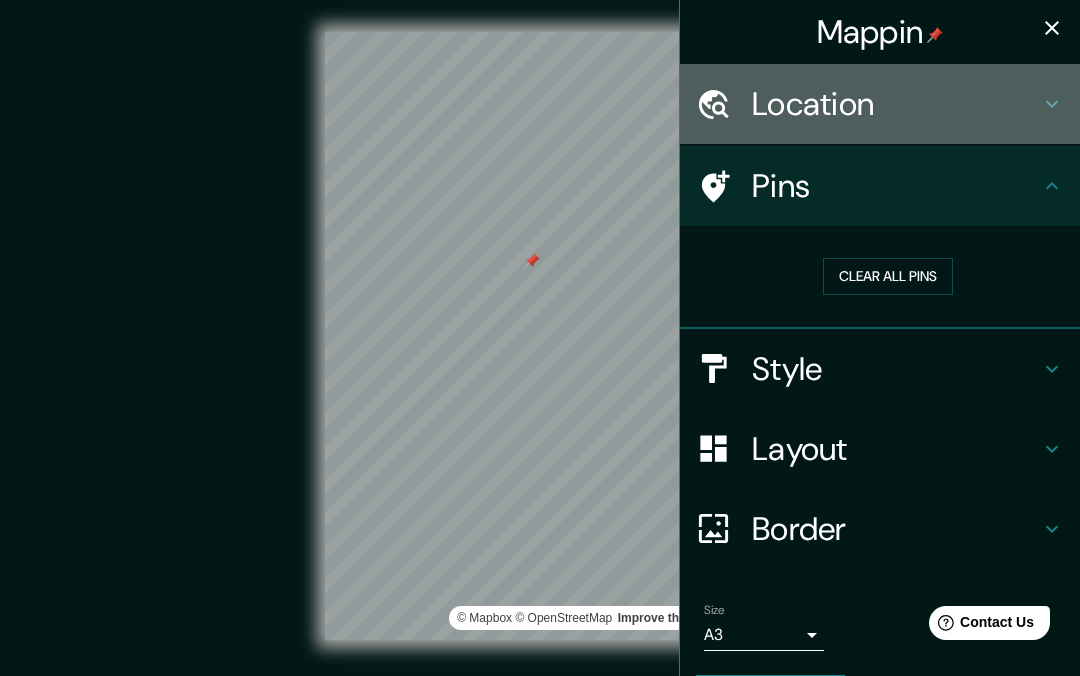 click on "Location" at bounding box center [896, 104] 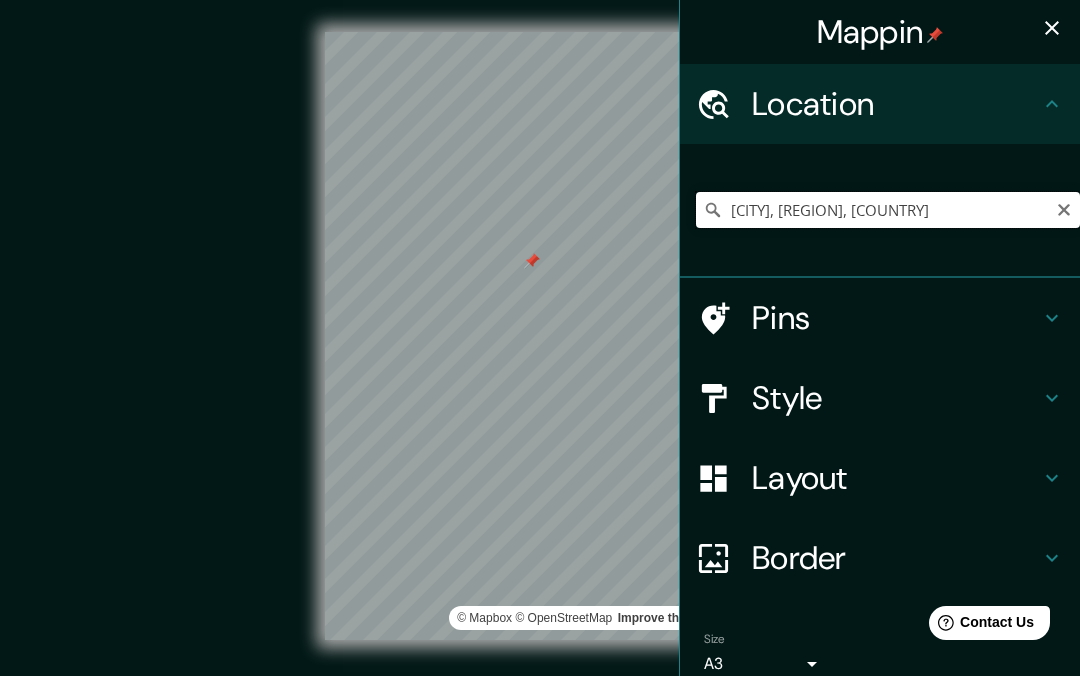 click on "[COMPANY_NAME] [LOCATION] [CITY], [REGION], [COUNTRY] [PIN_STYLE] [LAYOUT] [BORDER] [HINT] [SIZE] [CREATE_MAP] [COPYRIGHT] [IMPROVE_MAP] [EMAIL]" at bounding box center [540, 352] 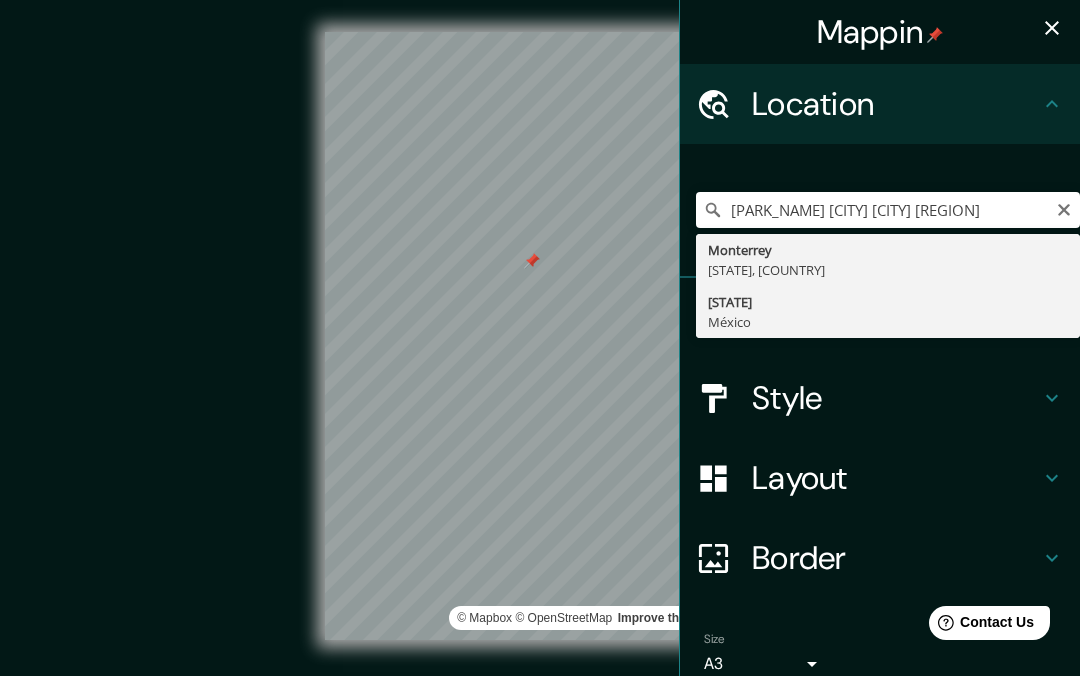type on "[STATE], [COUNTRY]" 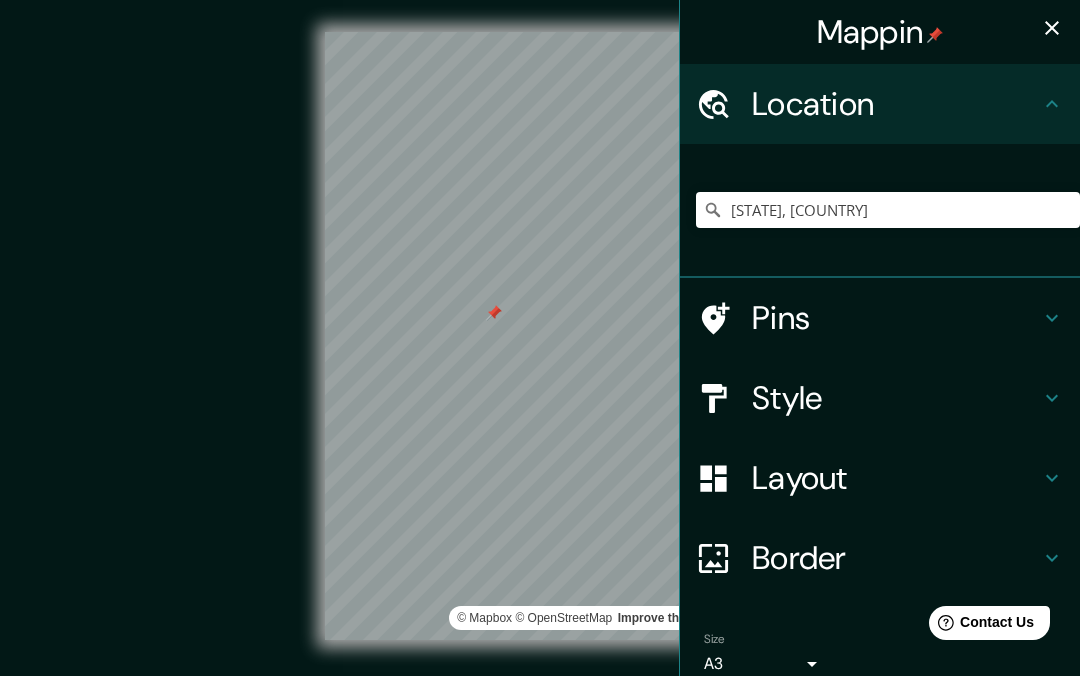 drag, startPoint x: 1042, startPoint y: 21, endPoint x: 1031, endPoint y: 38, distance: 20.248457 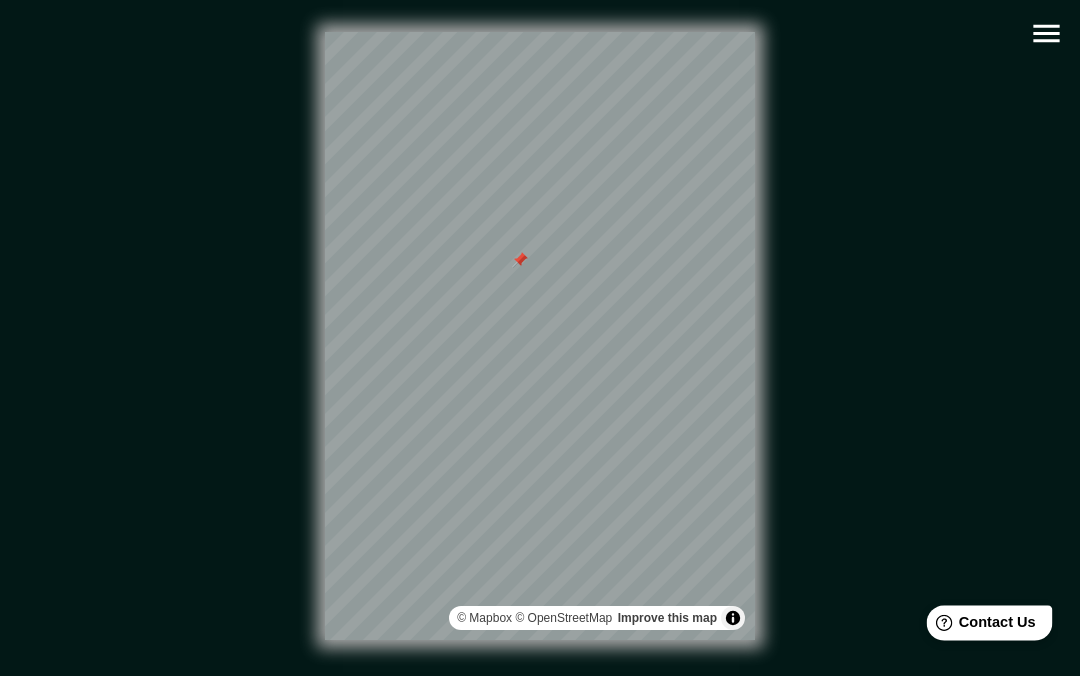 click on "Help Contact Us" at bounding box center (990, 622) 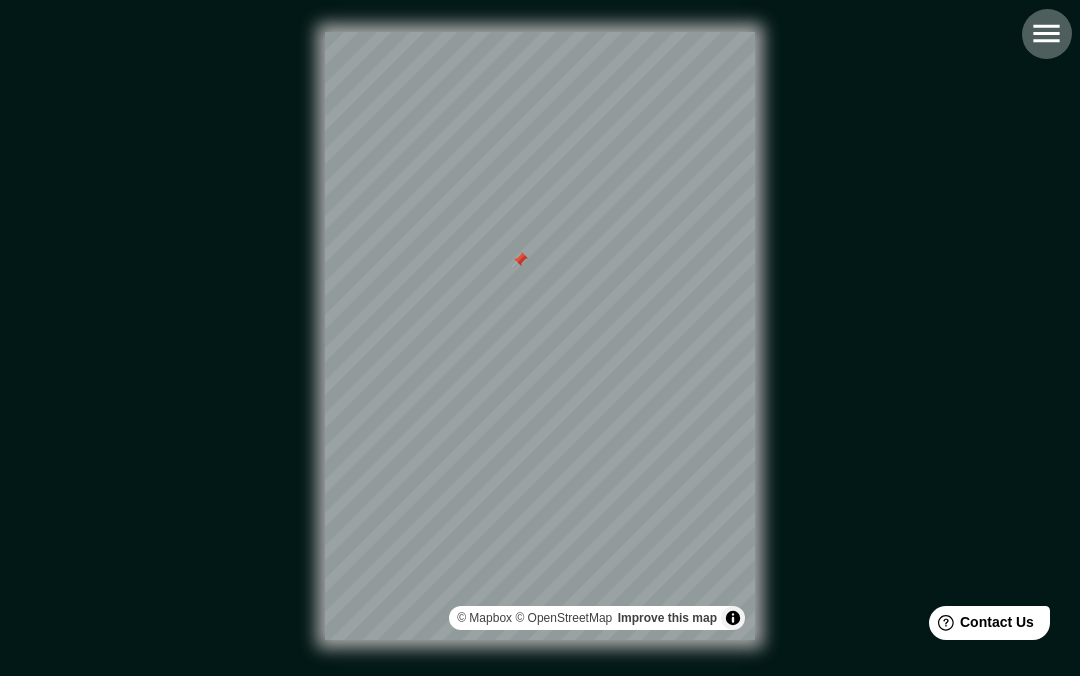 click at bounding box center (1046, 33) 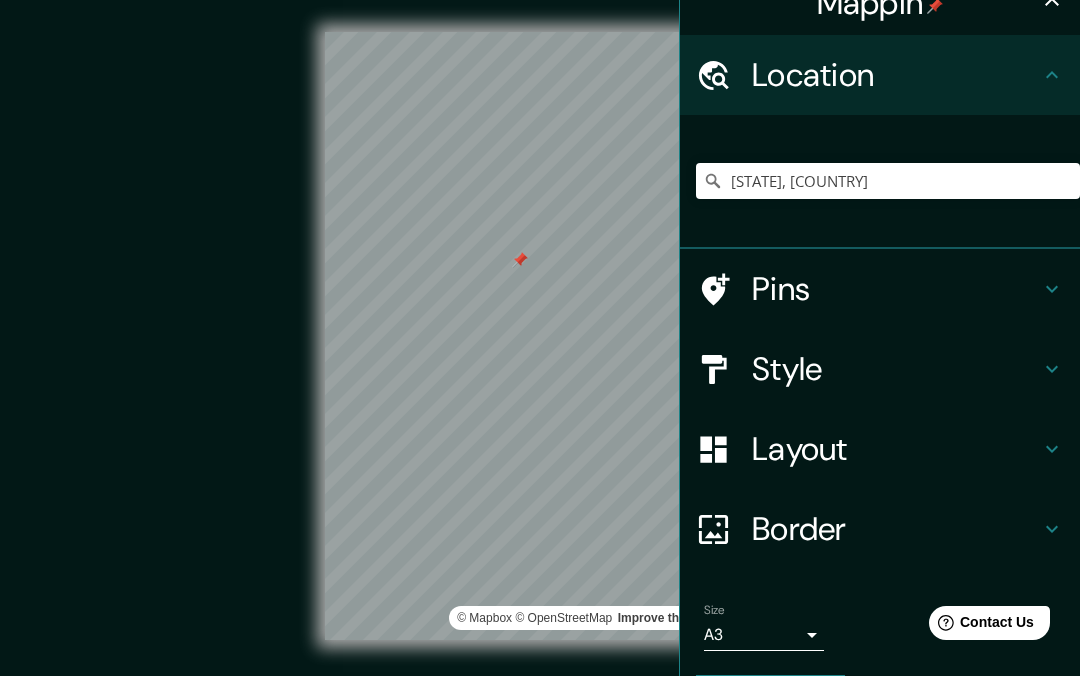 scroll, scrollTop: 88, scrollLeft: 0, axis: vertical 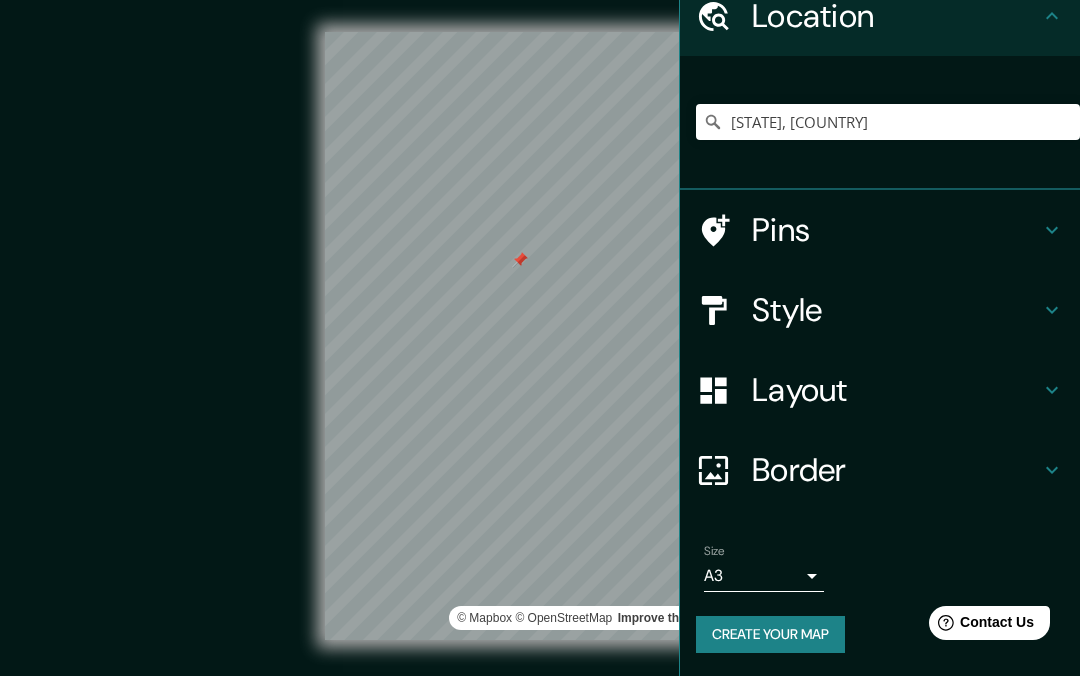 click on "Create your map" at bounding box center [770, 634] 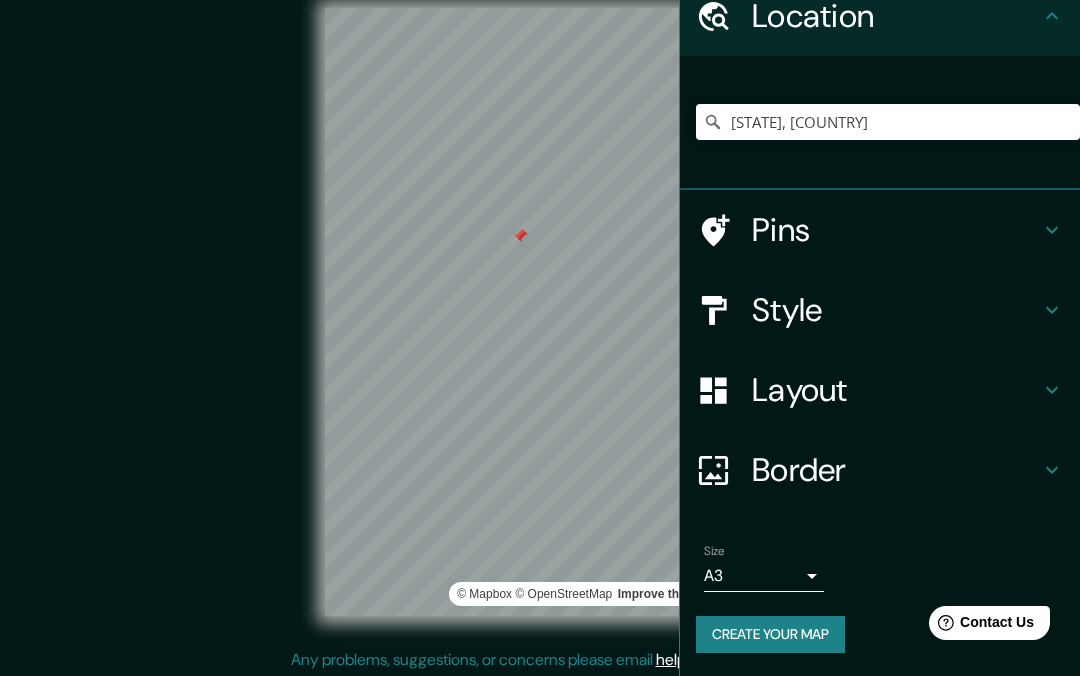 scroll, scrollTop: 28, scrollLeft: 0, axis: vertical 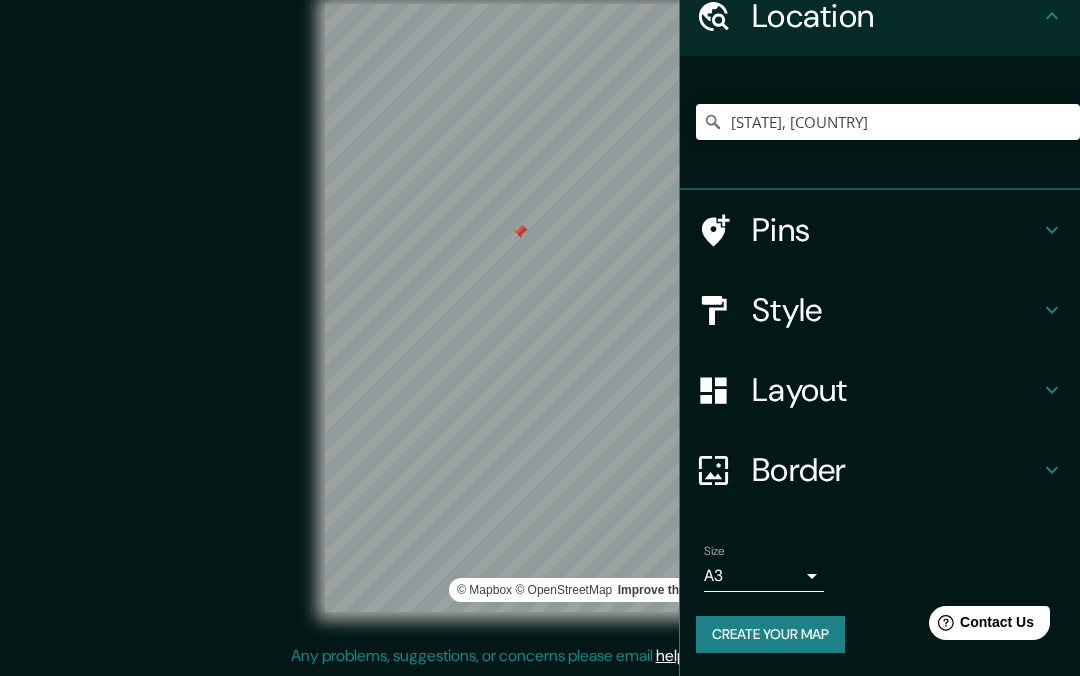 click on "Border" at bounding box center (896, 470) 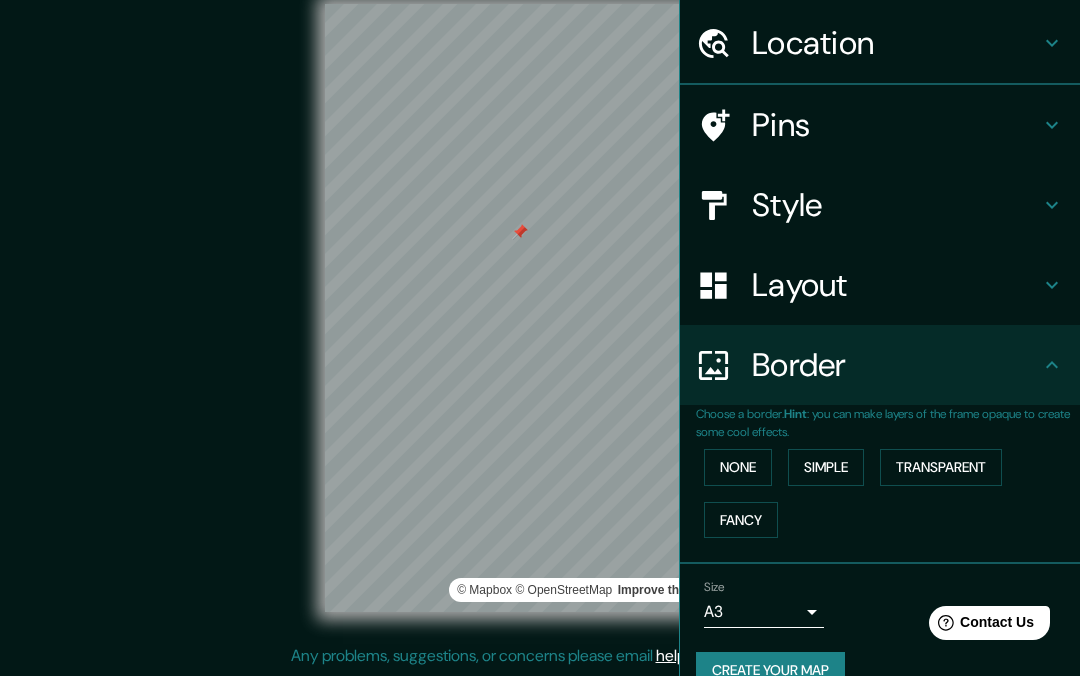 scroll, scrollTop: 88, scrollLeft: 0, axis: vertical 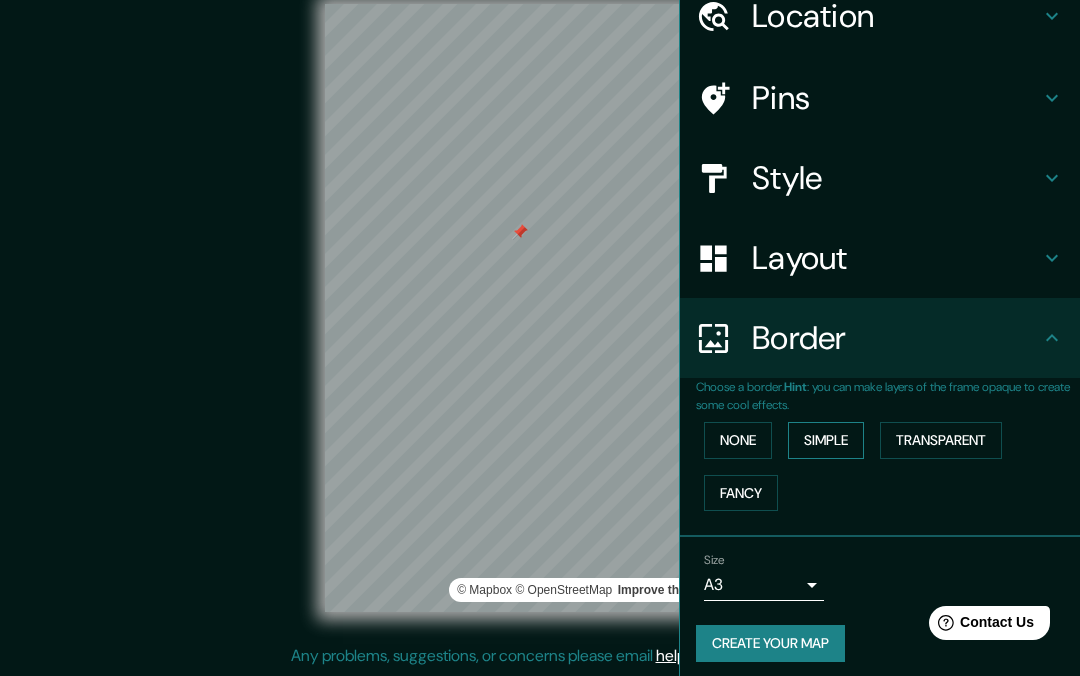 click on "Simple" at bounding box center (826, 440) 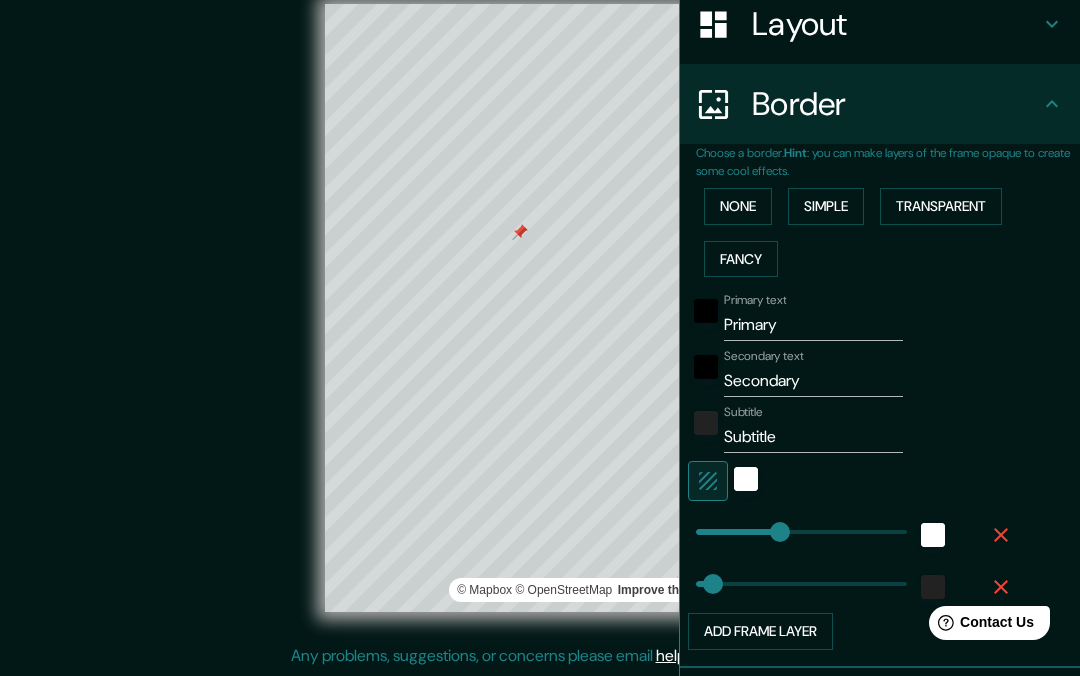 scroll, scrollTop: 388, scrollLeft: 0, axis: vertical 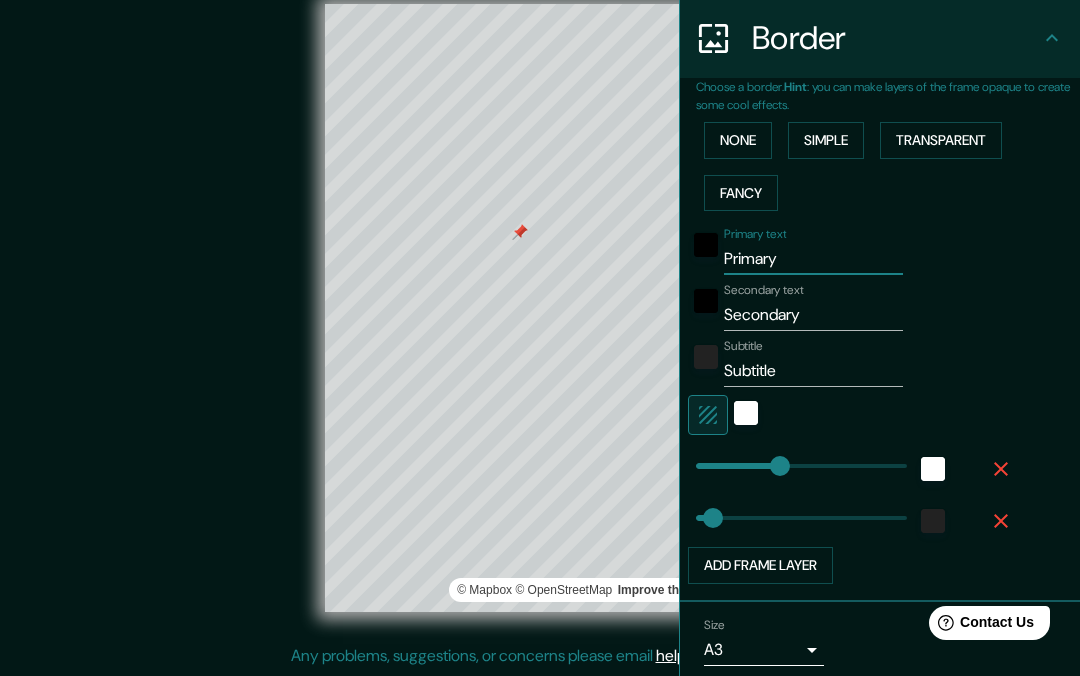 click on "Primary" at bounding box center [813, 259] 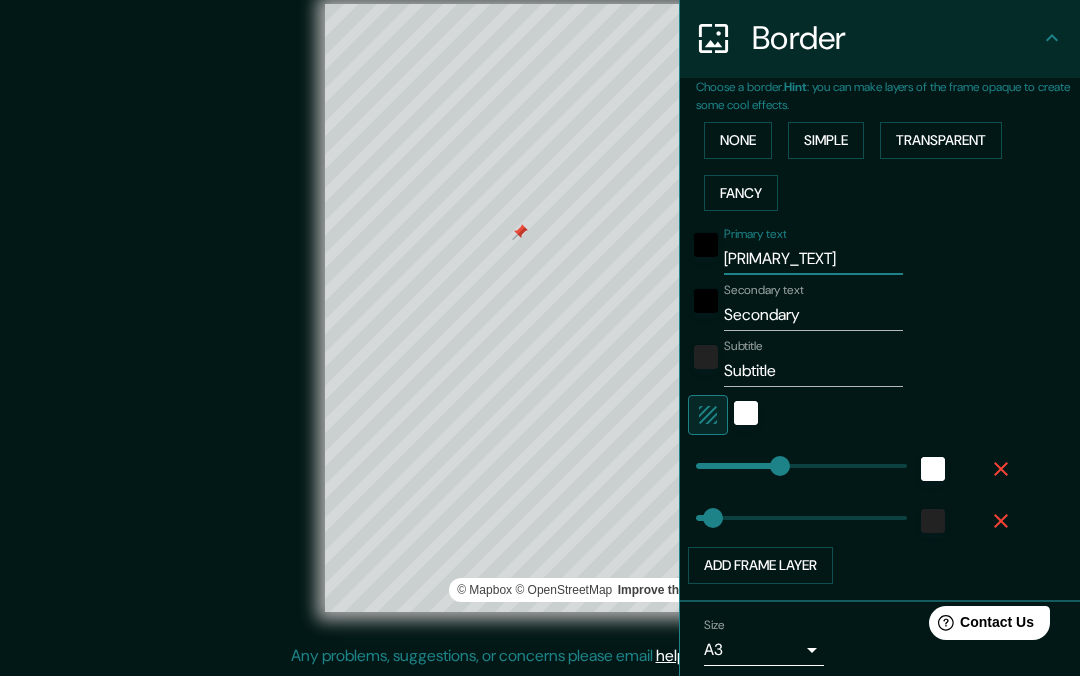 type on "[PRIMARY_TEXT]" 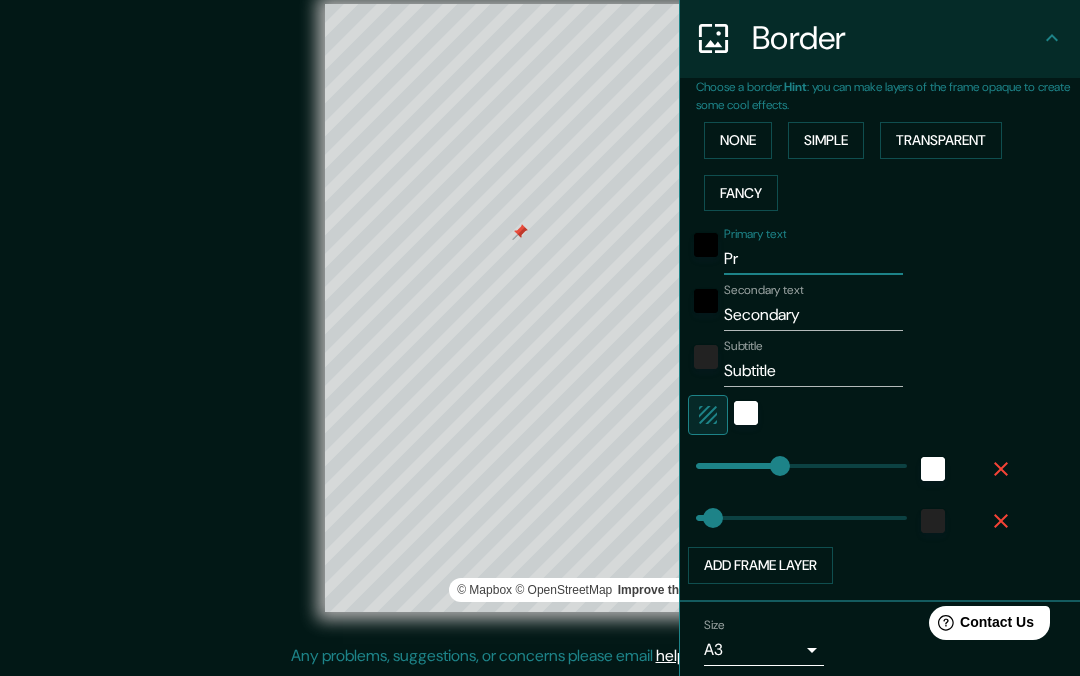 type on "P" 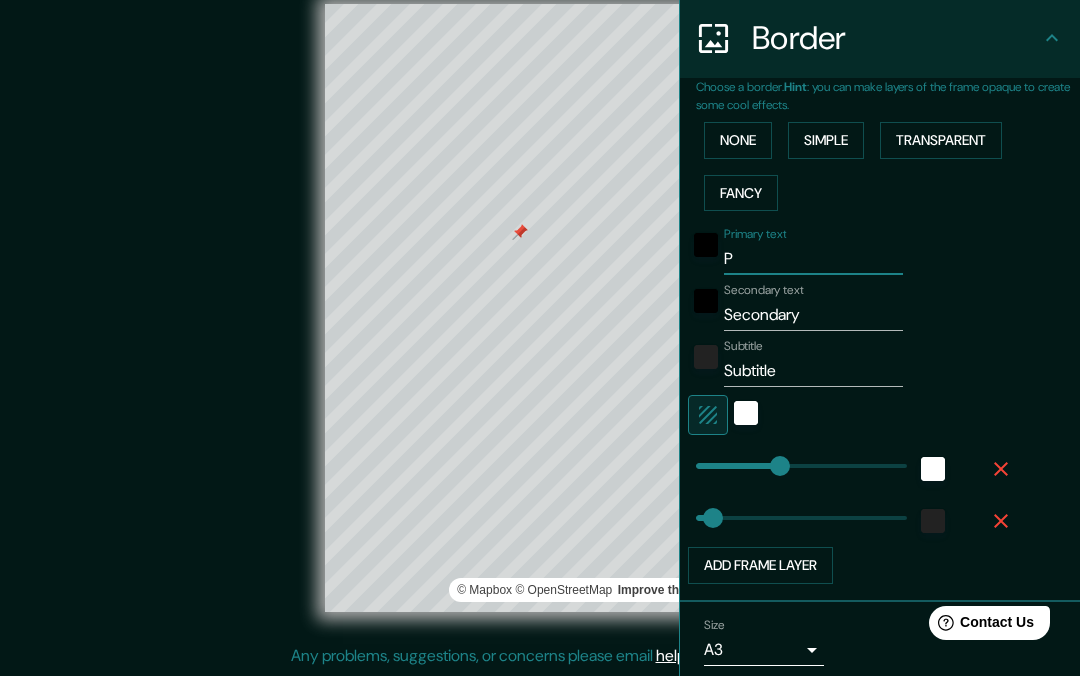 type 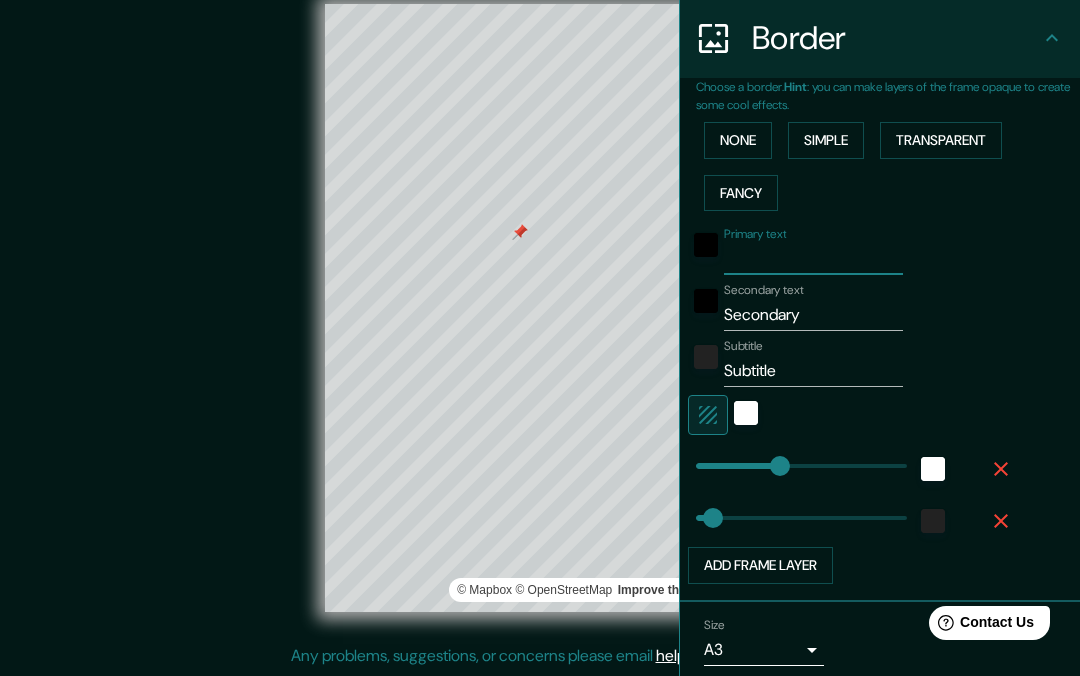 type on "34" 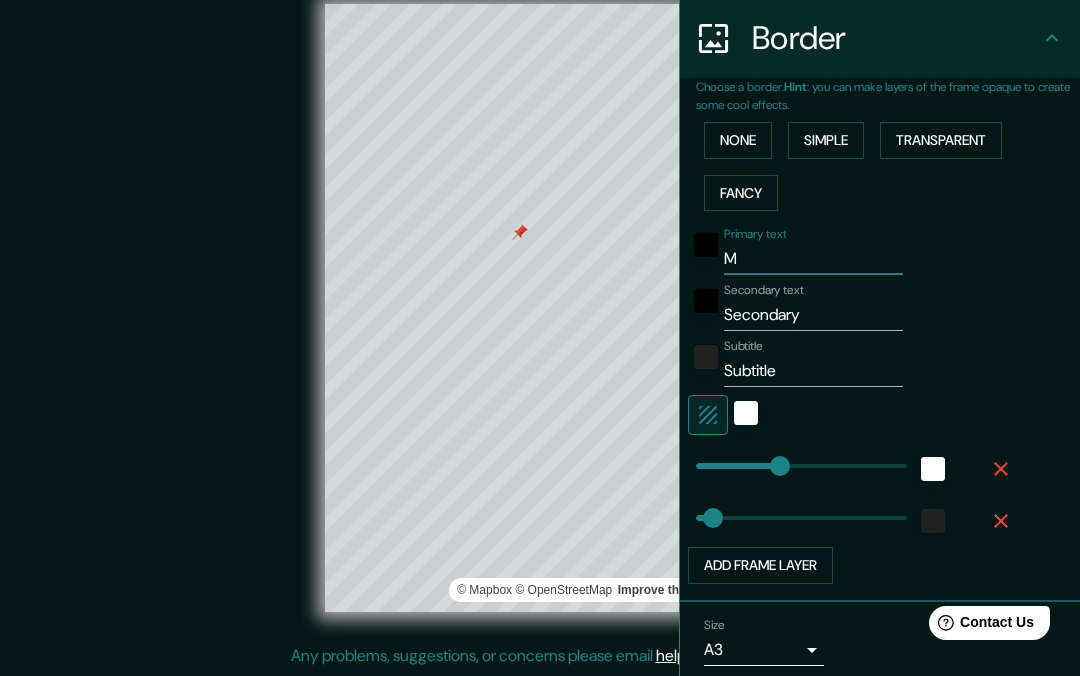 type on "34" 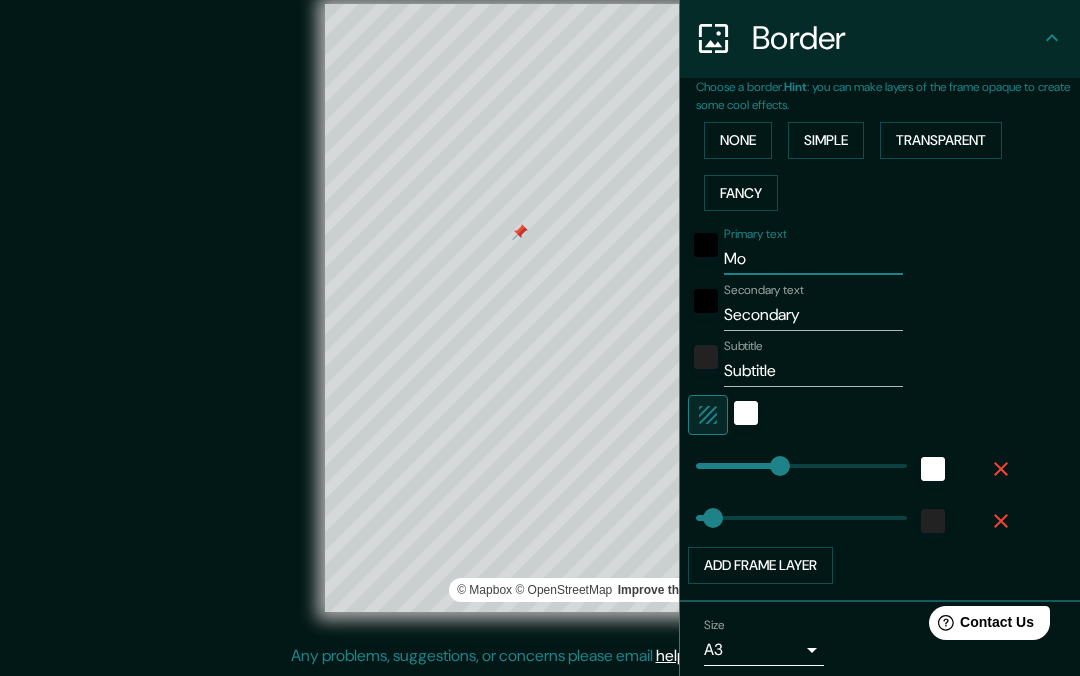 type on "[CITY]" 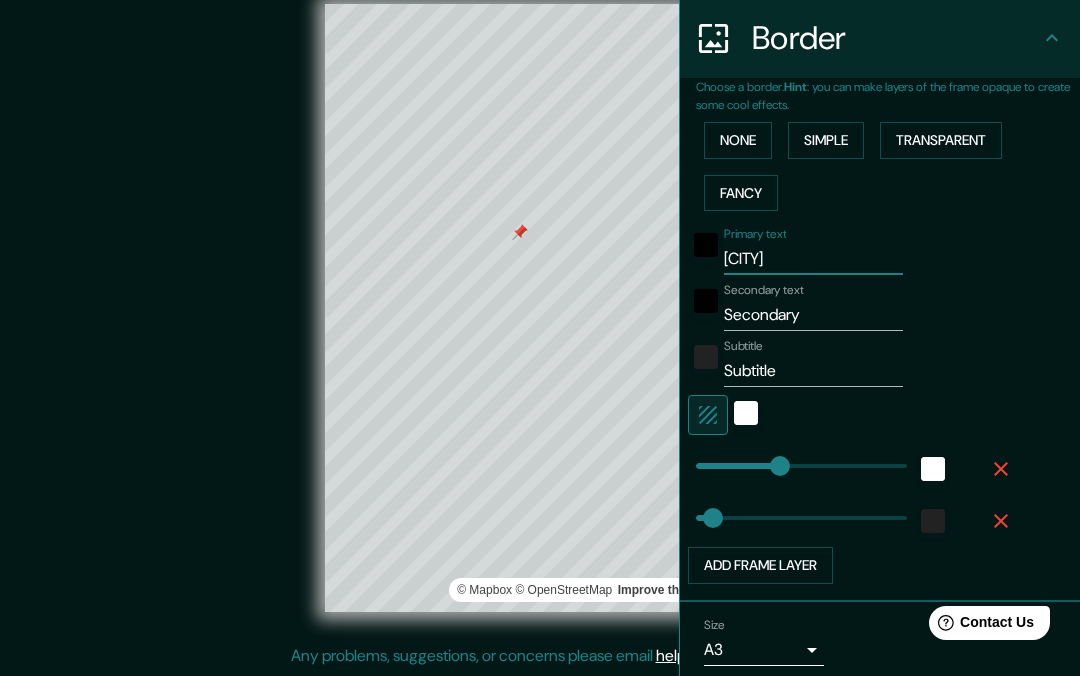 type on "Monte" 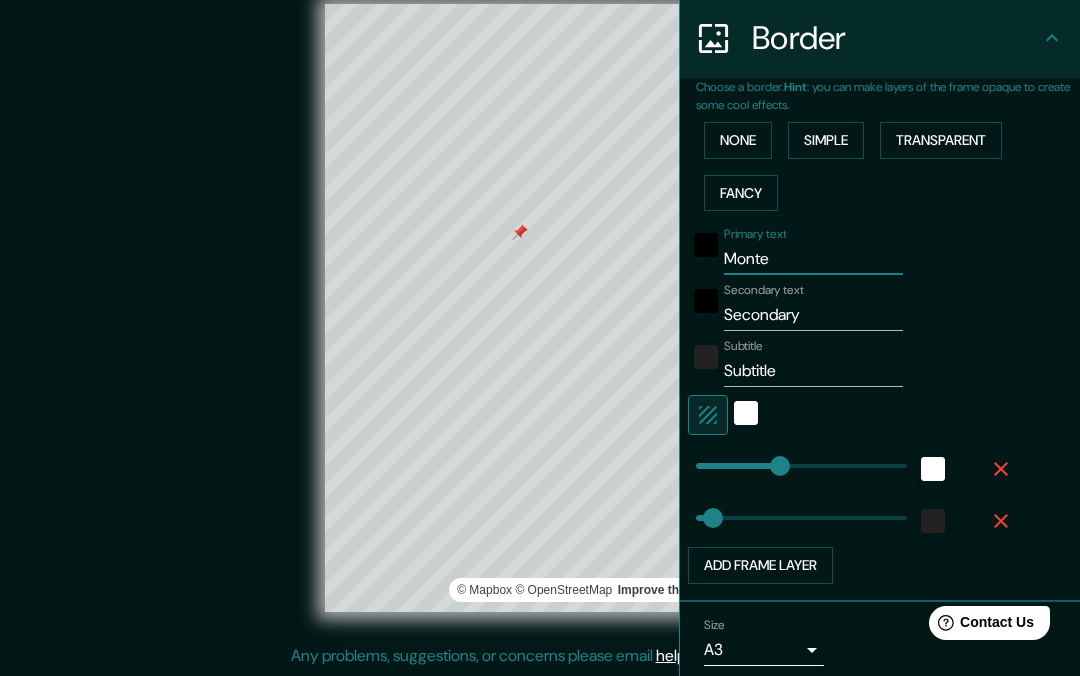 type on "34" 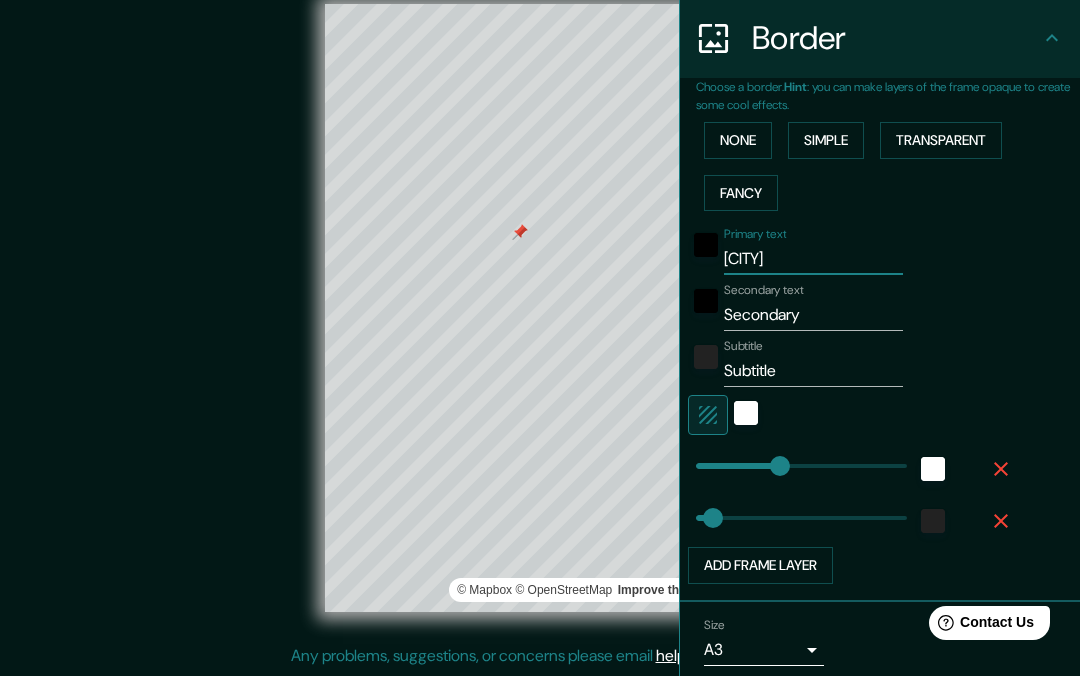 type on "Monterrey" 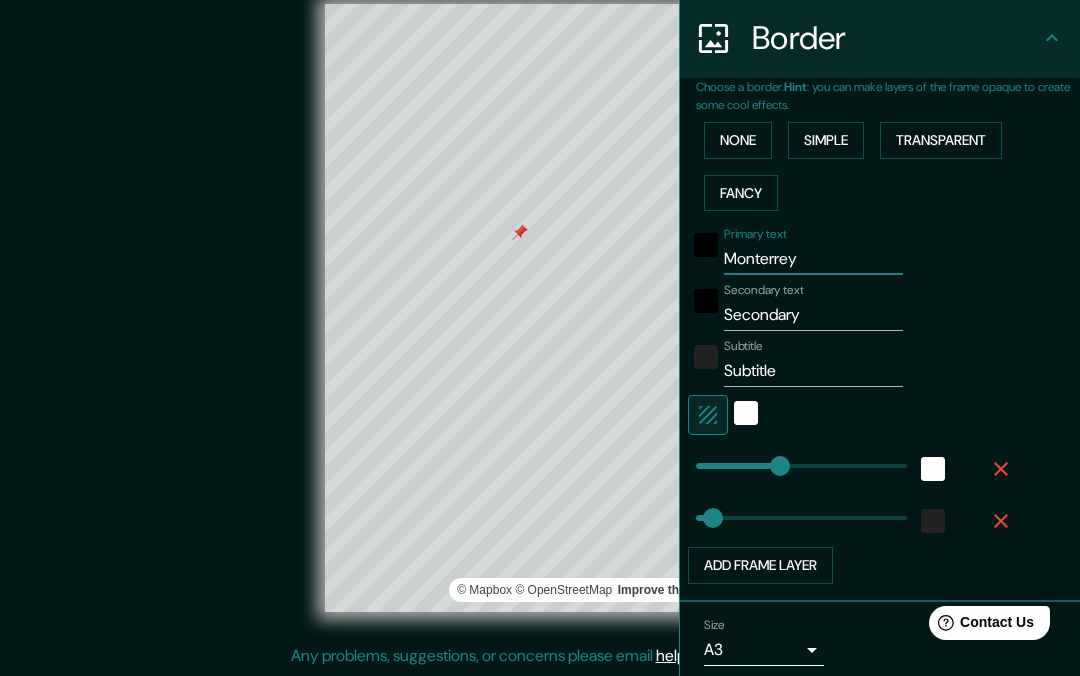 type on "Monterrey" 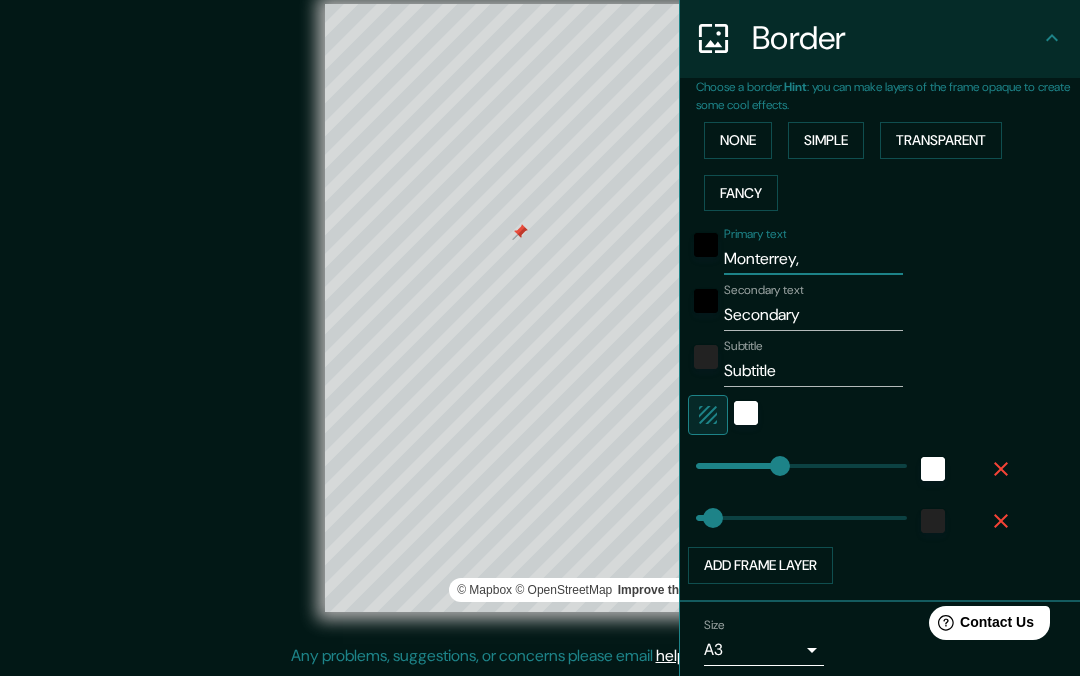 type on "Monterrey," 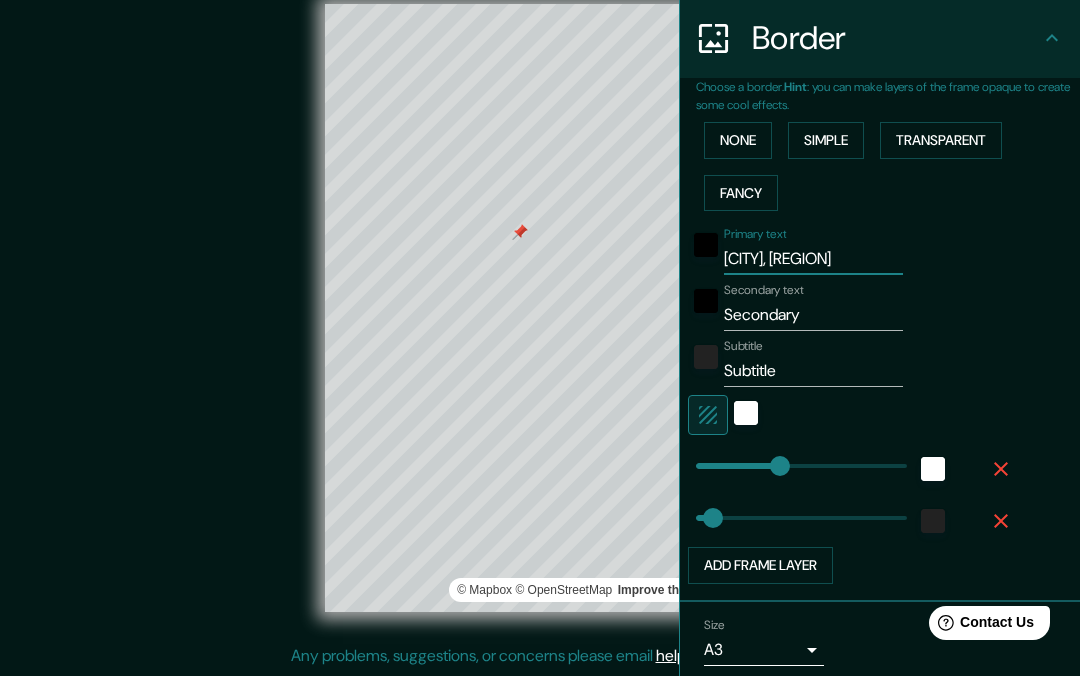 type on "34" 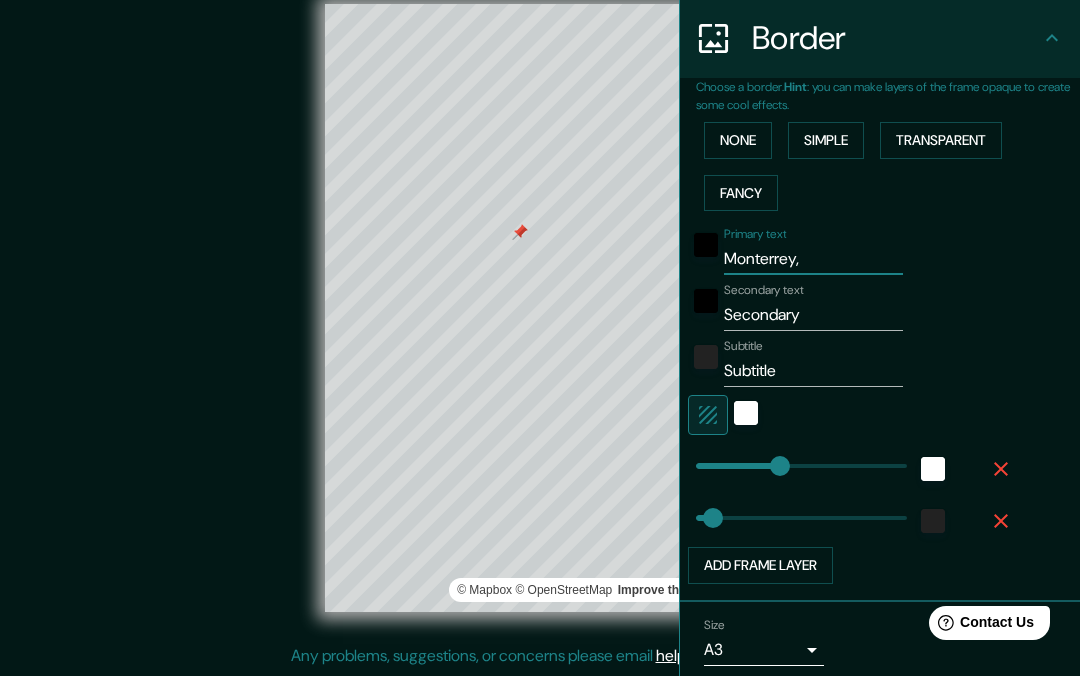 type on "34" 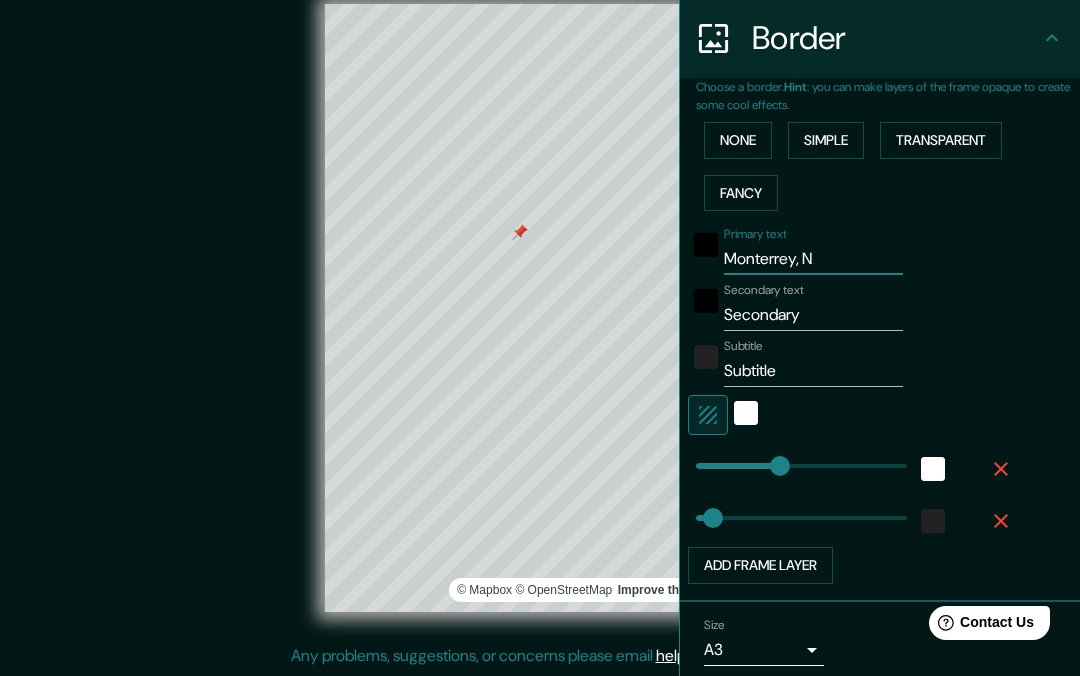 type on "34" 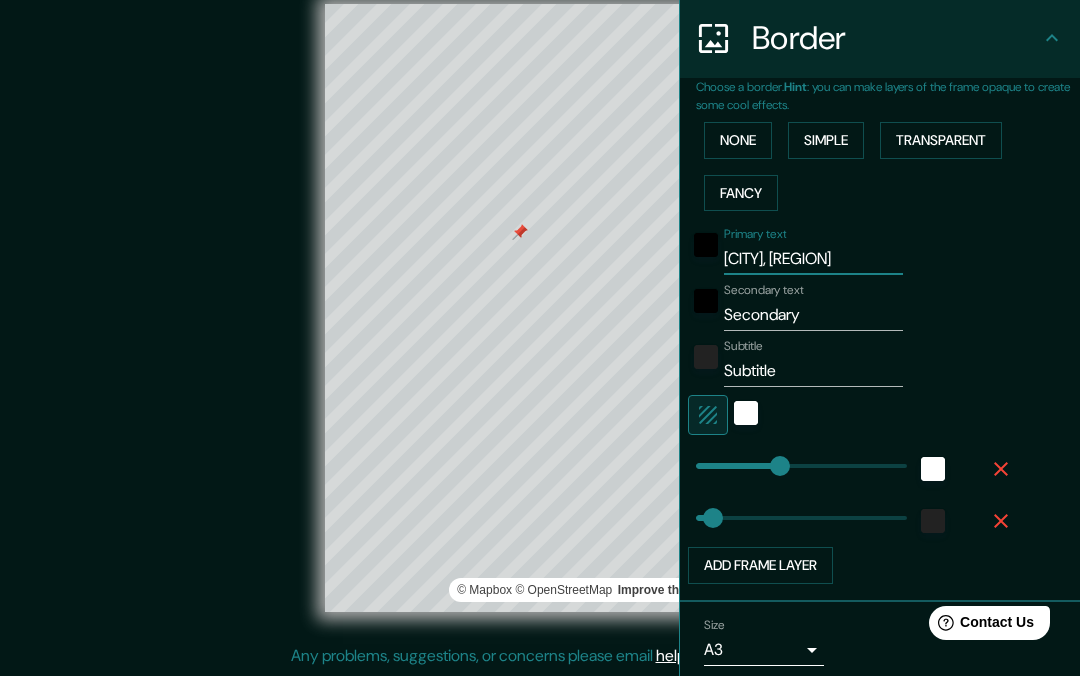 type on "34" 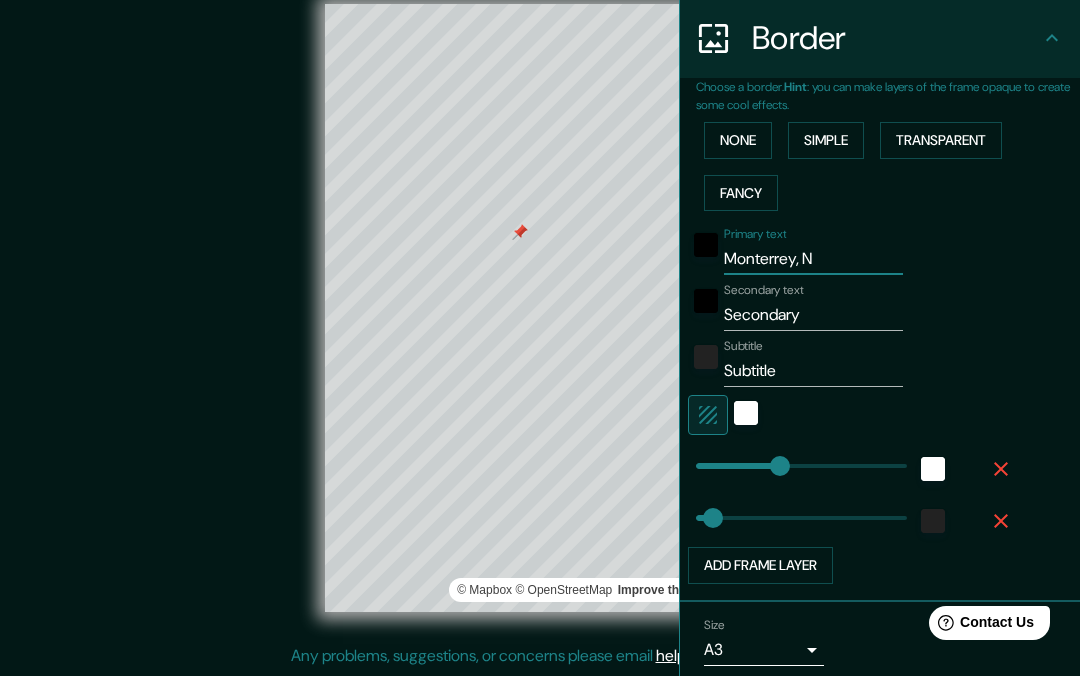 type on "Monterrey," 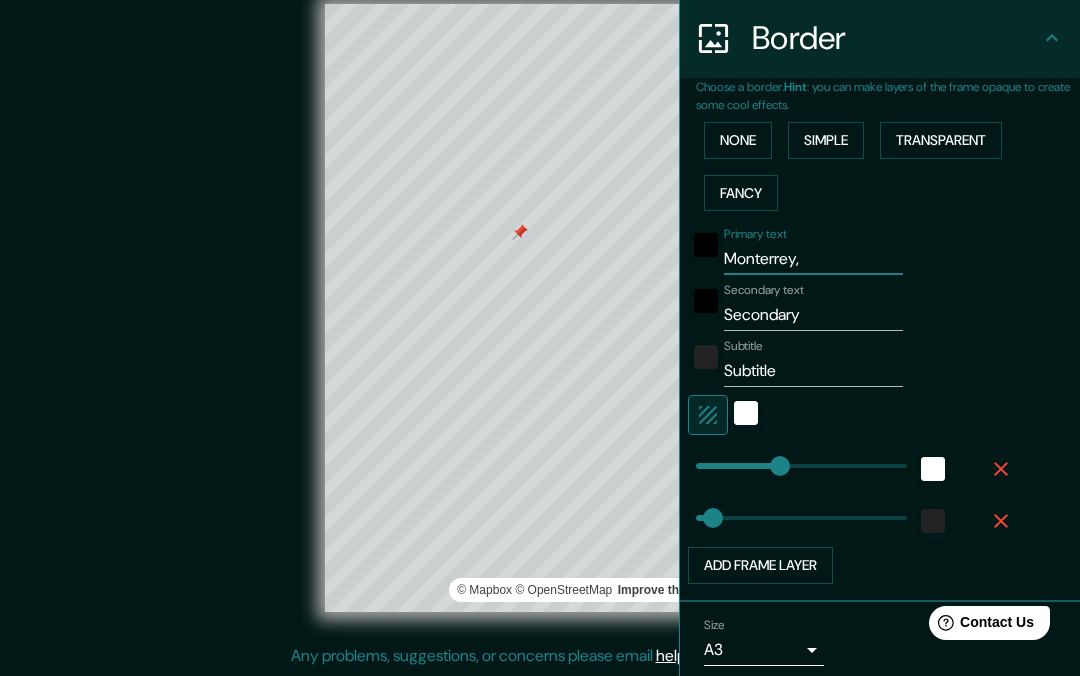 type on "Monterrey, N" 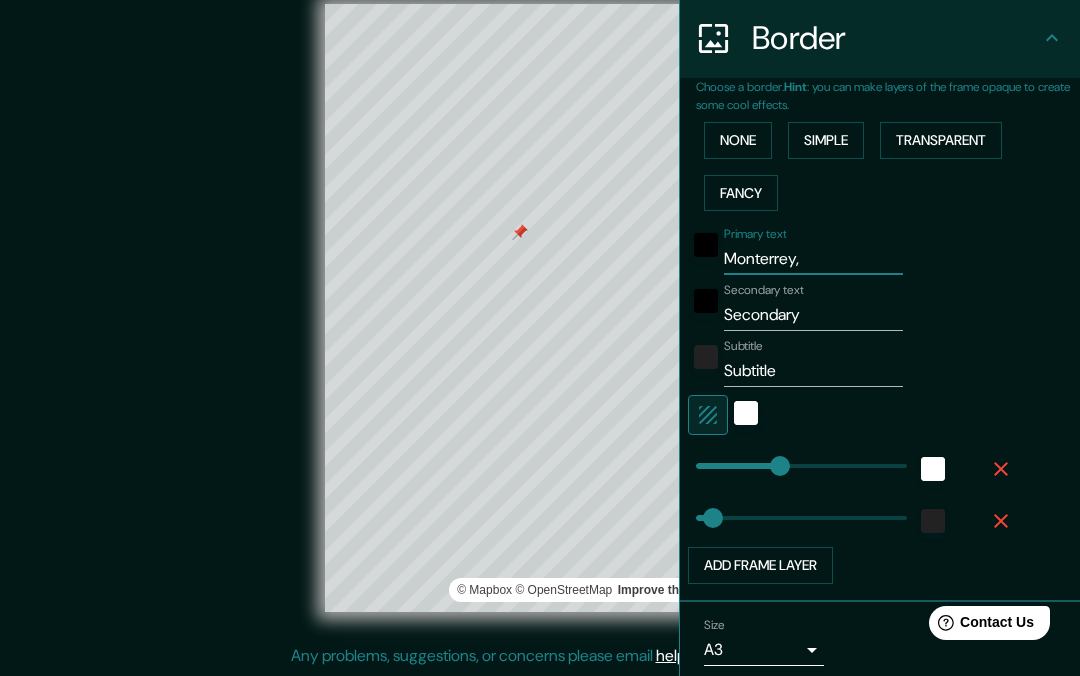 type on "Monterrey," 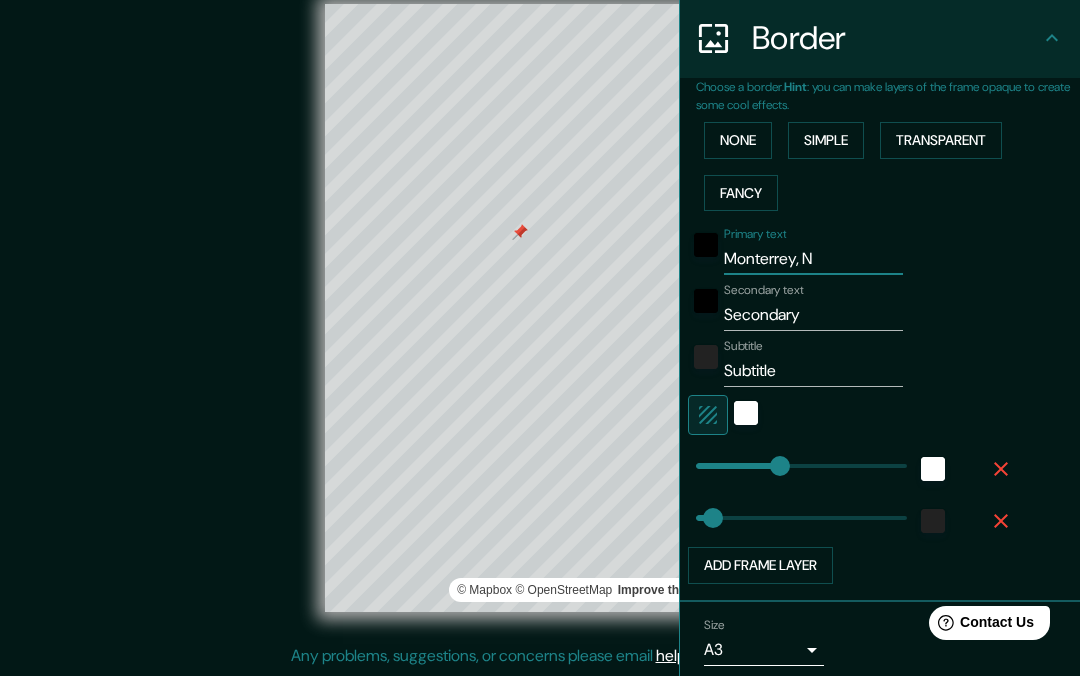 type on "Monterrey, N." 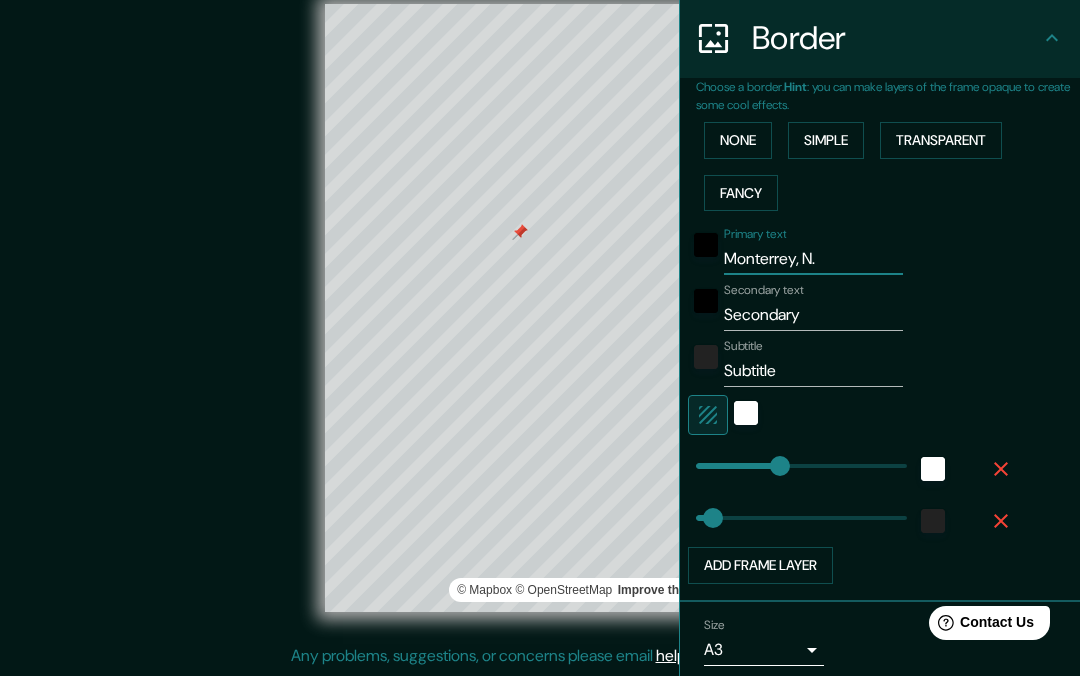 type on "Monterrey, N" 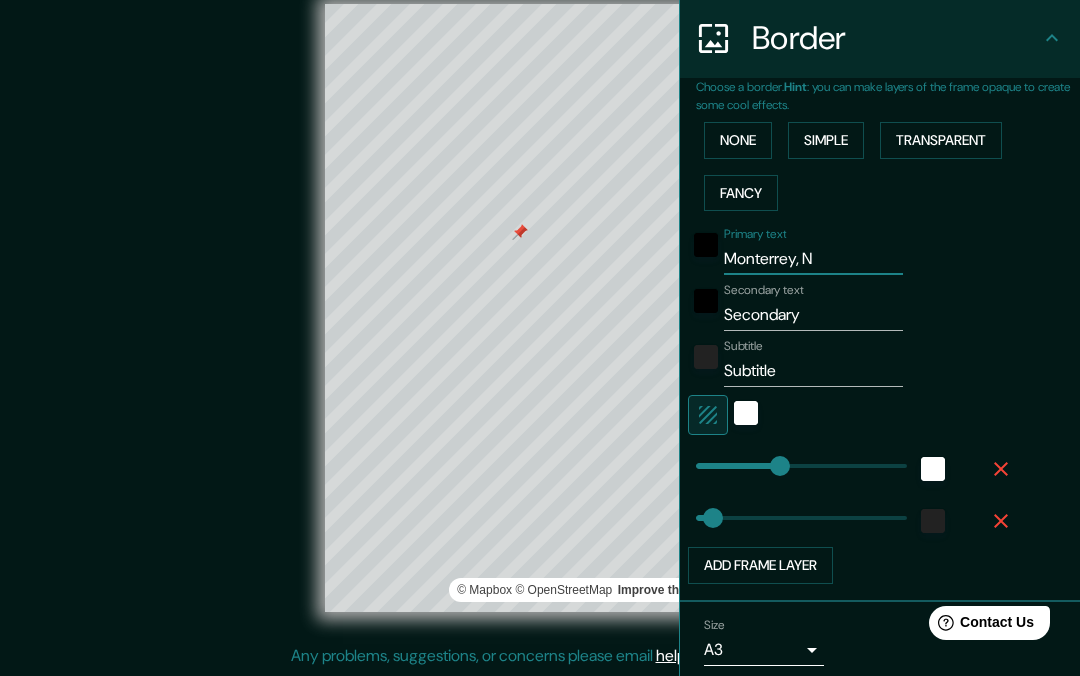 type on "34" 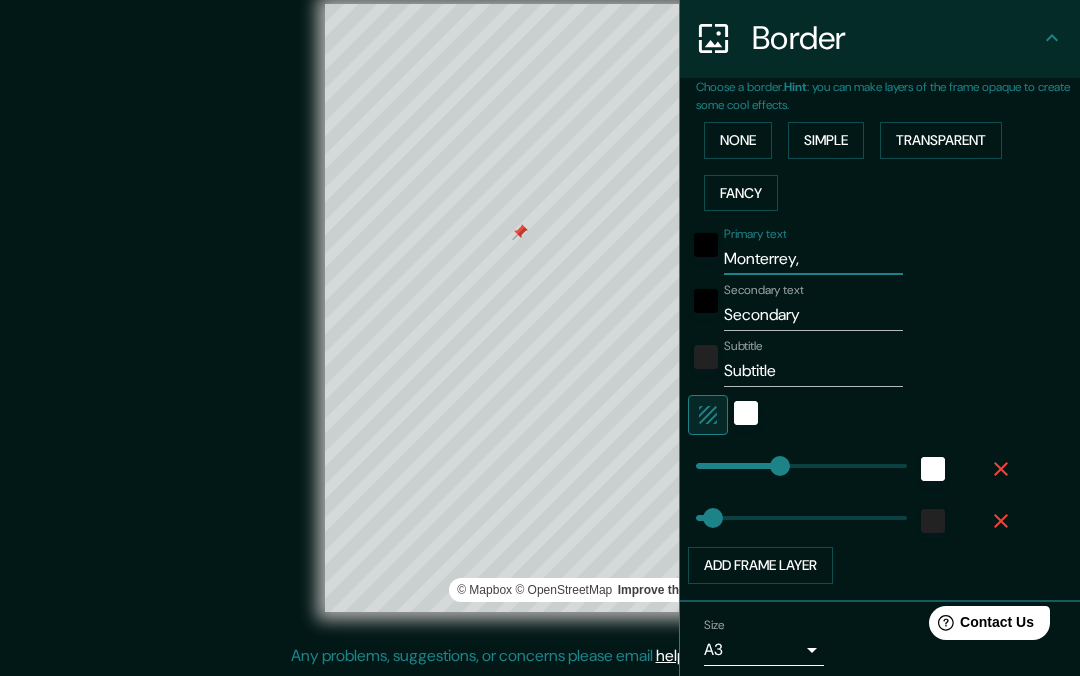 type on "Monterrey," 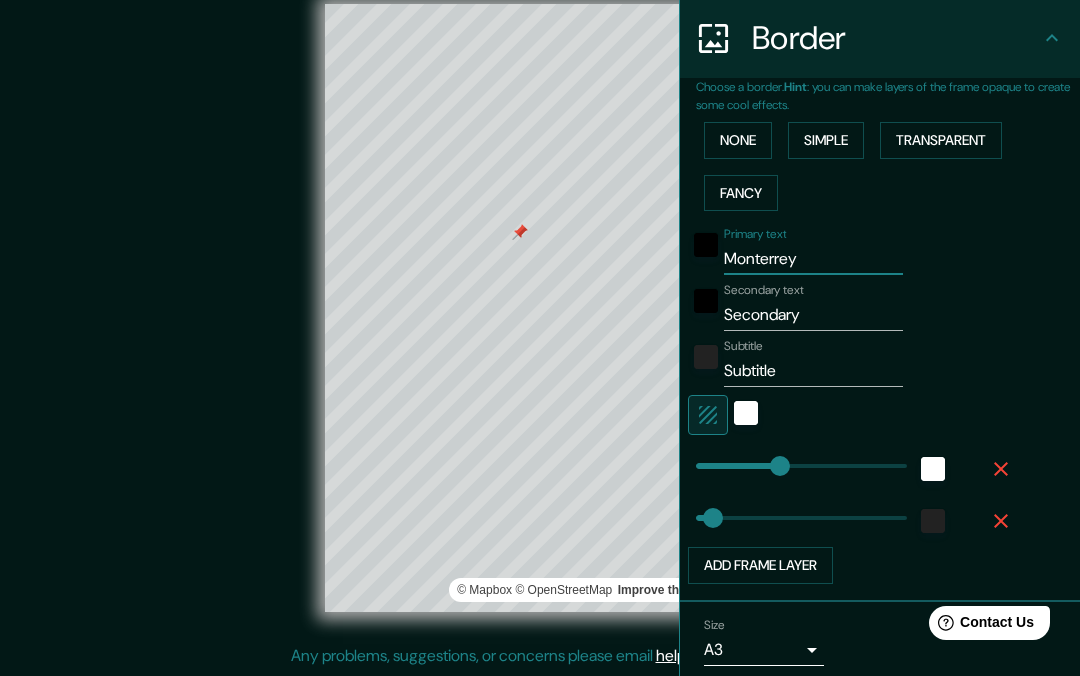 type on "34" 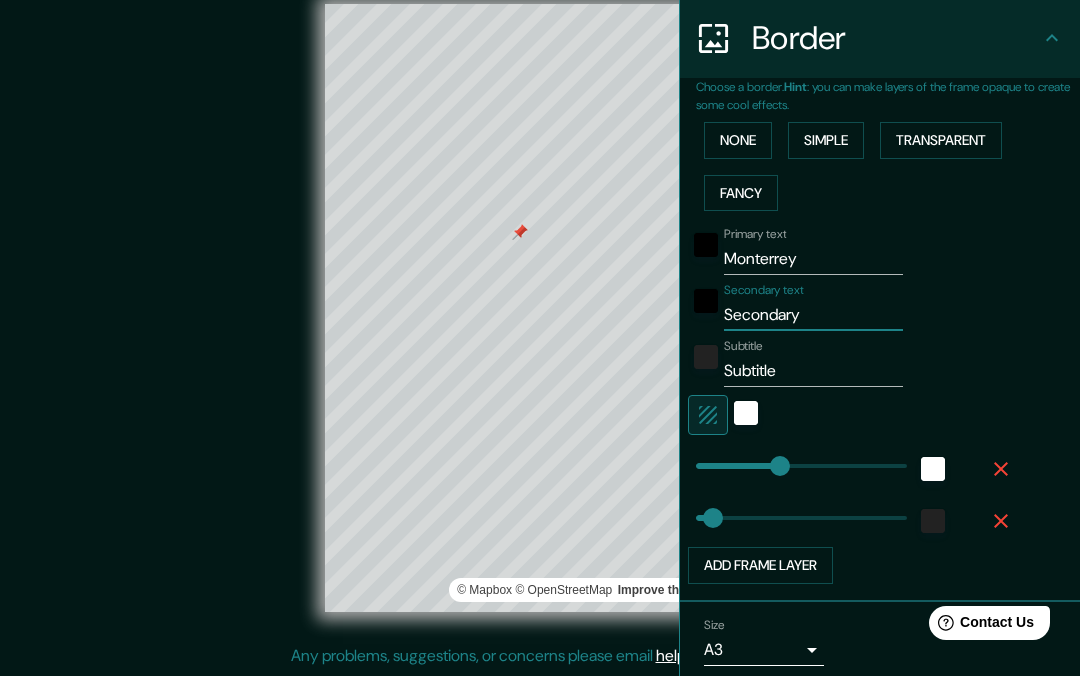 type on "Secondar" 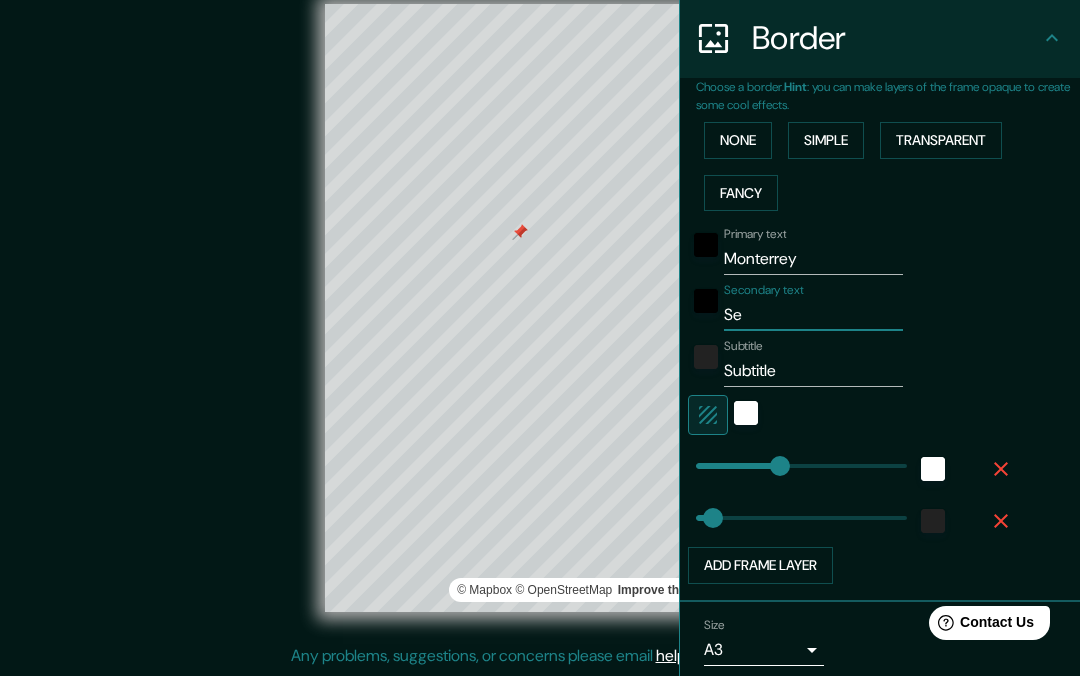 type on "S" 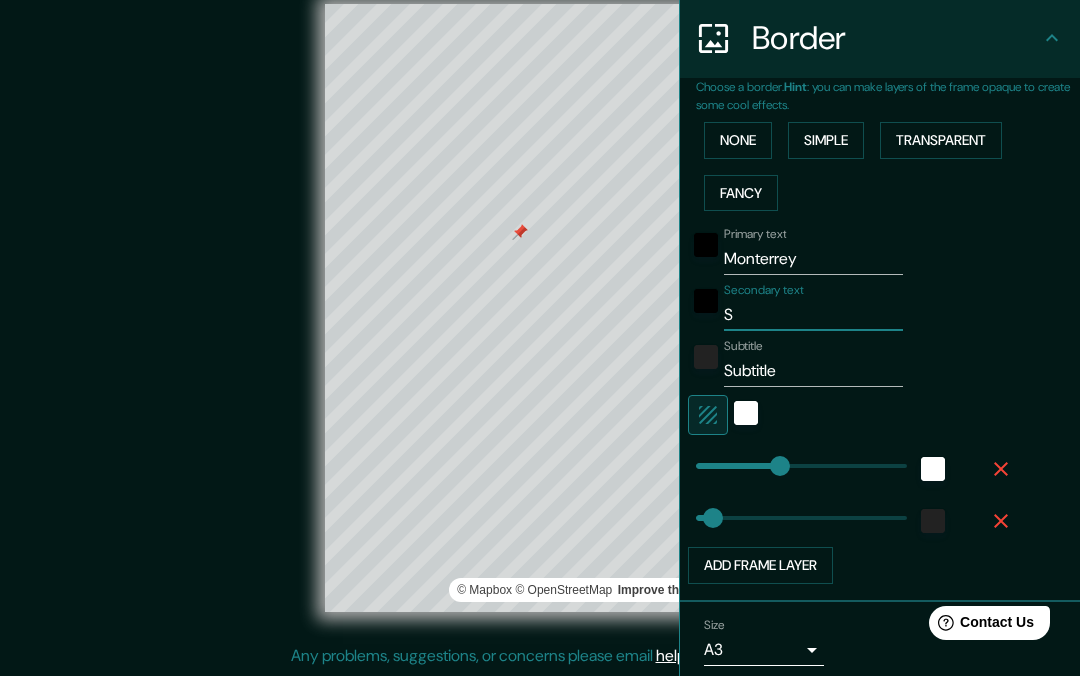 type 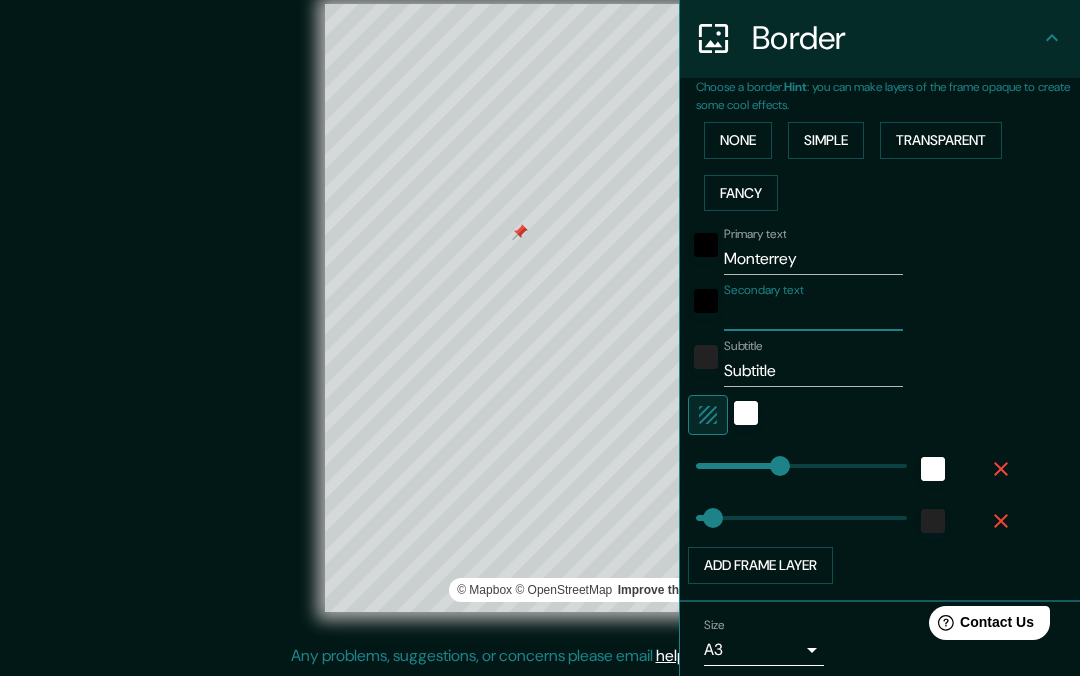 type on "34" 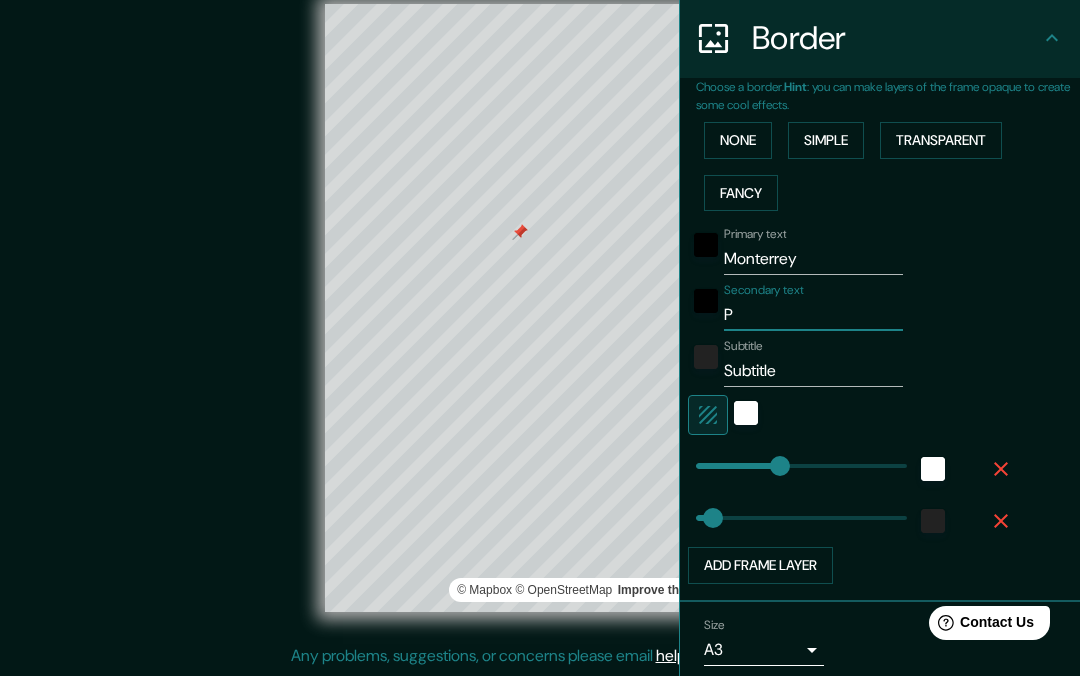 type on "PA" 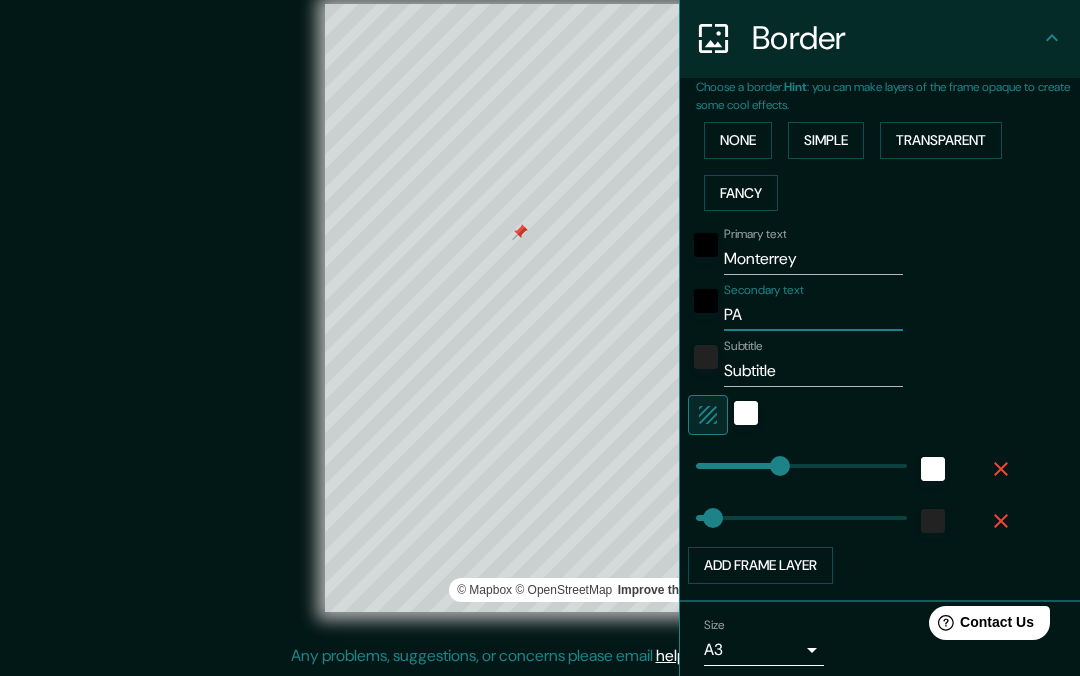 type on "PAR" 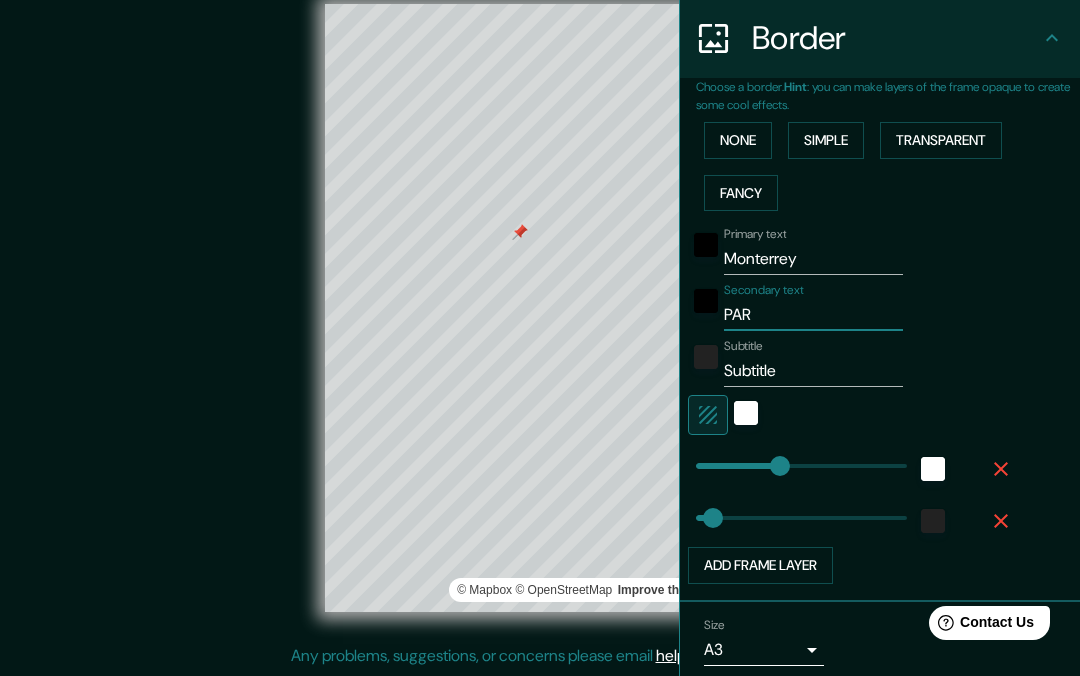 type on "34" 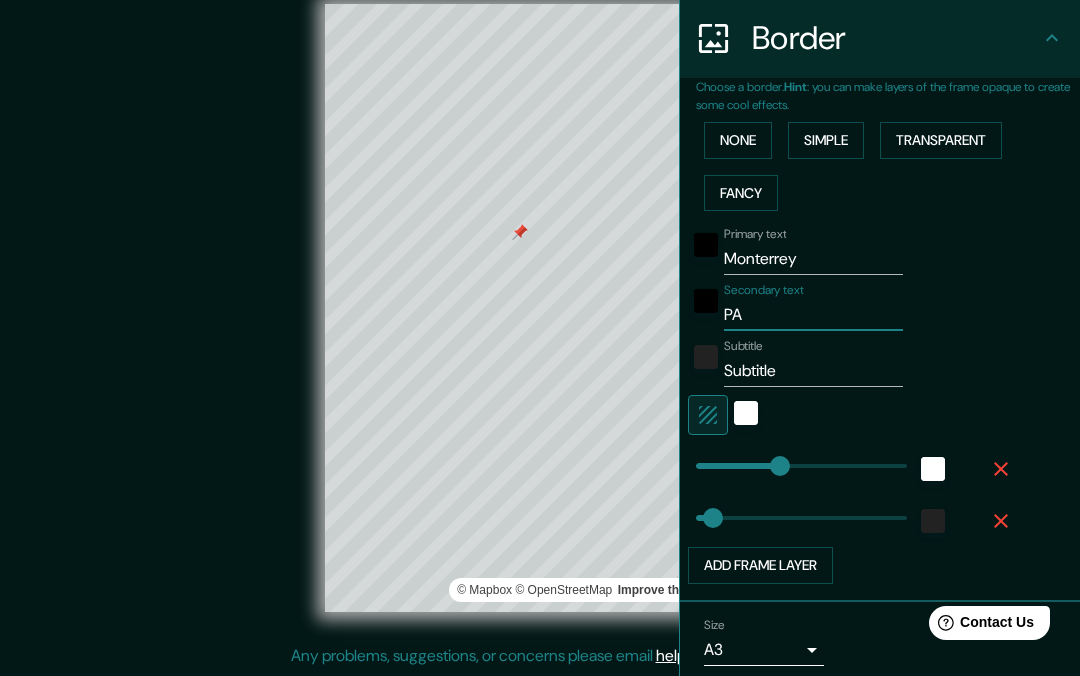 type on "P" 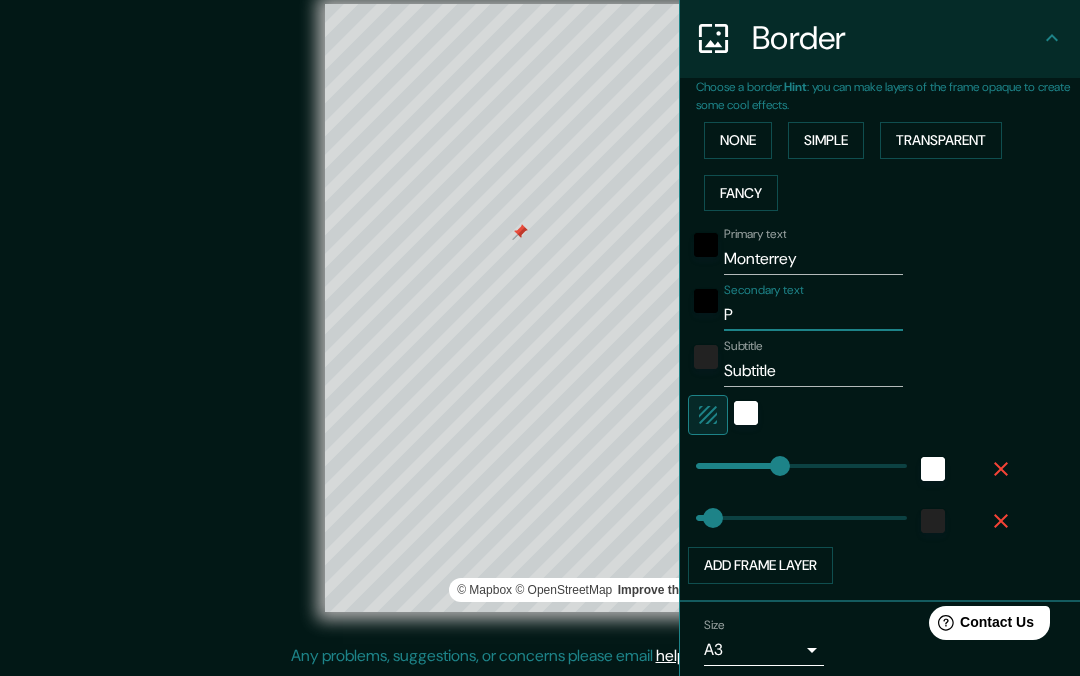 type on "34" 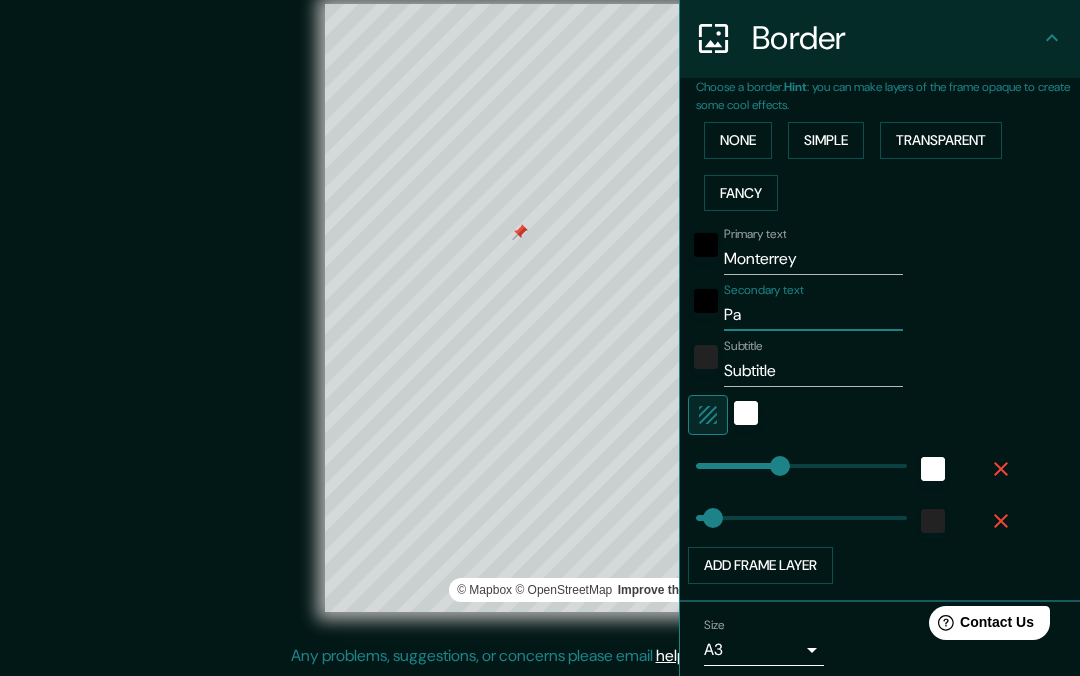 type on "34" 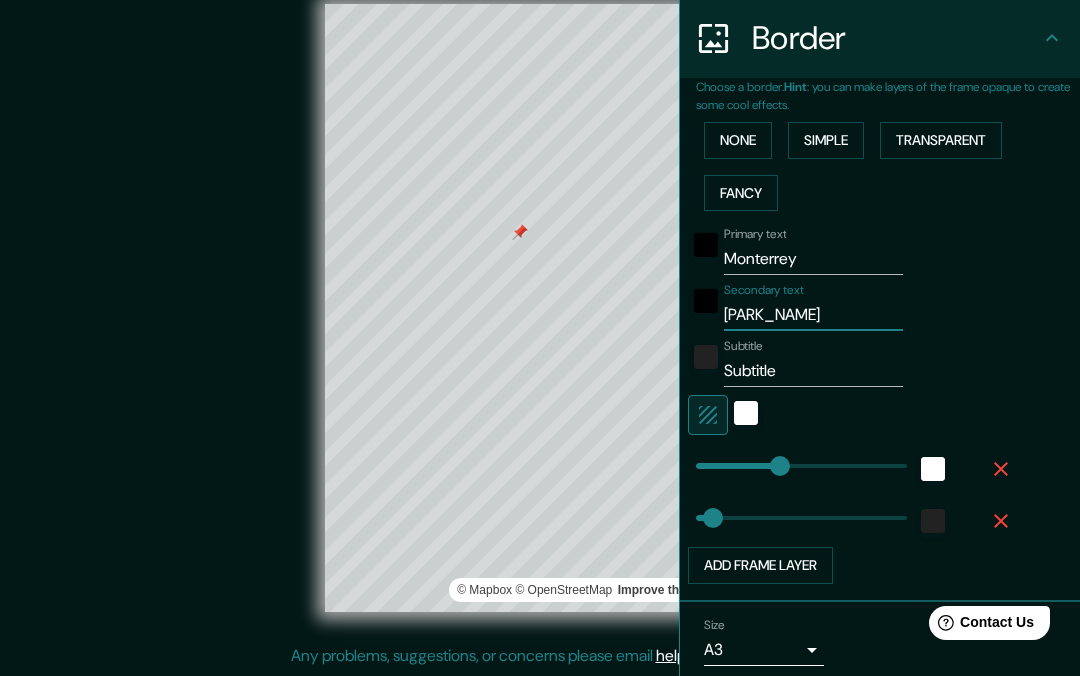 type on "[PARK_NAME]" 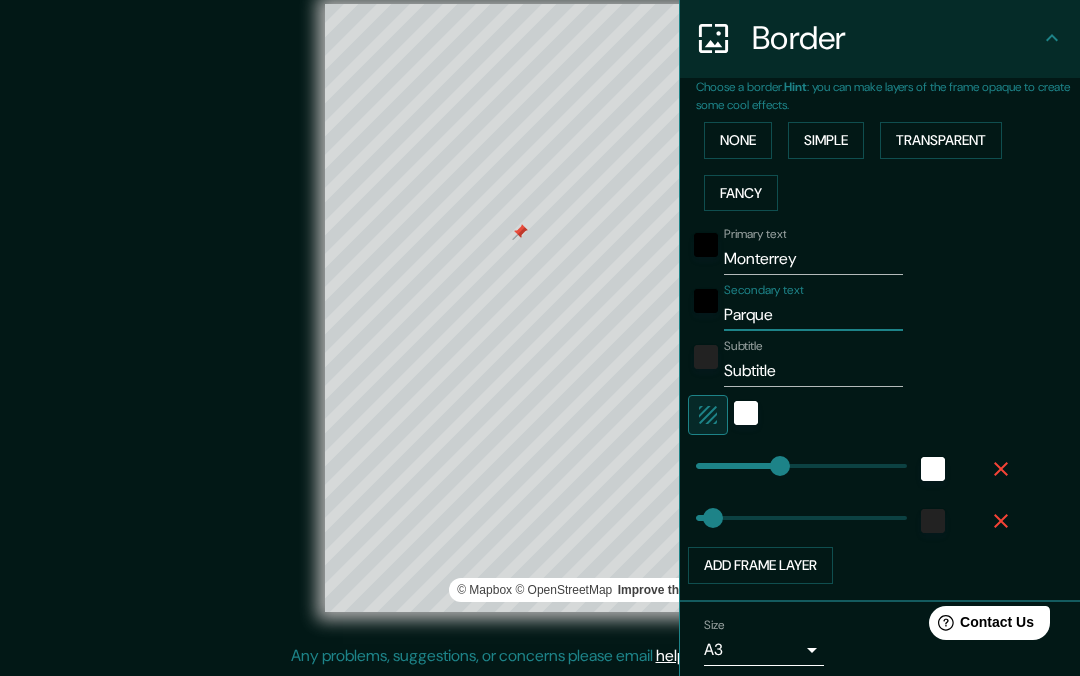 type on "Parque" 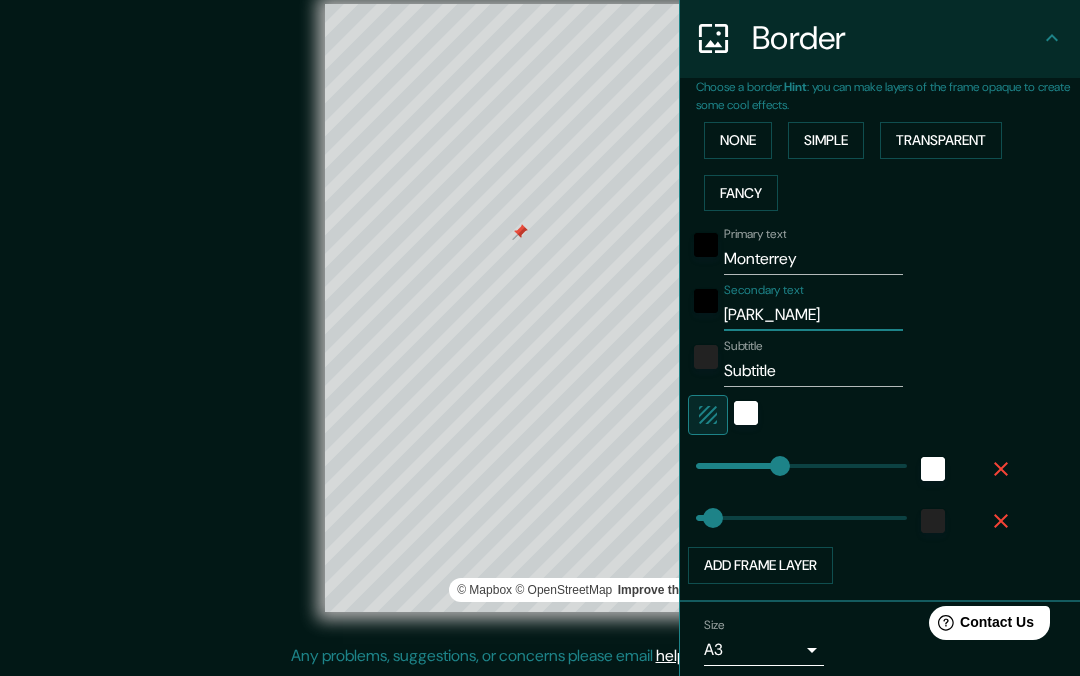 type on "[PARK_NAME] [CITY]" 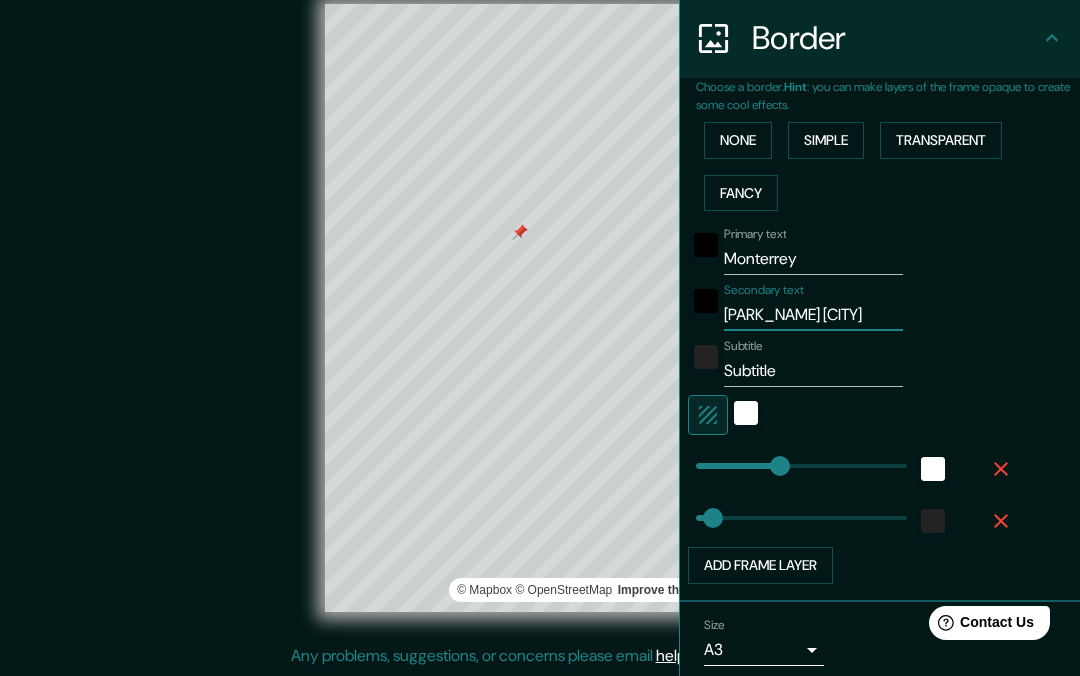 type on "[PARK_NAME]" 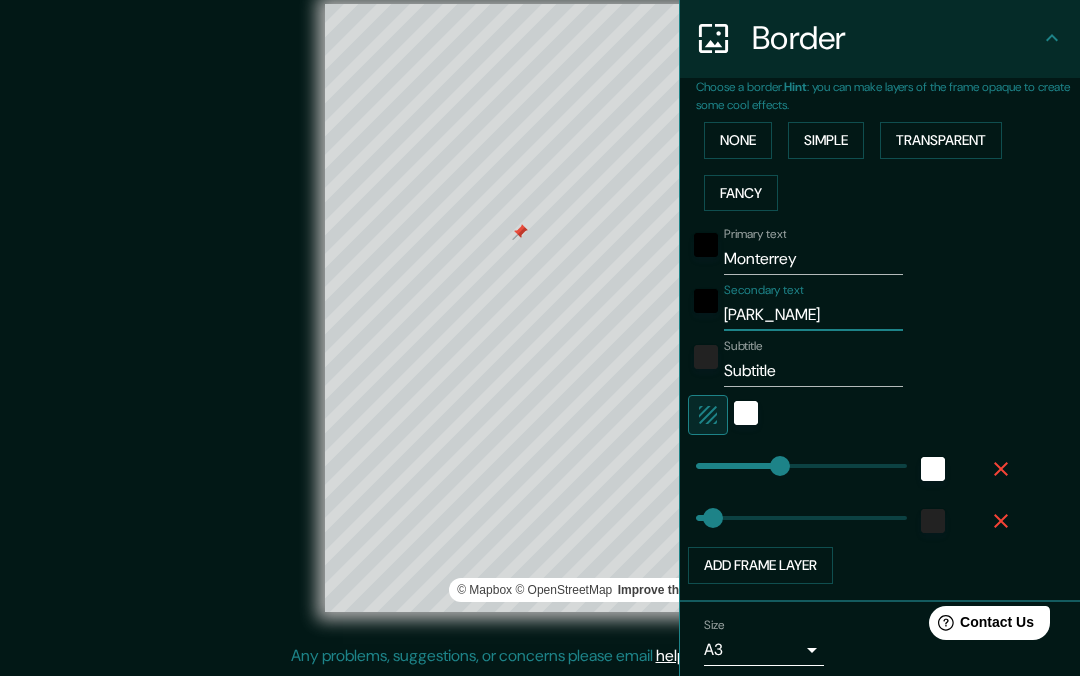type on "34" 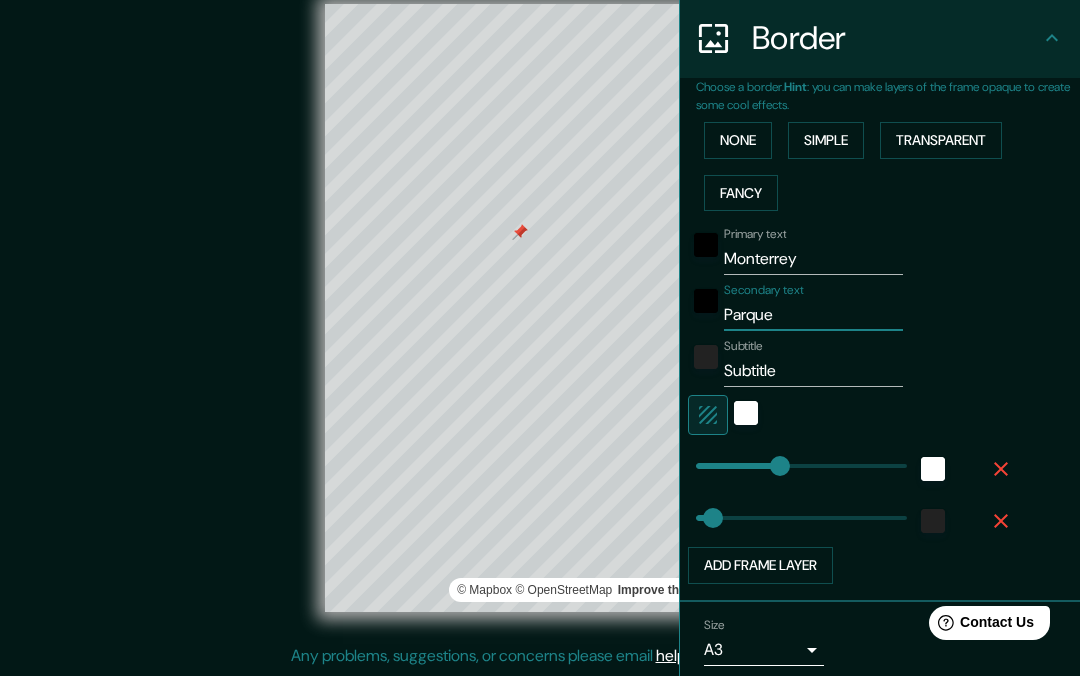 type on "34" 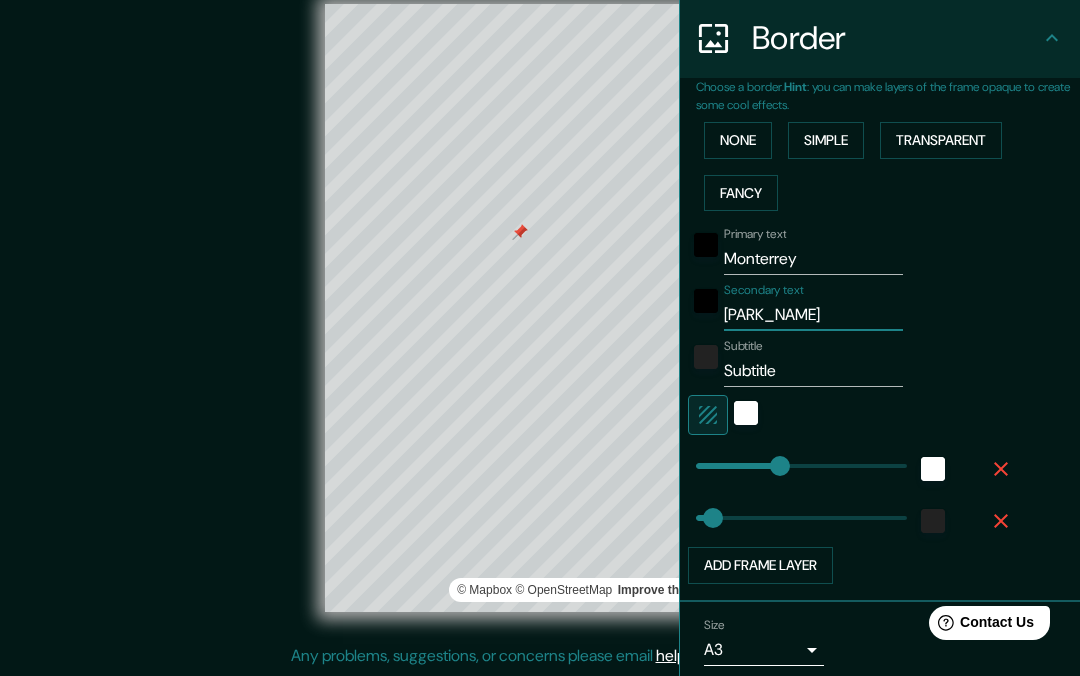 type on "34" 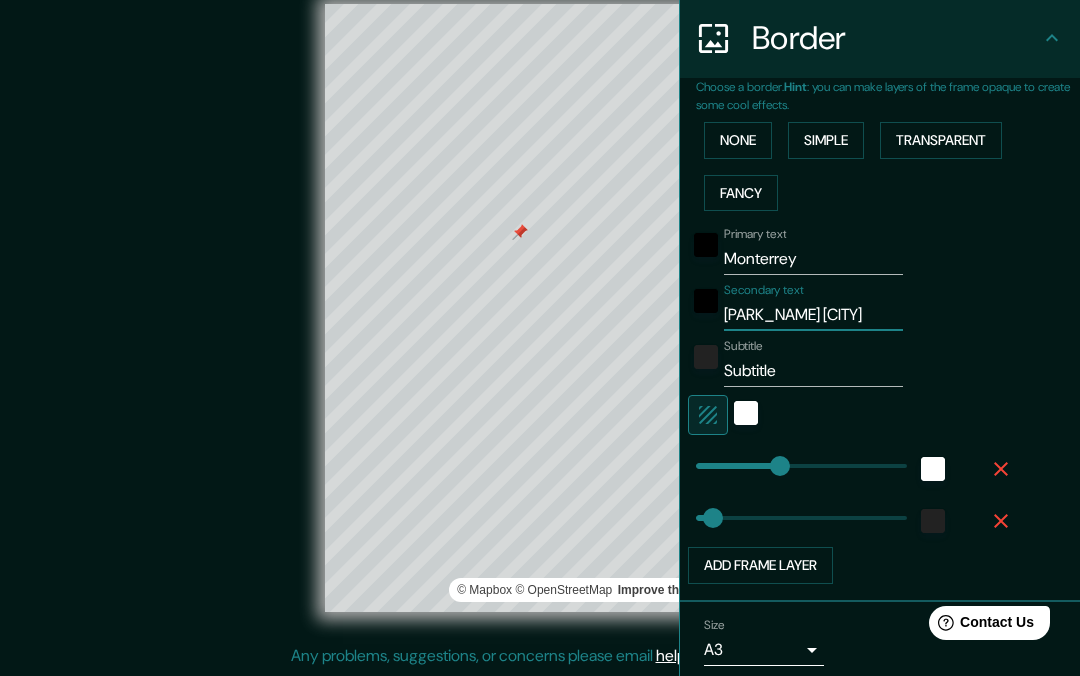 type on "[PARK_NAME] [CITY]" 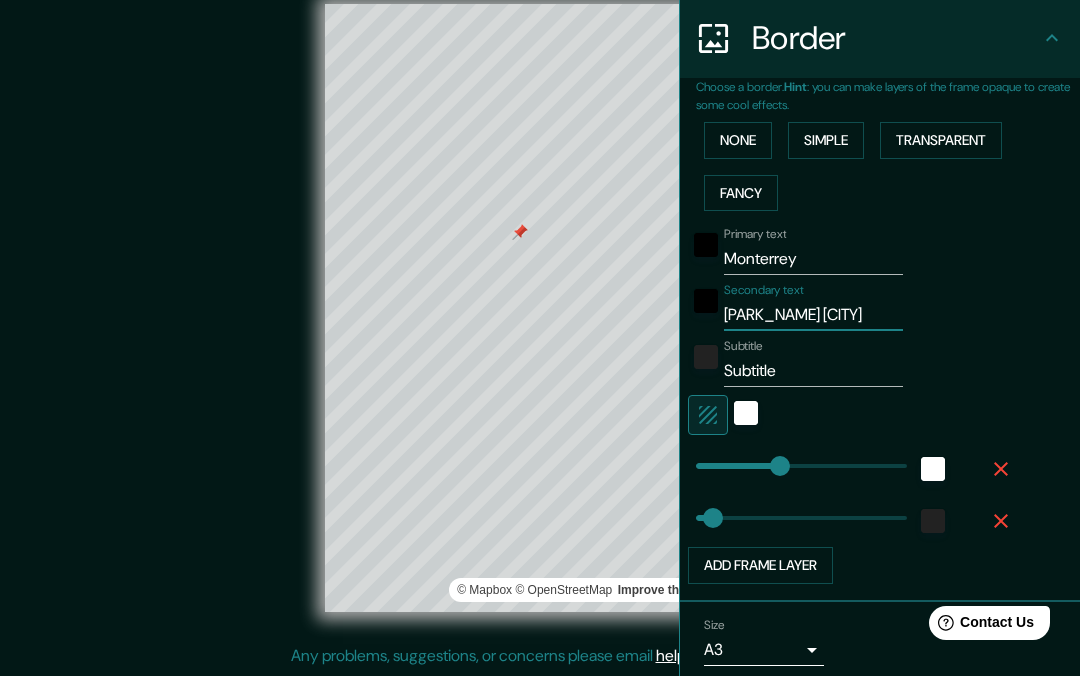 type on "[PARK_NAME] [CITY]" 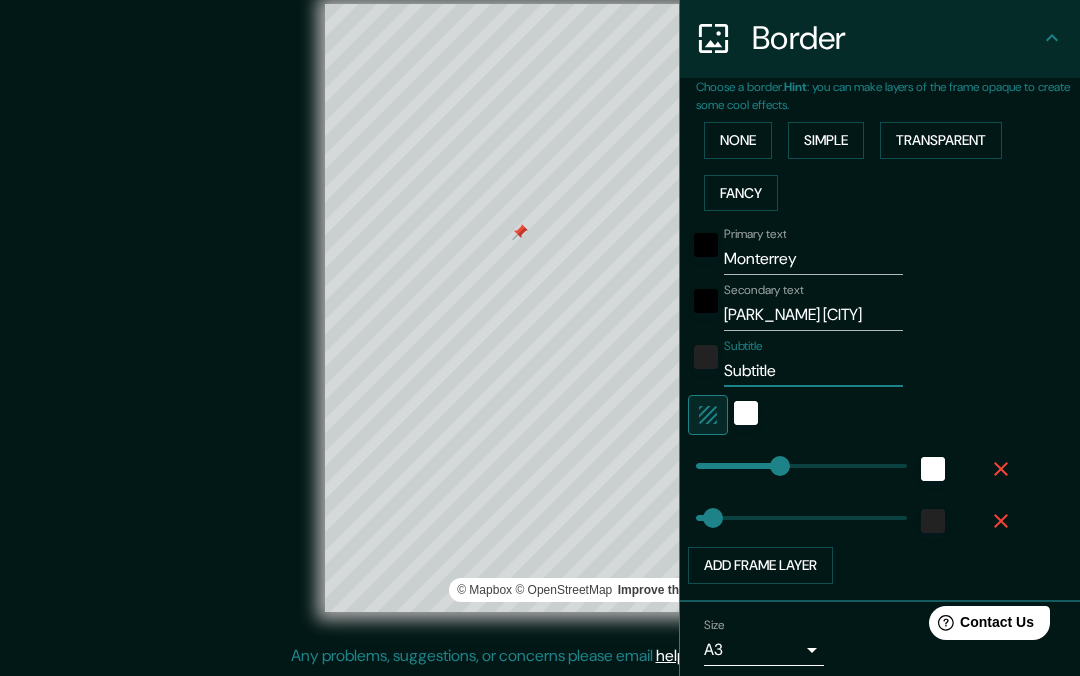 click on "Subtitle" at bounding box center (813, 371) 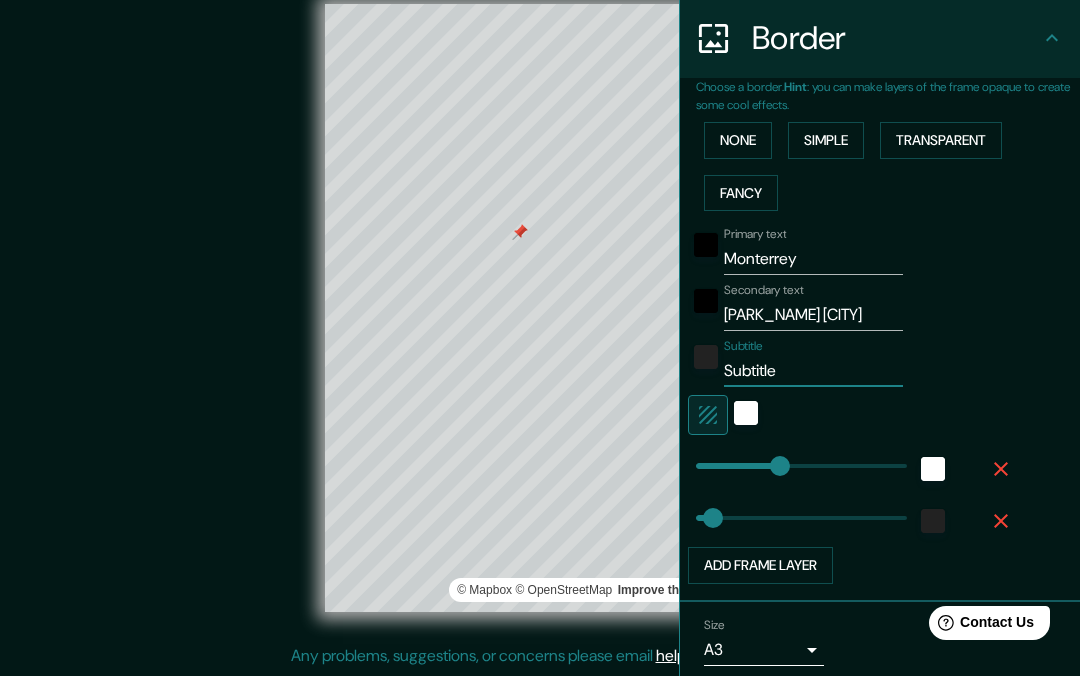 type 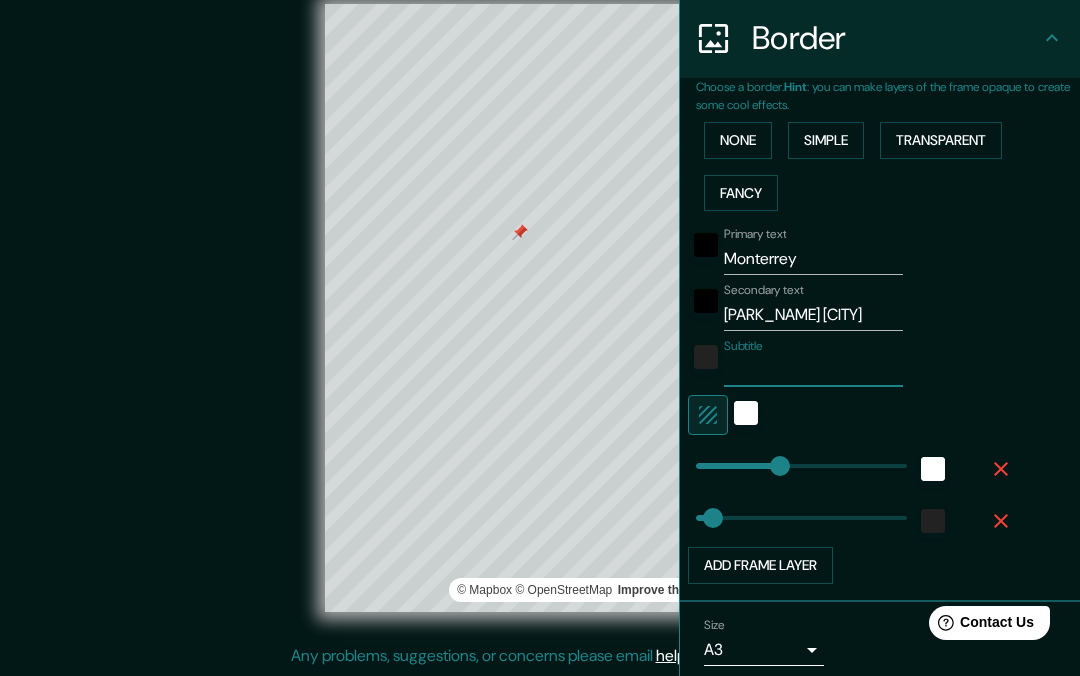type 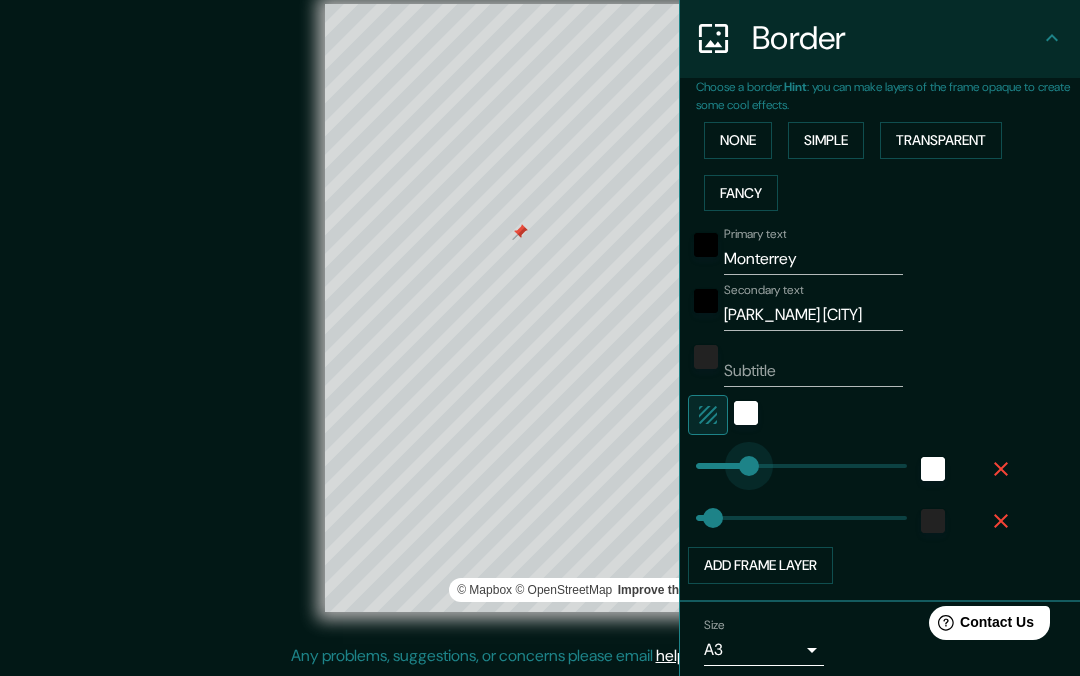 type on "100" 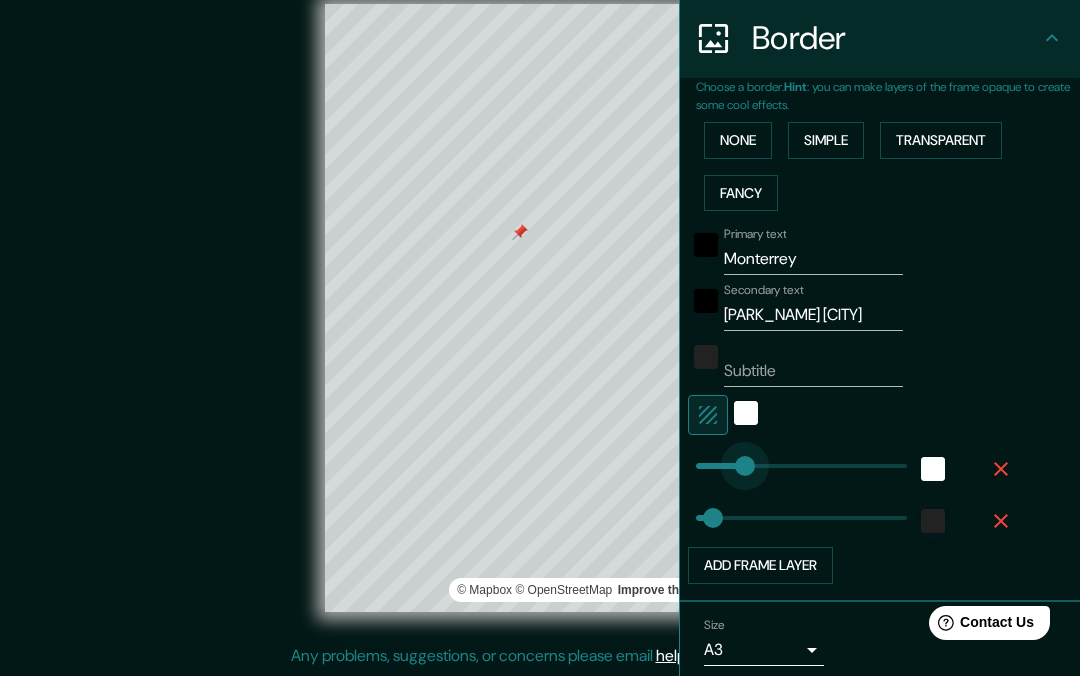 drag, startPoint x: 765, startPoint y: 458, endPoint x: 730, endPoint y: 456, distance: 35.057095 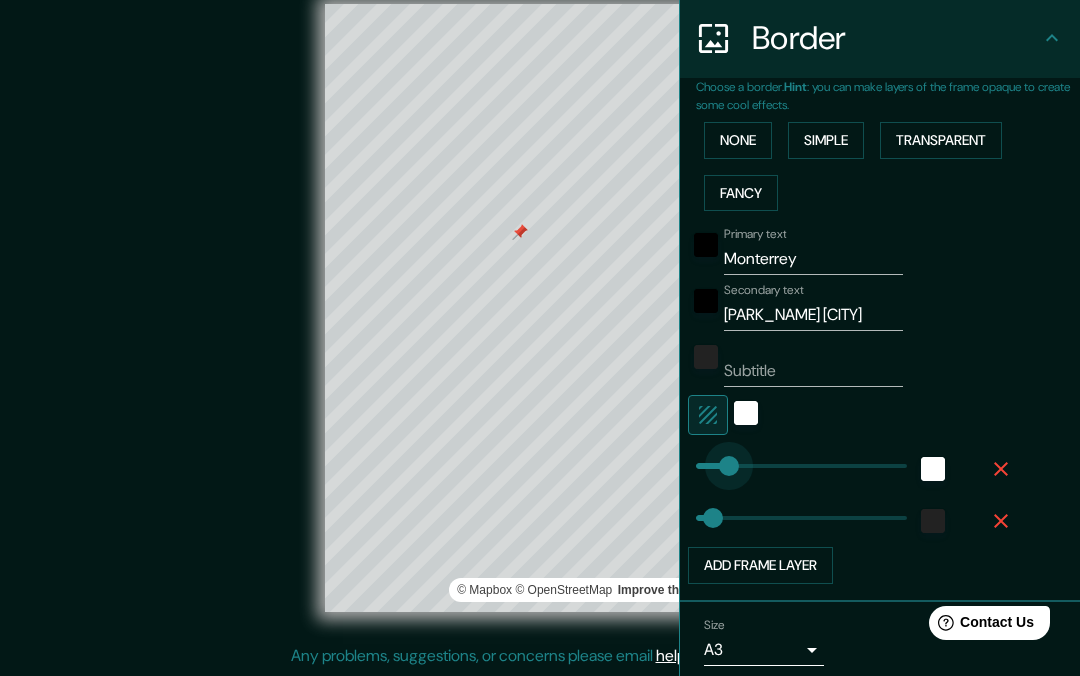 drag, startPoint x: 730, startPoint y: 454, endPoint x: 714, endPoint y: 453, distance: 16.03122 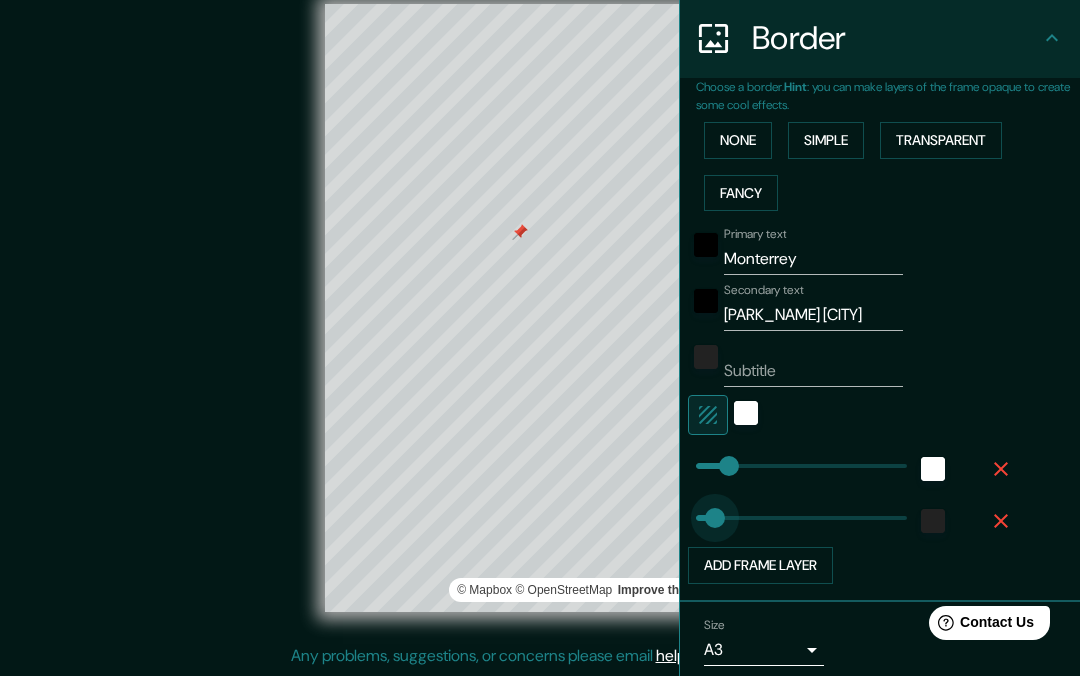 type on "98" 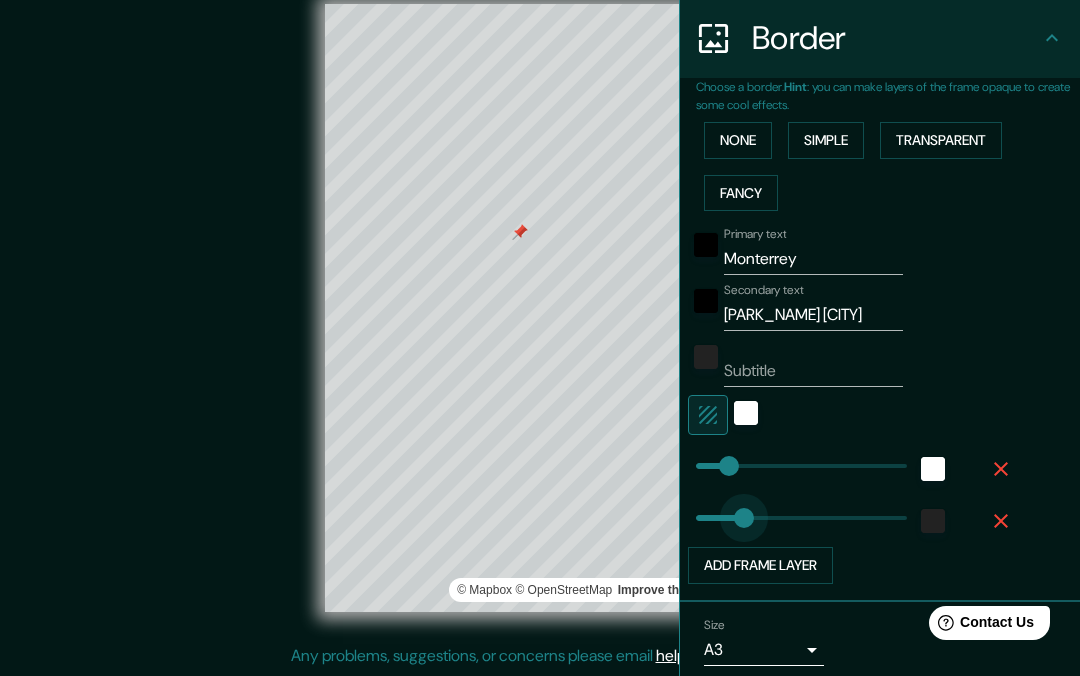 drag, startPoint x: 700, startPoint y: 512, endPoint x: 729, endPoint y: 511, distance: 29.017237 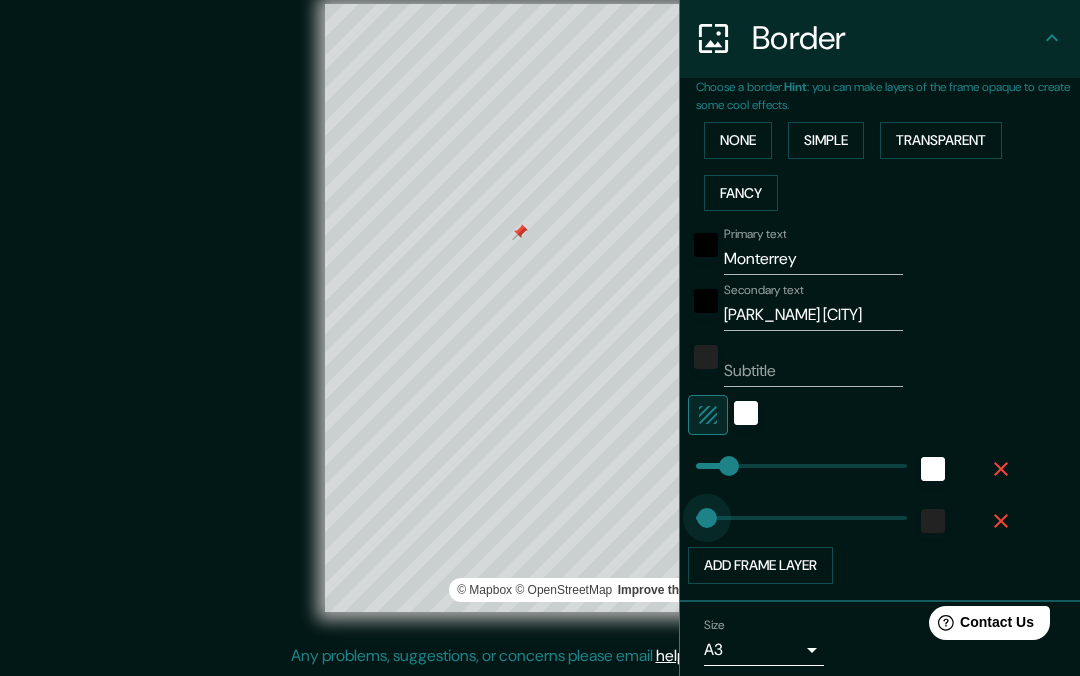 type on "20" 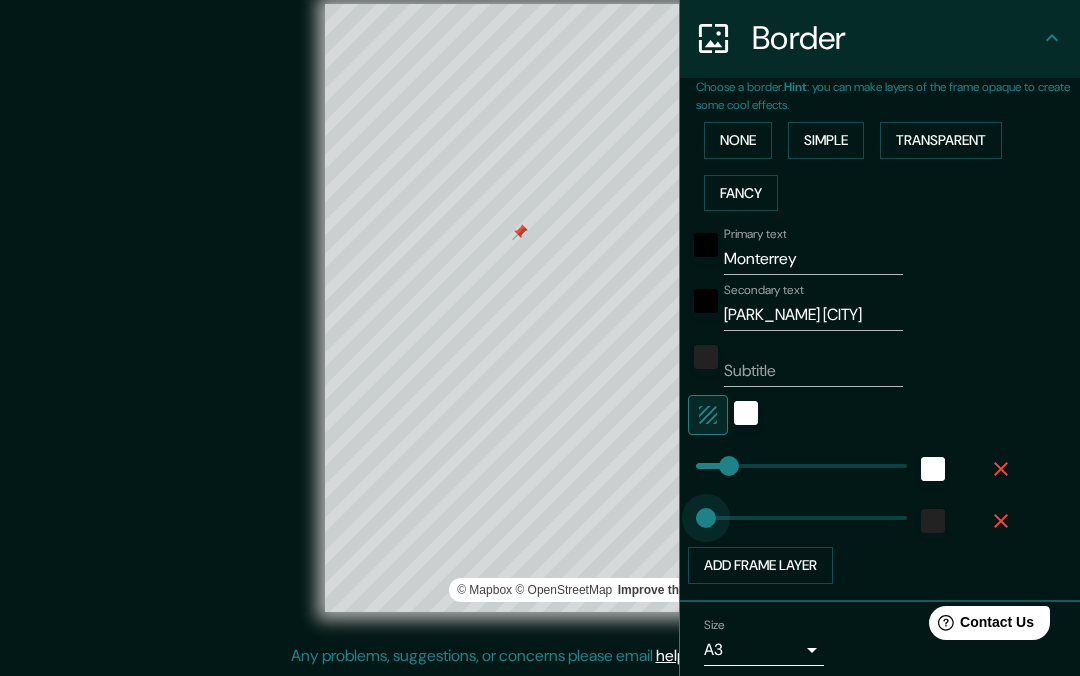 drag, startPoint x: 729, startPoint y: 509, endPoint x: 691, endPoint y: 504, distance: 38.327538 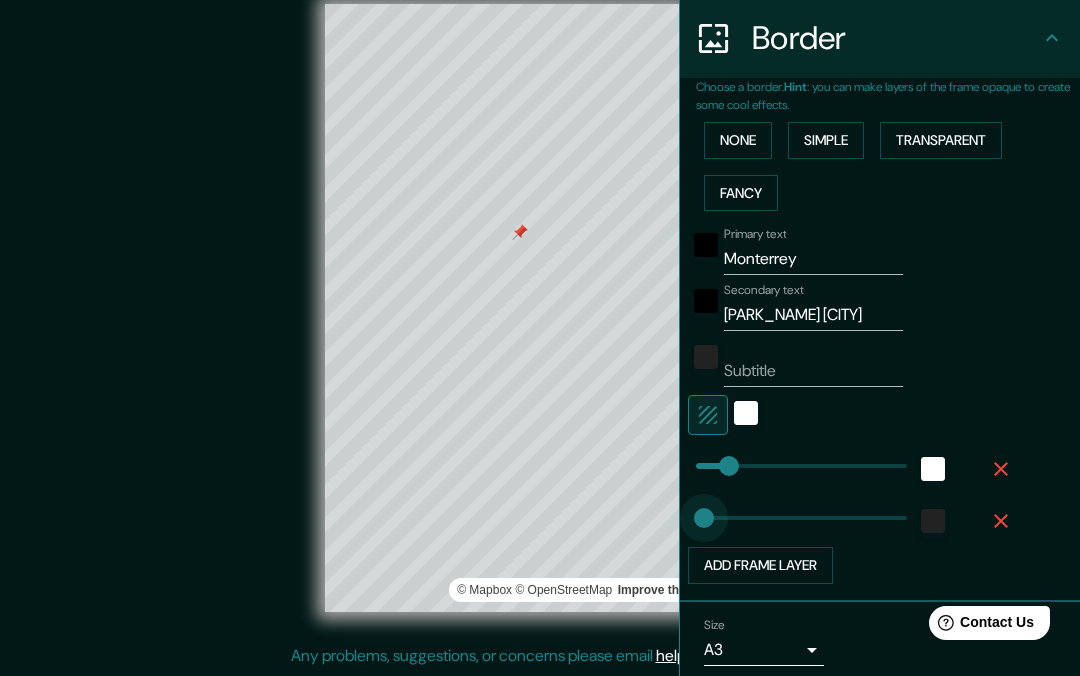 type on "37" 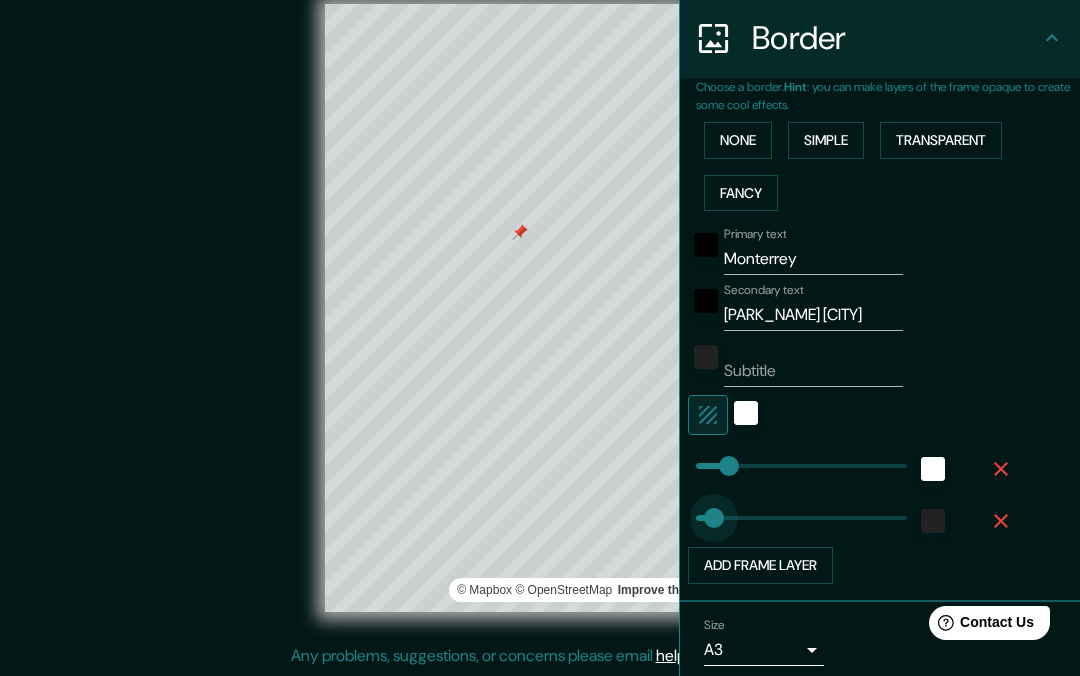 drag, startPoint x: 689, startPoint y: 505, endPoint x: 699, endPoint y: 507, distance: 10.198039 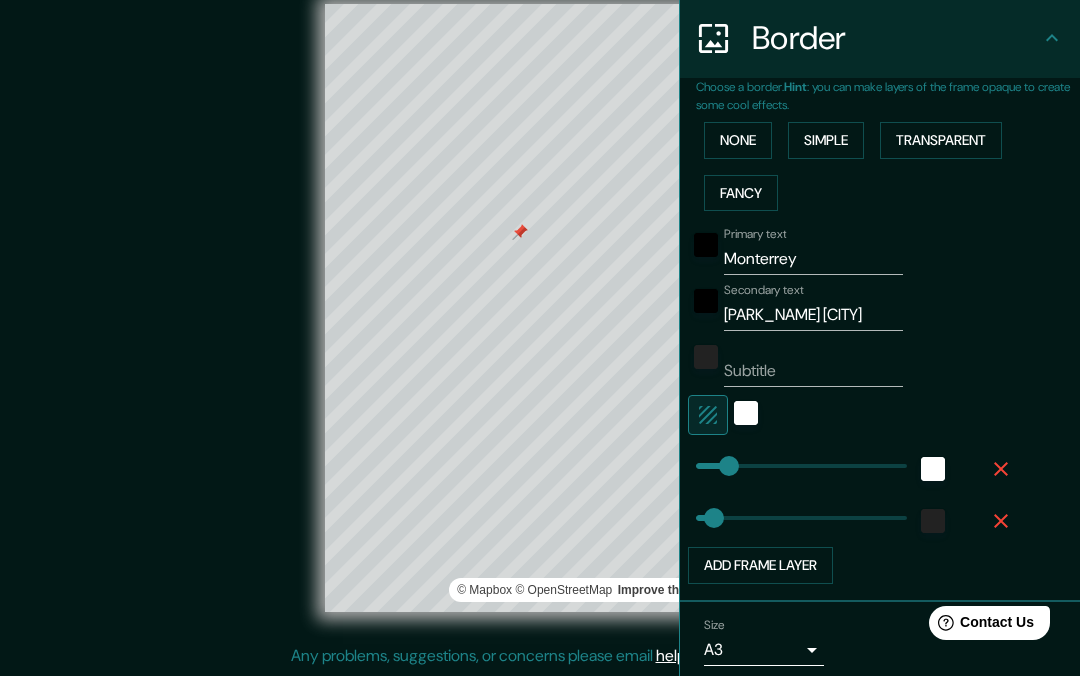 scroll, scrollTop: 462, scrollLeft: 0, axis: vertical 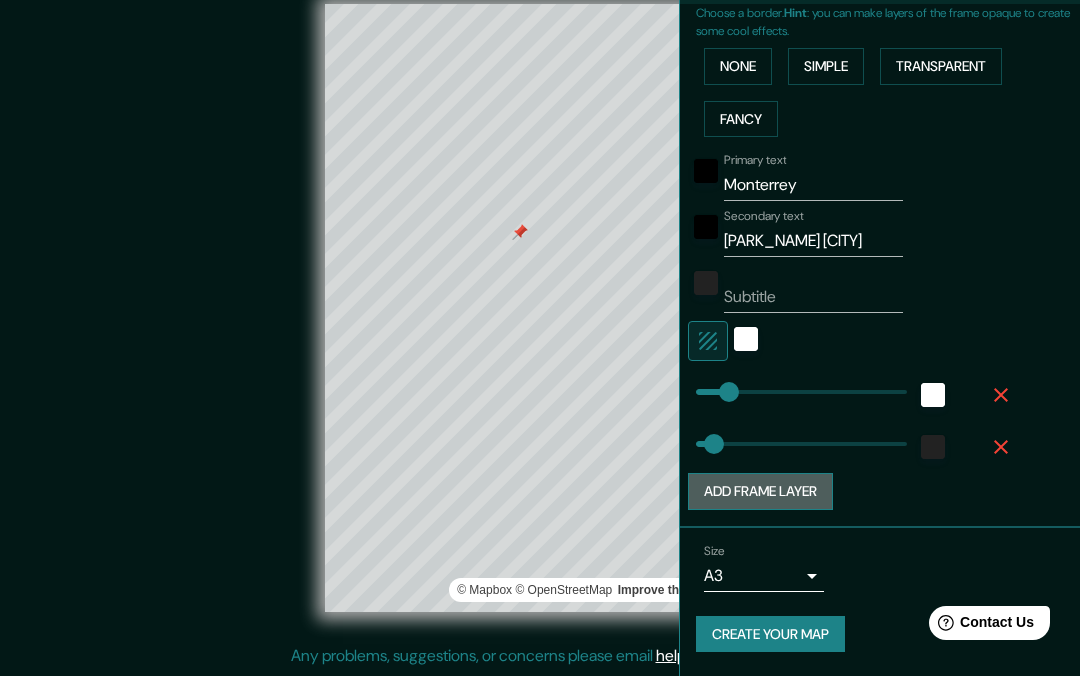 click on "Add frame layer" at bounding box center [760, 491] 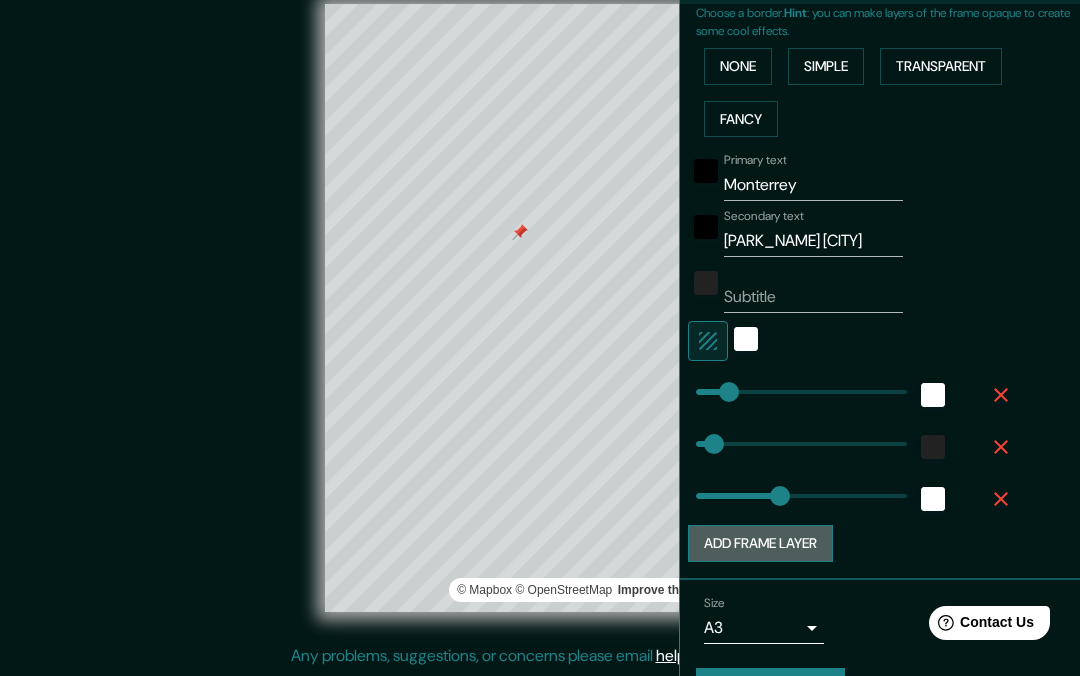 click on "Add frame layer" at bounding box center (760, 543) 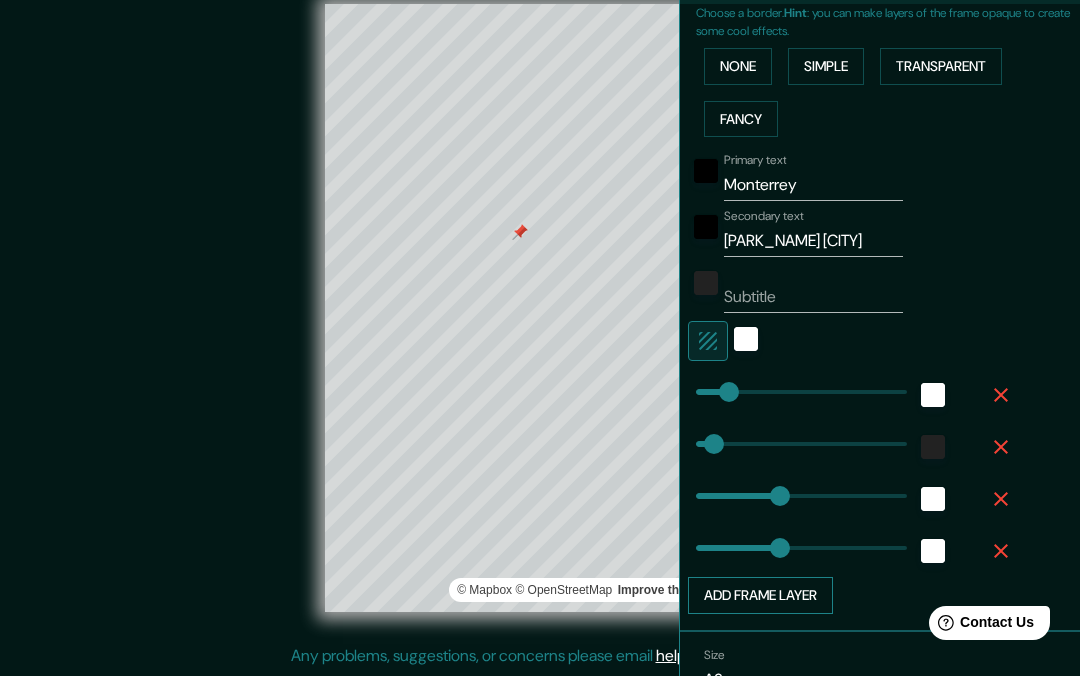 type on "239" 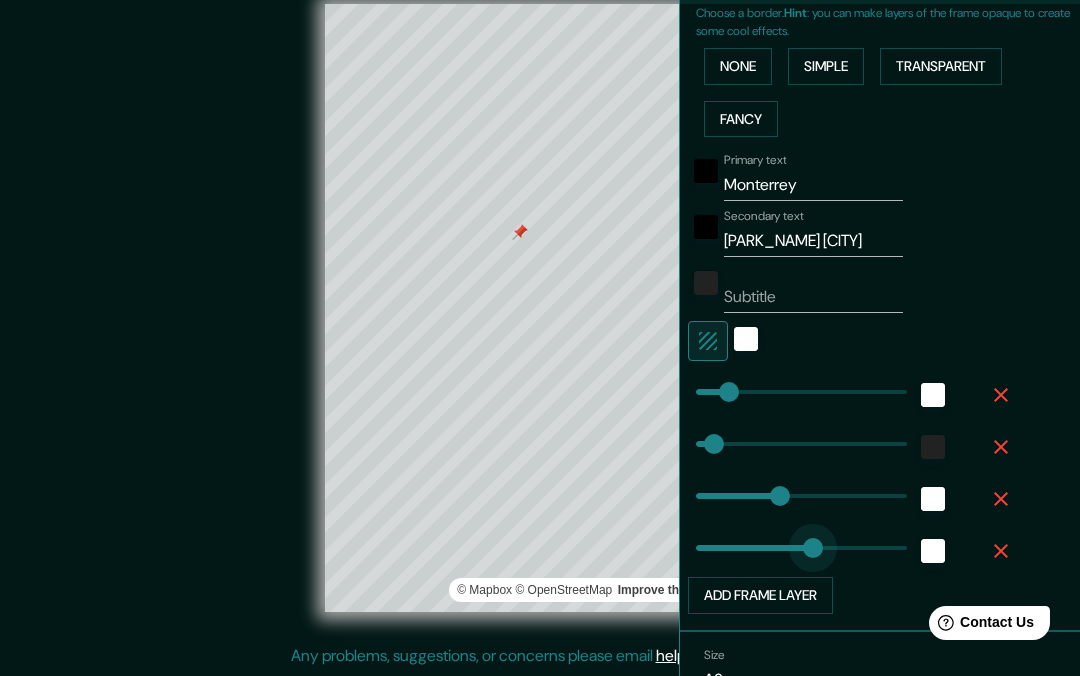 type on "0" 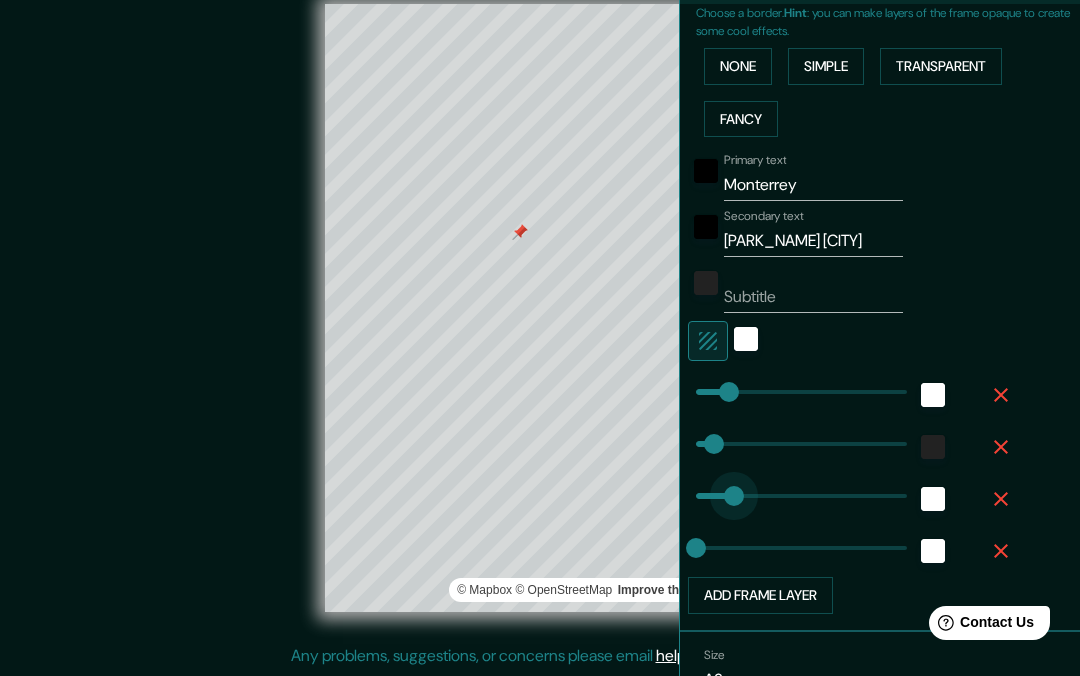 type on "0" 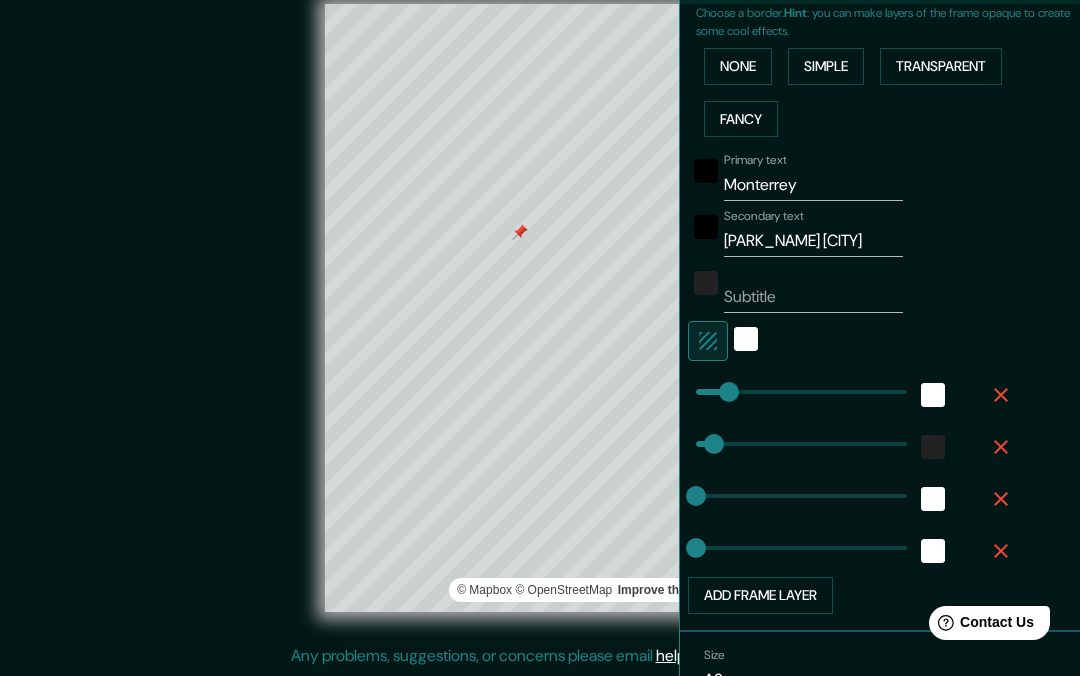 click 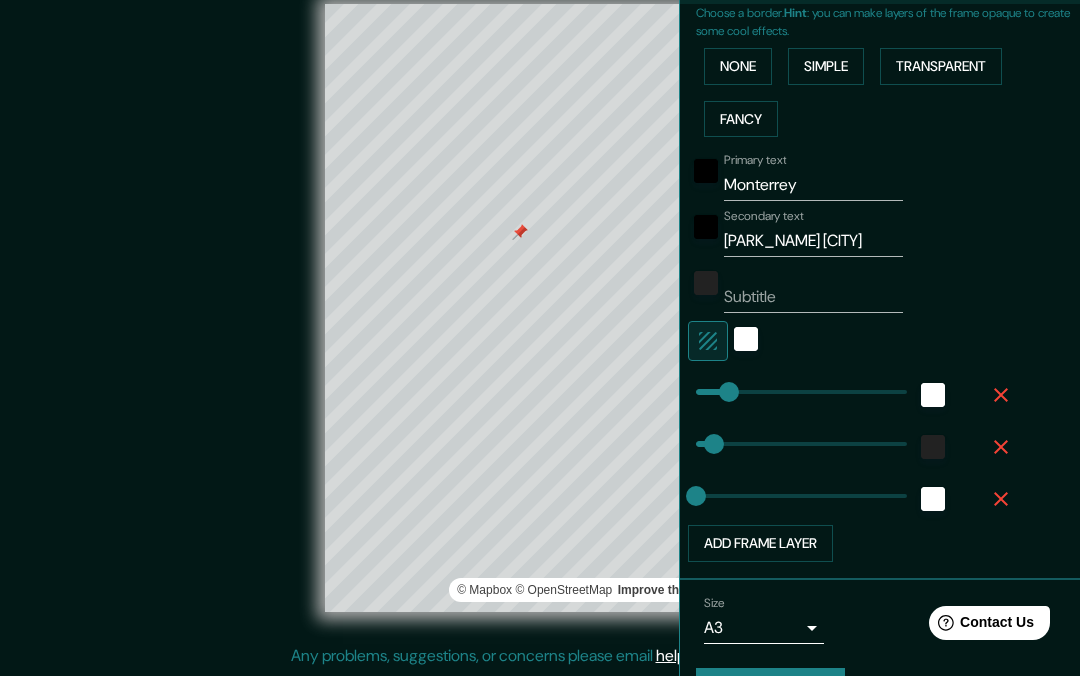 click 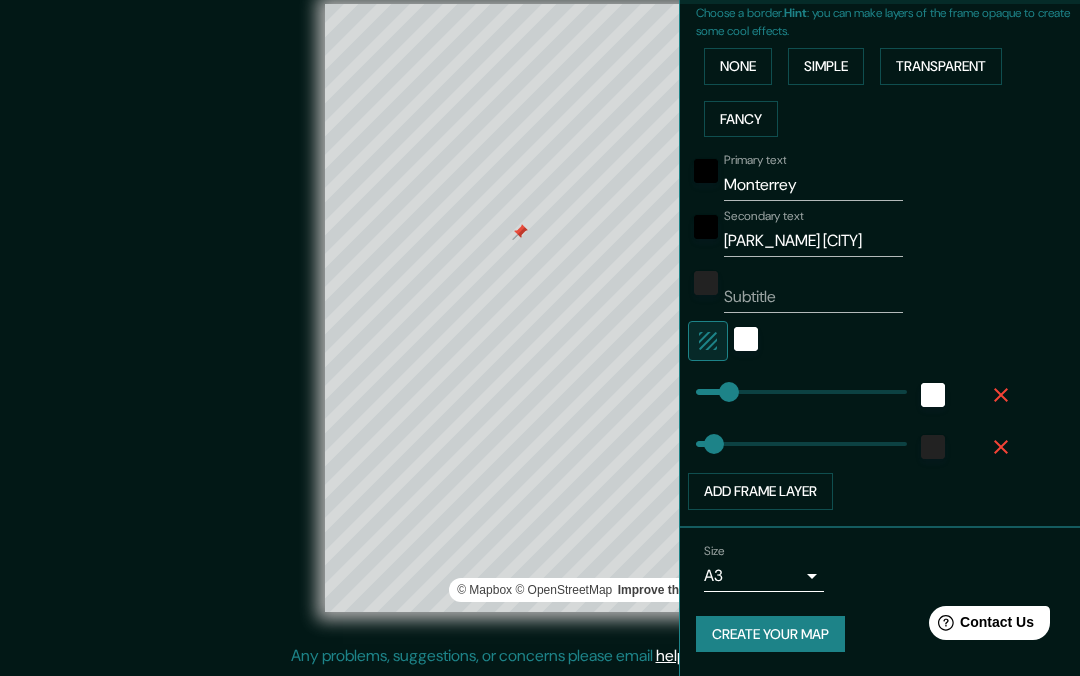 click on "[COMPANY_NAME] [LOCATION] [STATE], [COUNTRY] [PIN_STYLE] [LAYOUT] [BORDER] [HINT] [SIZE] [PRIMARY_TEXT] [SECONDARY_TEXT] [SUBTITLE] [FRAME_LAYER] [CREATE_MAP] [COPYRIGHT] [IMPROVE_MAP] [EMAIL]" at bounding box center [540, 310] 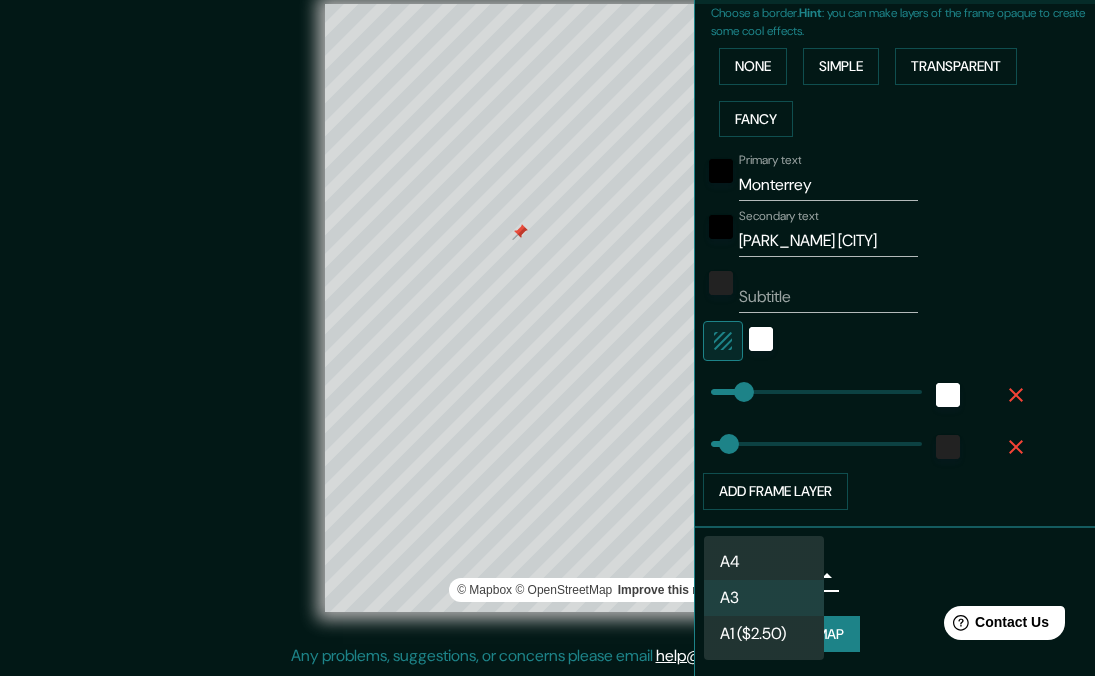 click on "A3" at bounding box center (764, 598) 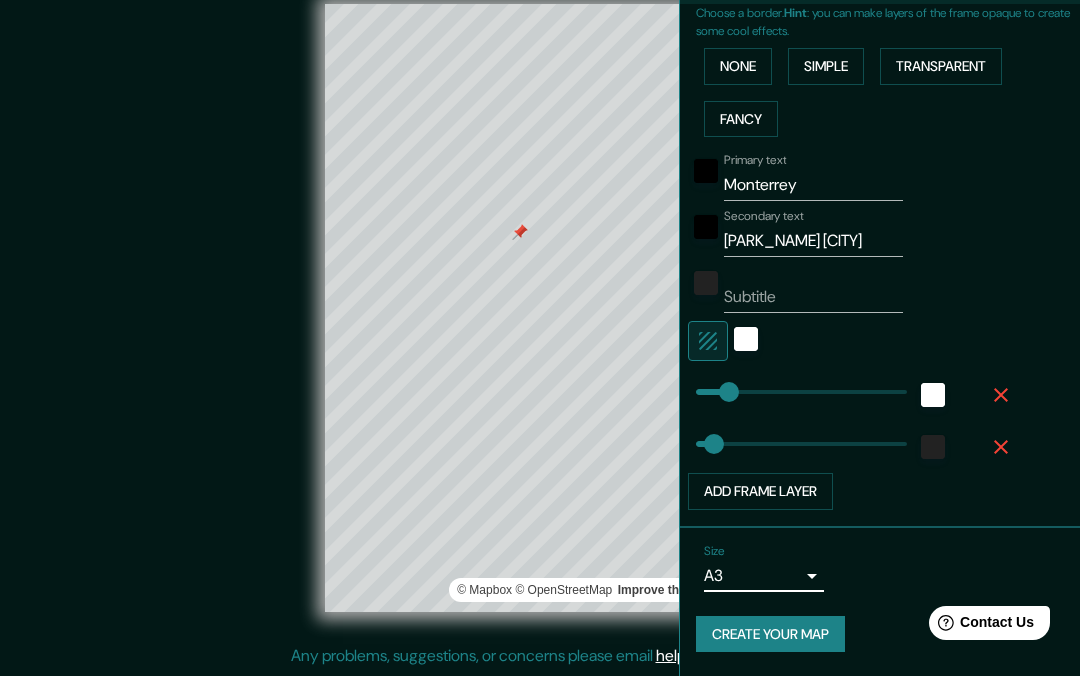 click on "Create your map" at bounding box center (770, 634) 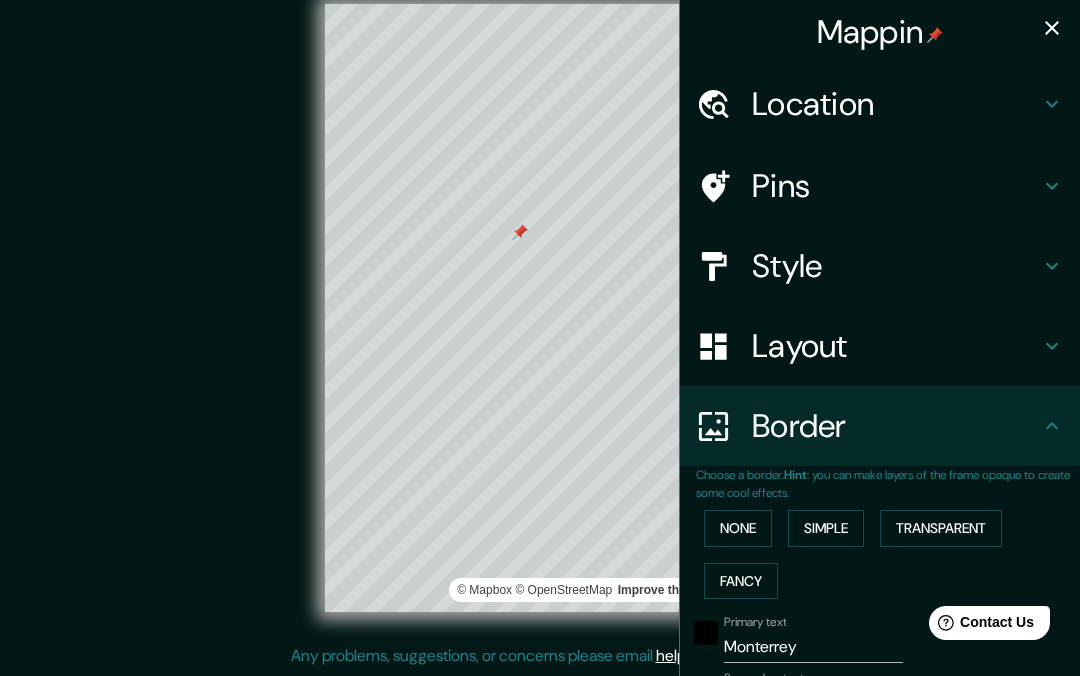 scroll, scrollTop: 0, scrollLeft: 0, axis: both 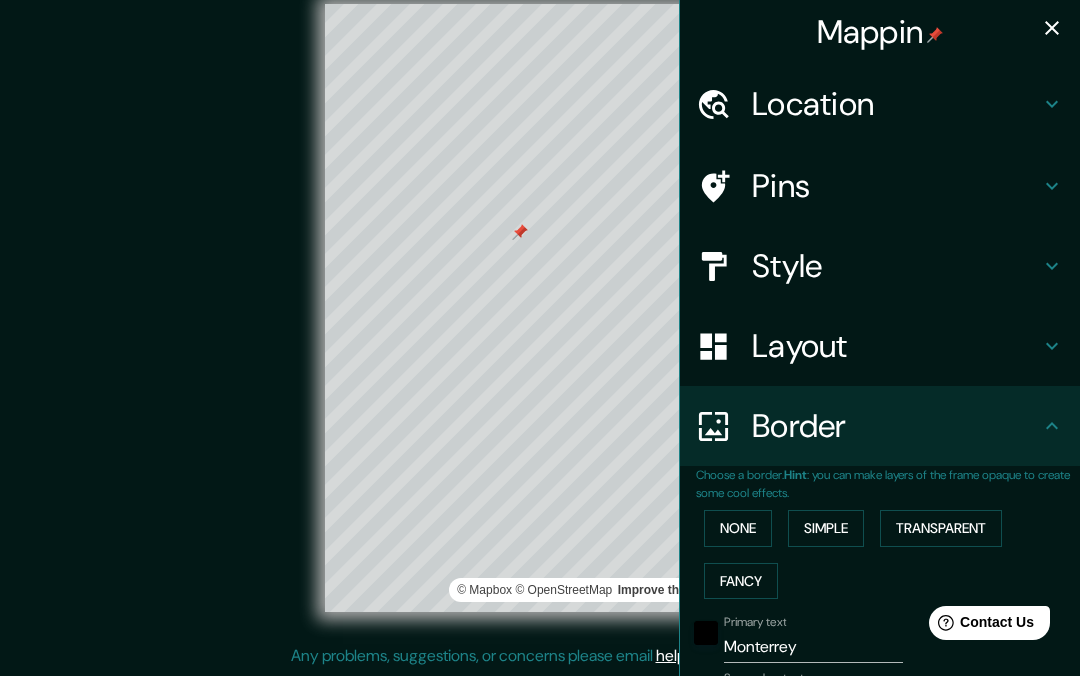 click 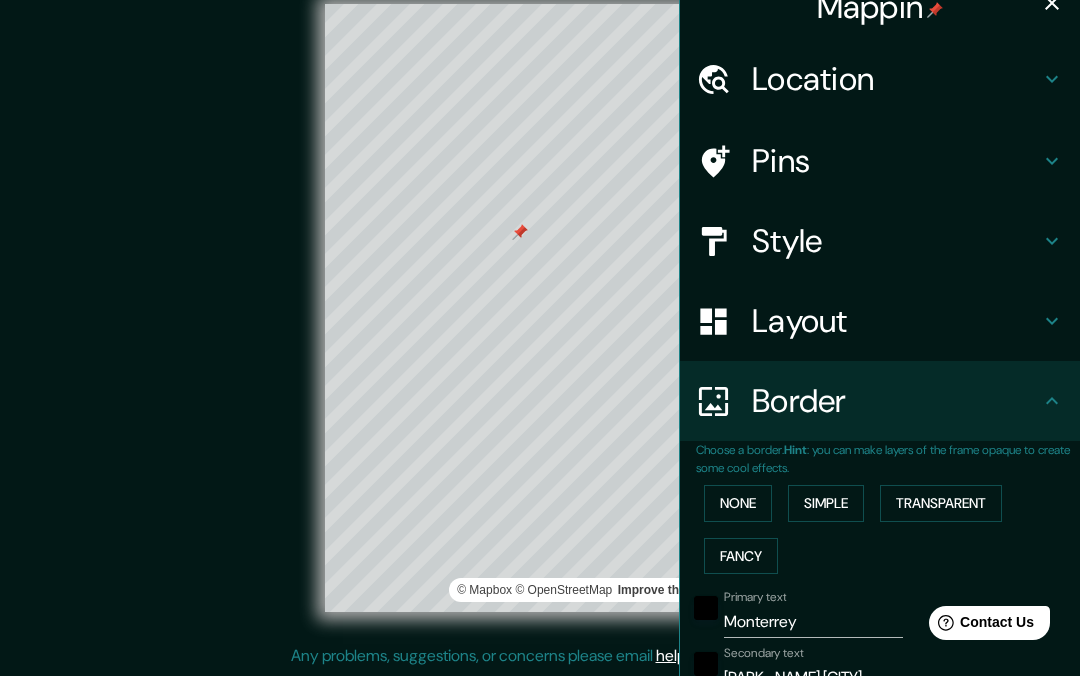 scroll, scrollTop: 0, scrollLeft: 0, axis: both 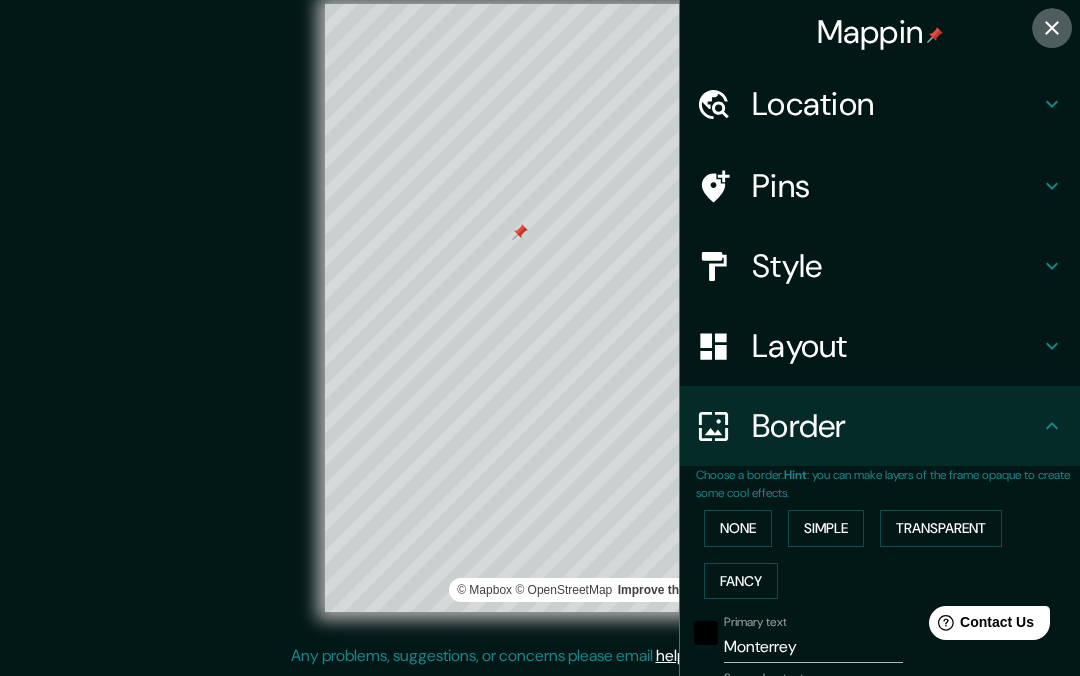 click 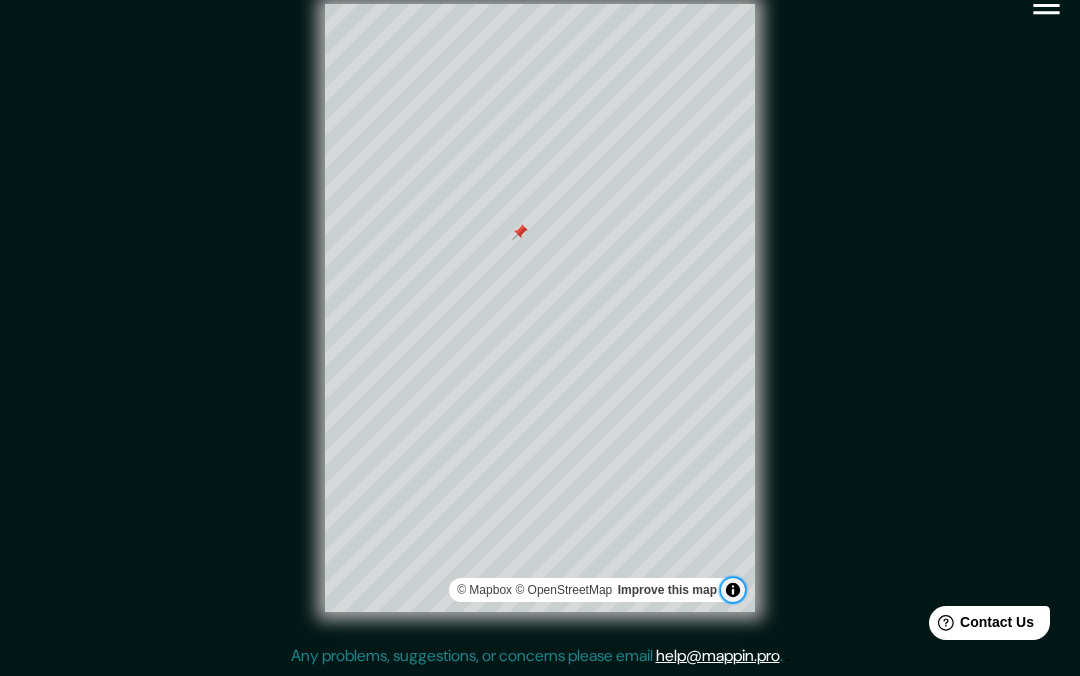 click at bounding box center [733, 590] 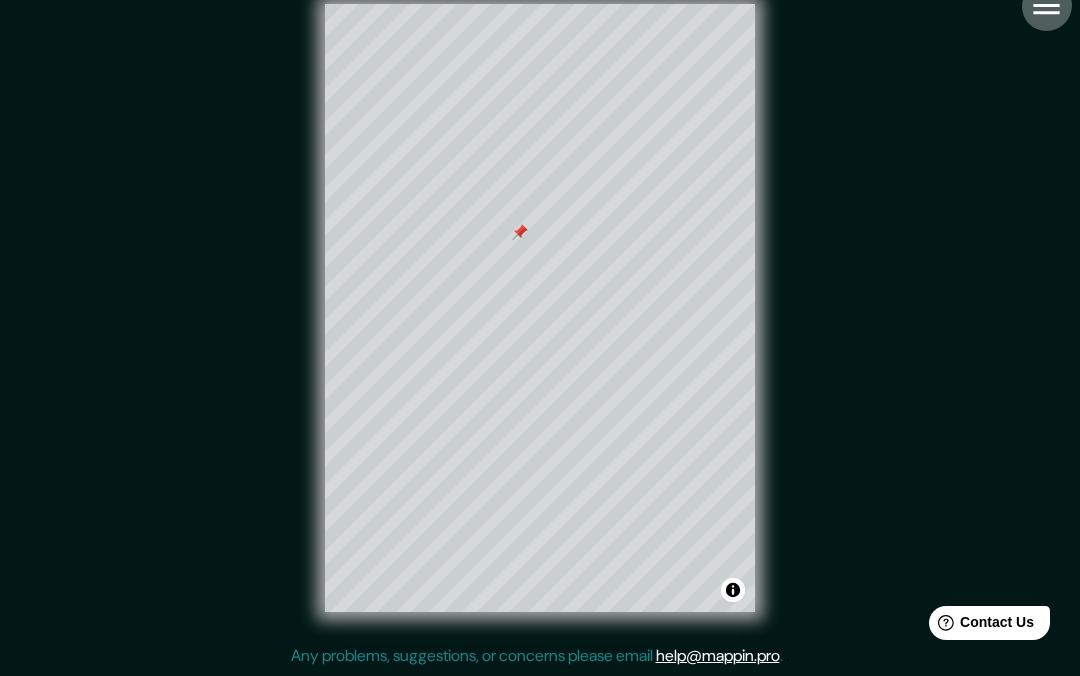 click 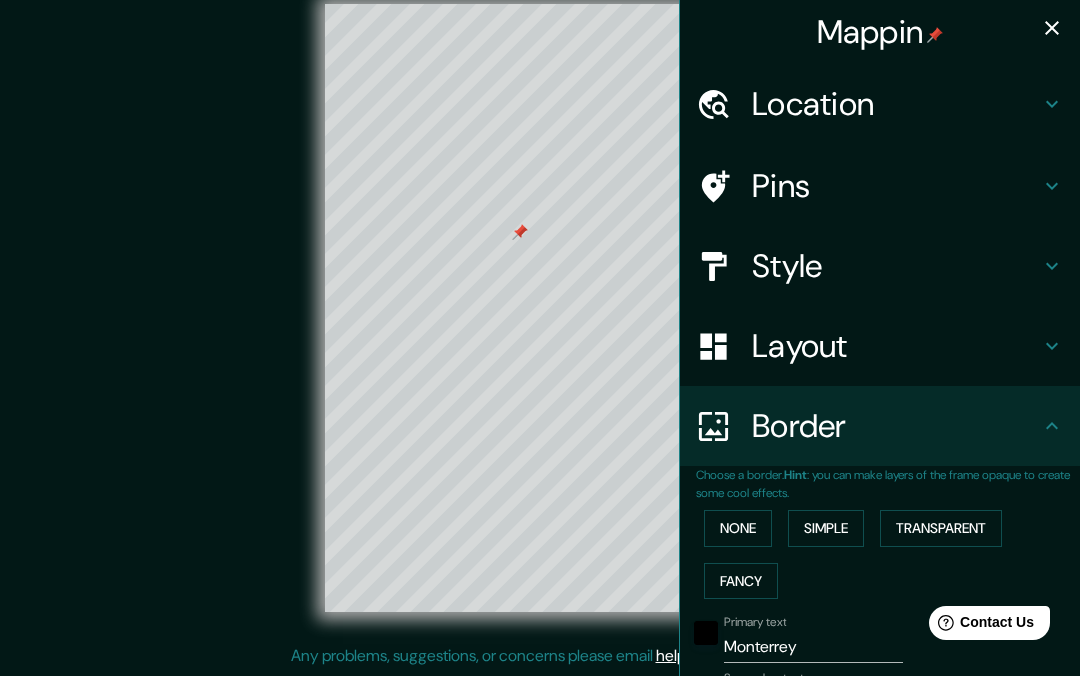 drag, startPoint x: 90, startPoint y: 406, endPoint x: 0, endPoint y: 410, distance: 90.088844 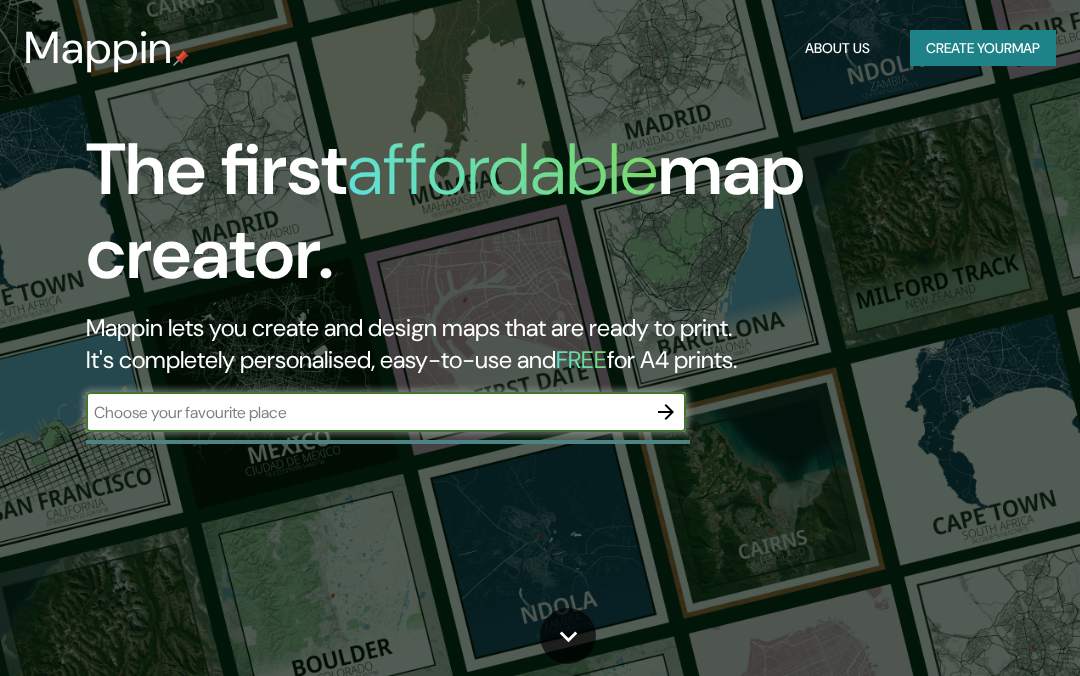 scroll, scrollTop: 0, scrollLeft: 0, axis: both 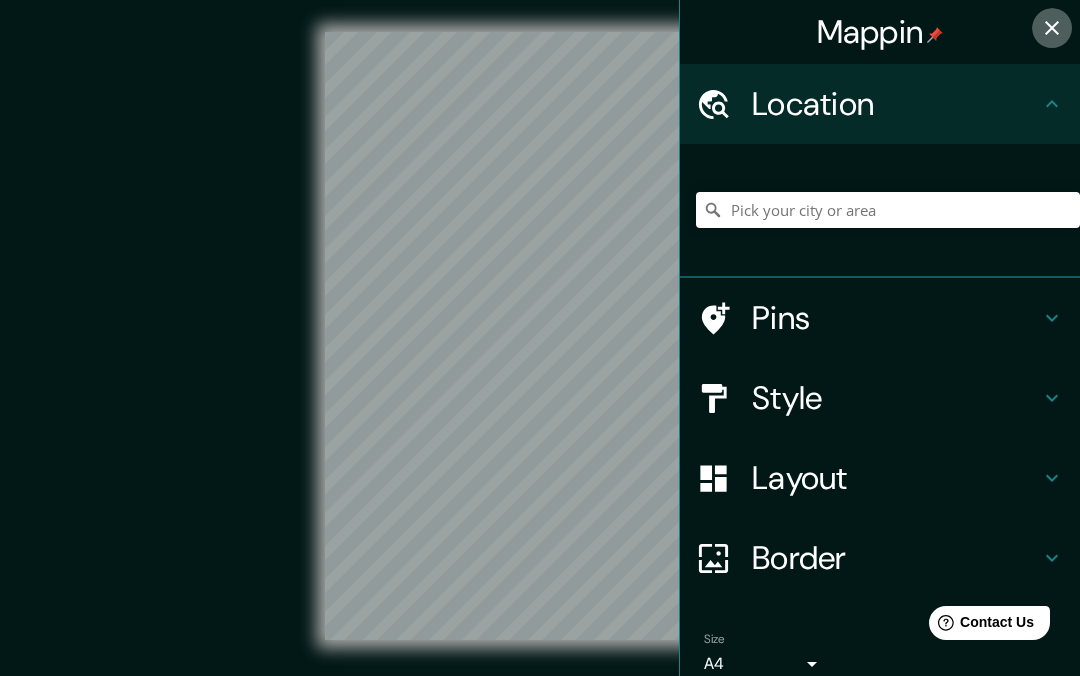 click 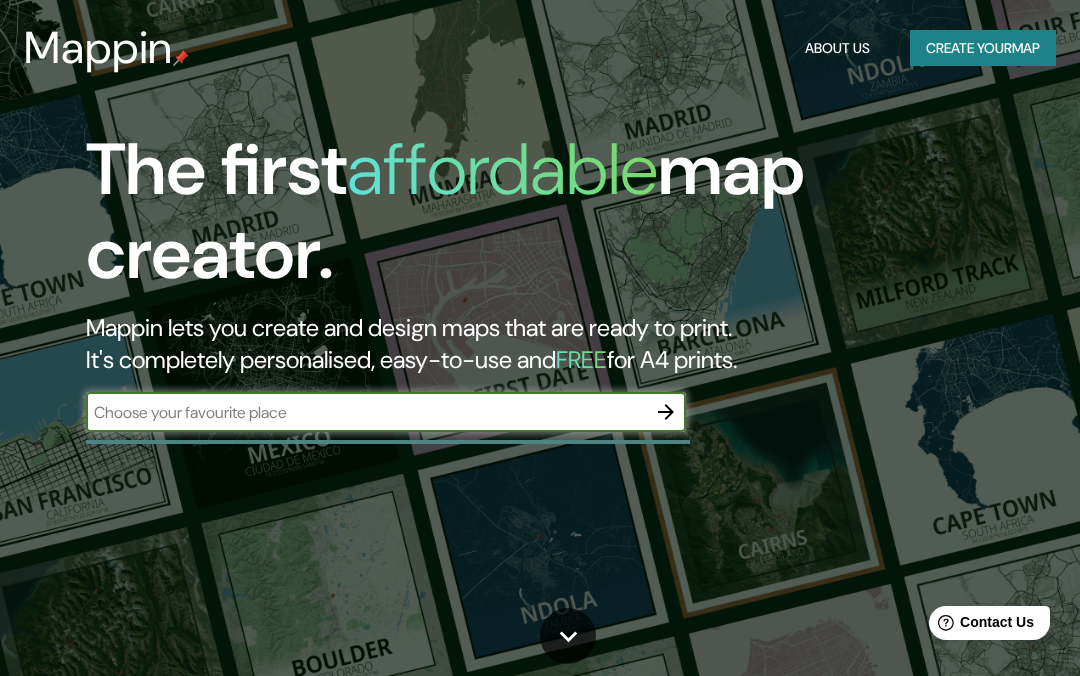 click on "About Us" at bounding box center [837, 48] 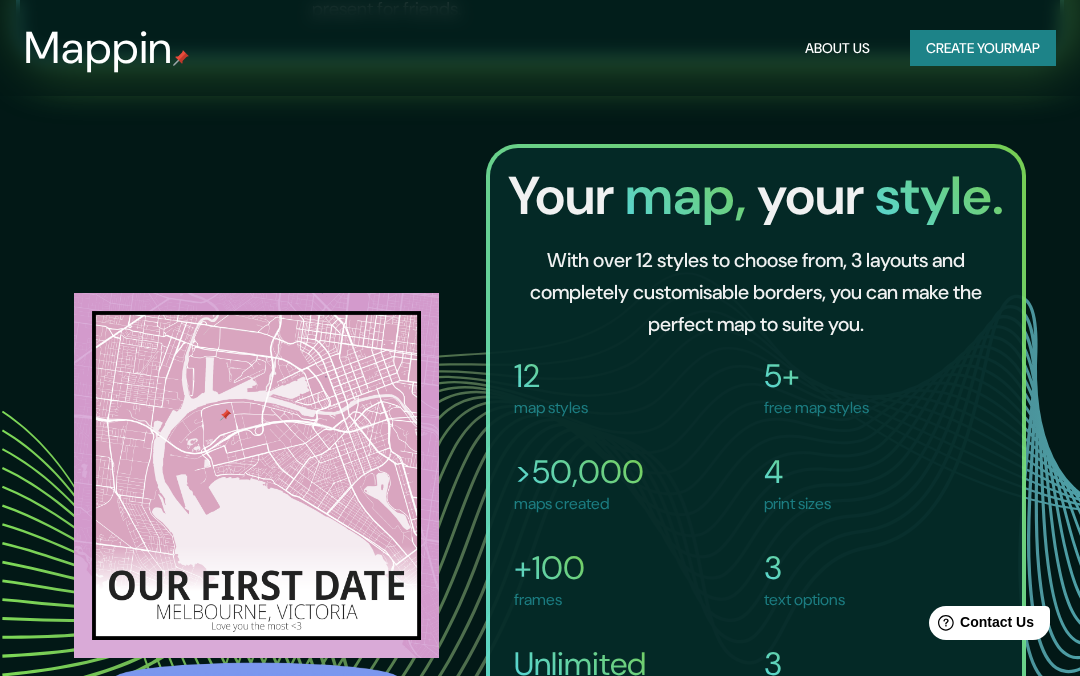 scroll, scrollTop: 1706, scrollLeft: 0, axis: vertical 